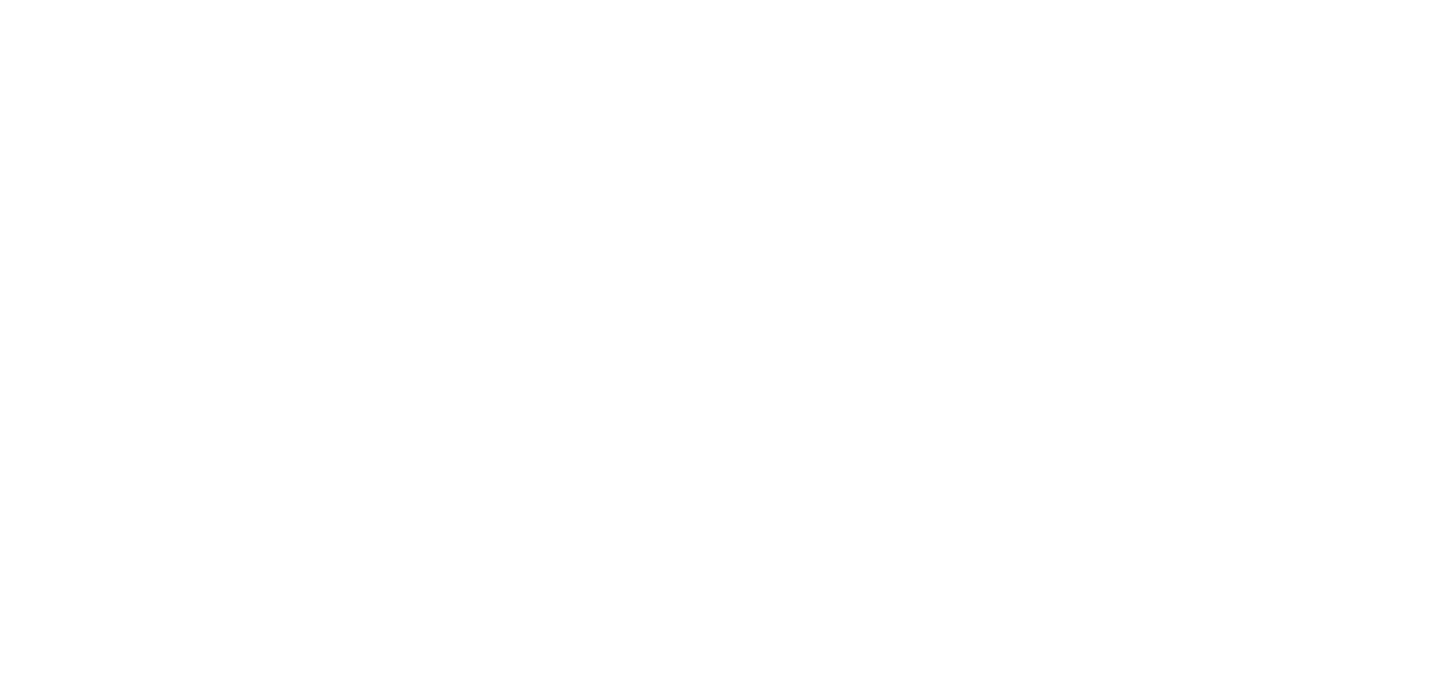scroll, scrollTop: 0, scrollLeft: 0, axis: both 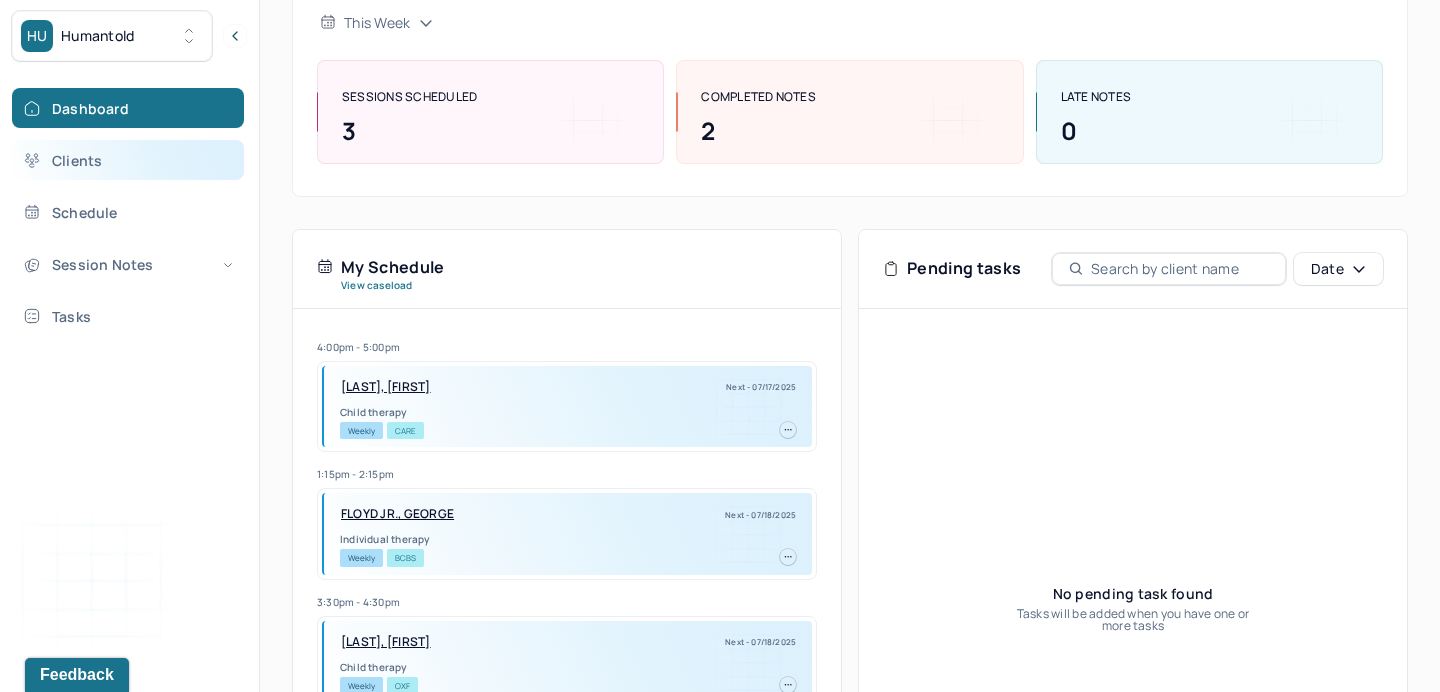 click on "Clients" at bounding box center (128, 160) 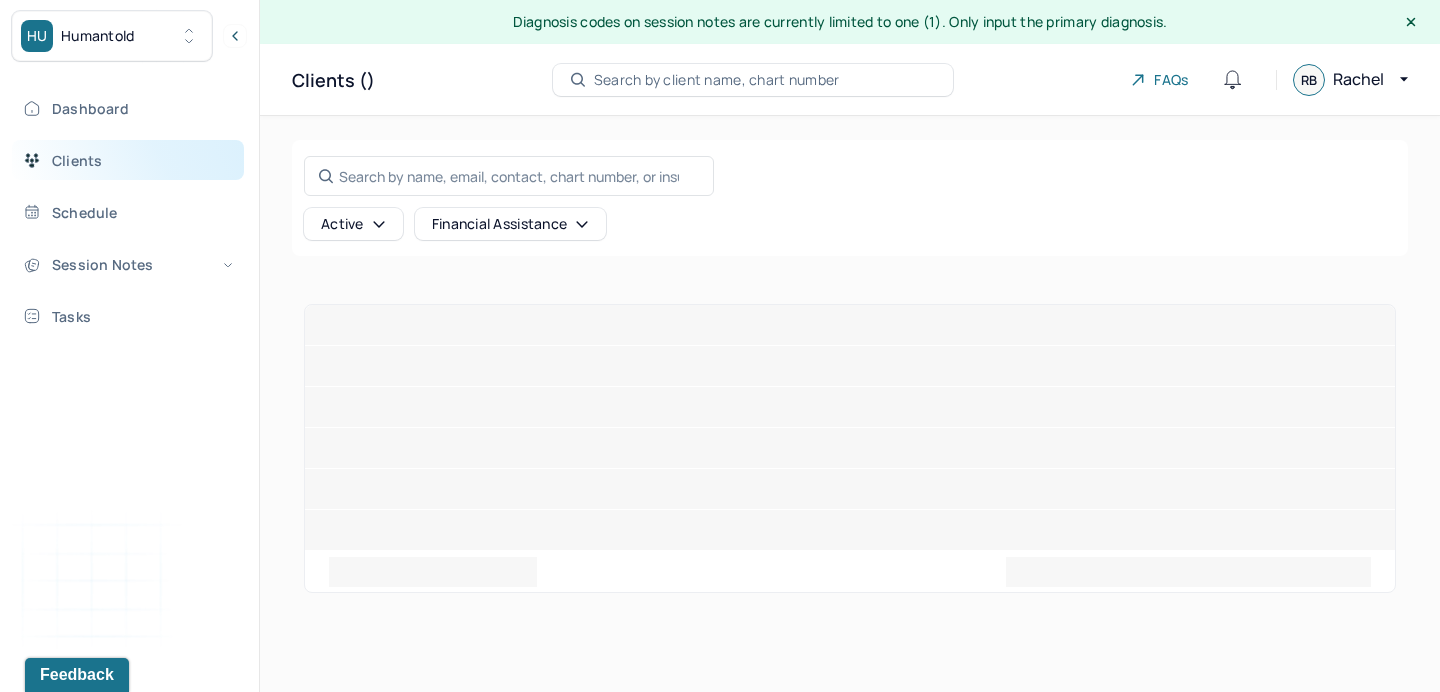 scroll, scrollTop: 0, scrollLeft: 0, axis: both 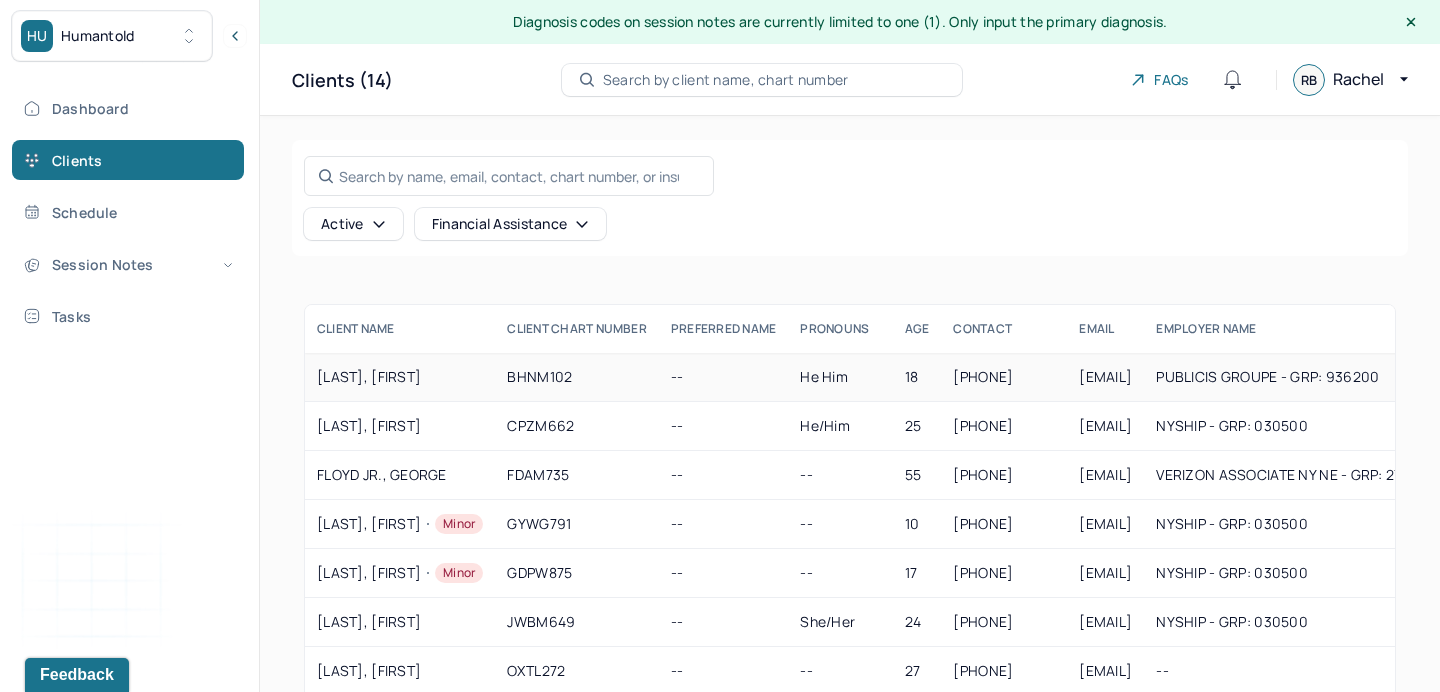 click on "[LAST], [FIRST]" at bounding box center (400, 377) 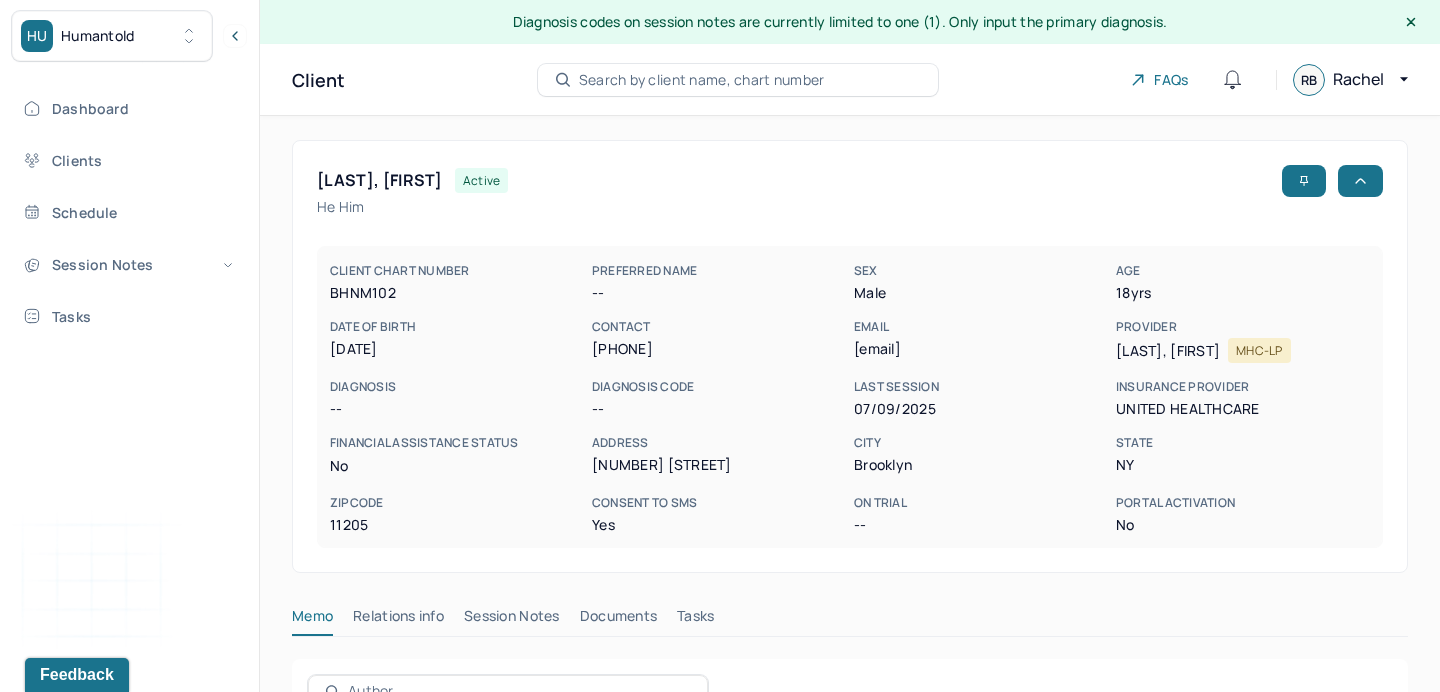 click on "Session Notes" at bounding box center (512, 620) 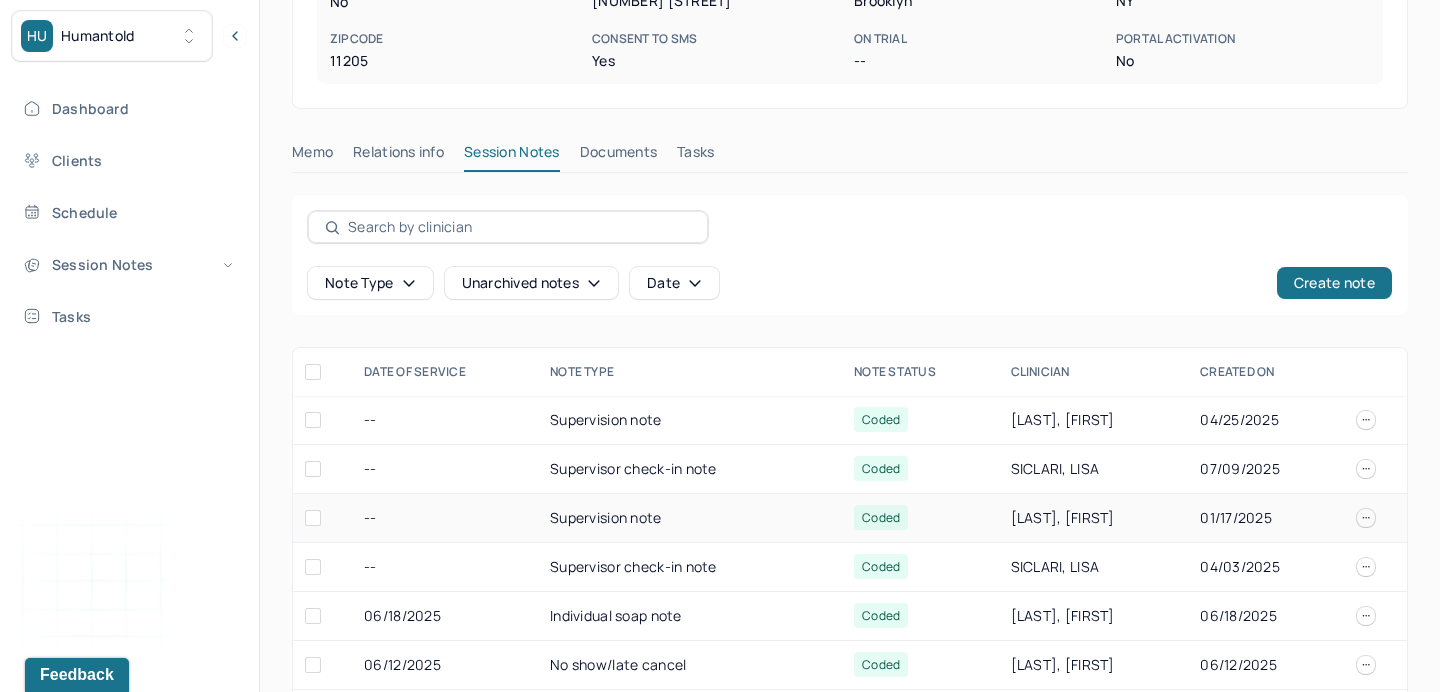 scroll, scrollTop: 466, scrollLeft: 0, axis: vertical 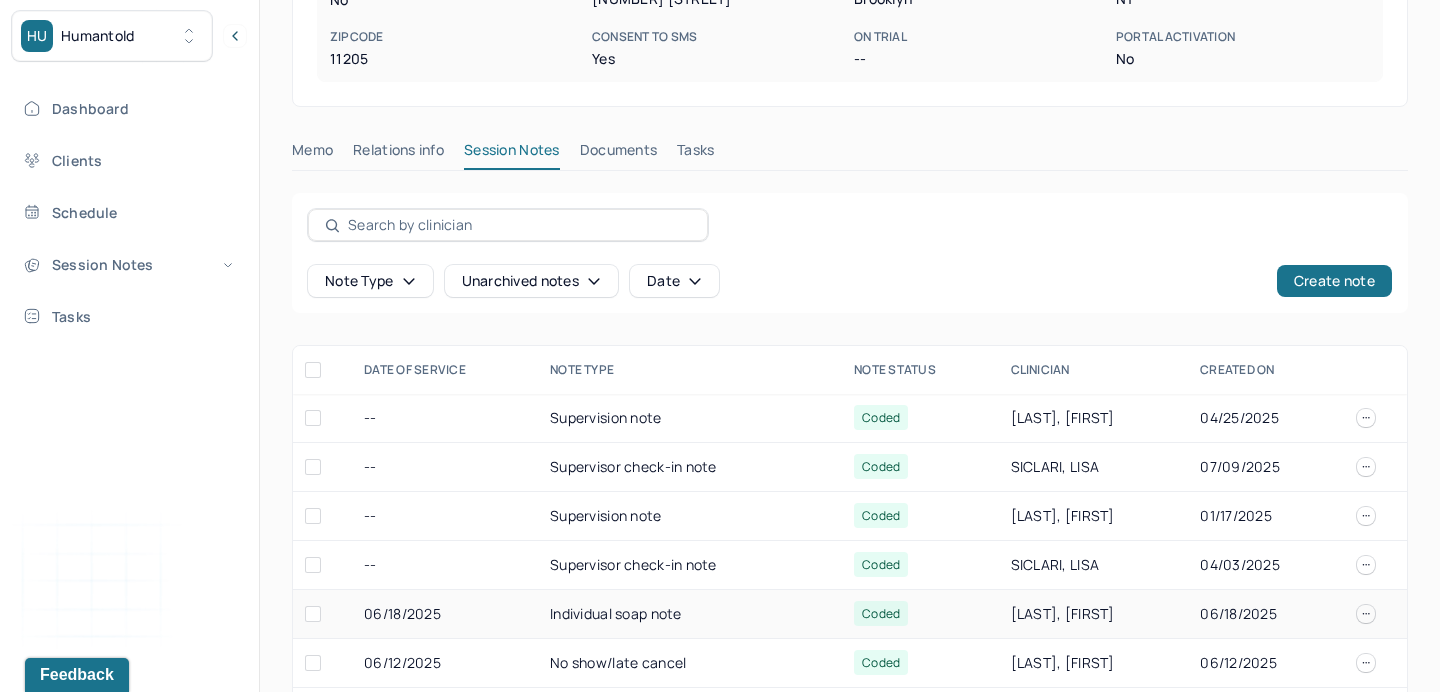 click on "Individual soap note" at bounding box center [690, 614] 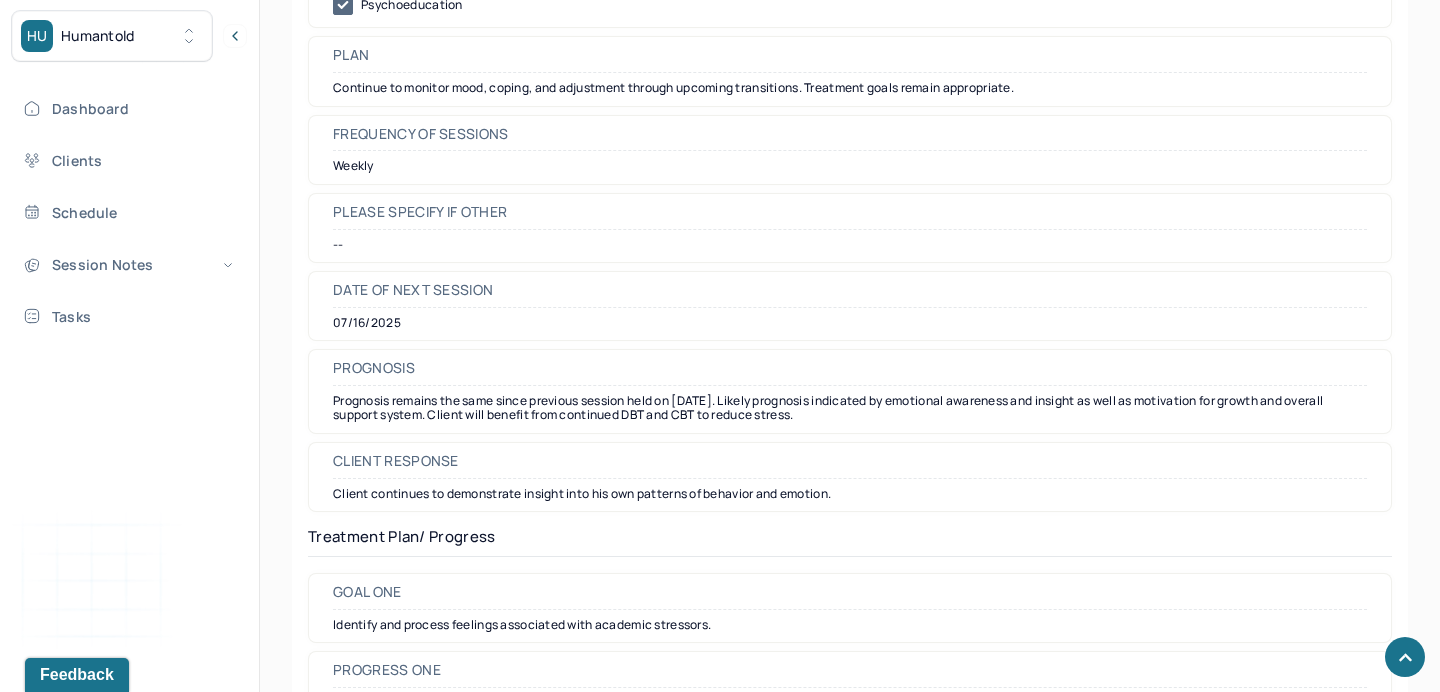 scroll, scrollTop: 2519, scrollLeft: 0, axis: vertical 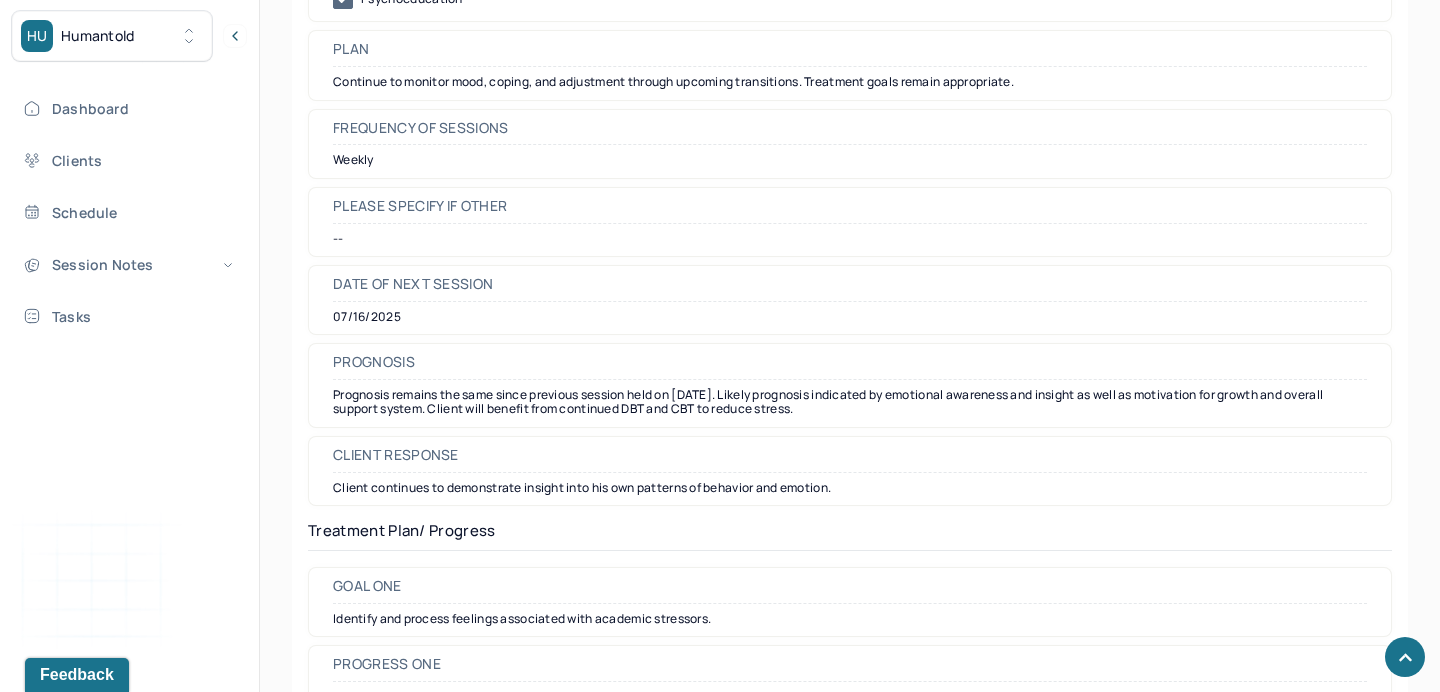 click on "Dashboard Clients Schedule Session Notes Tasks" at bounding box center [129, 212] 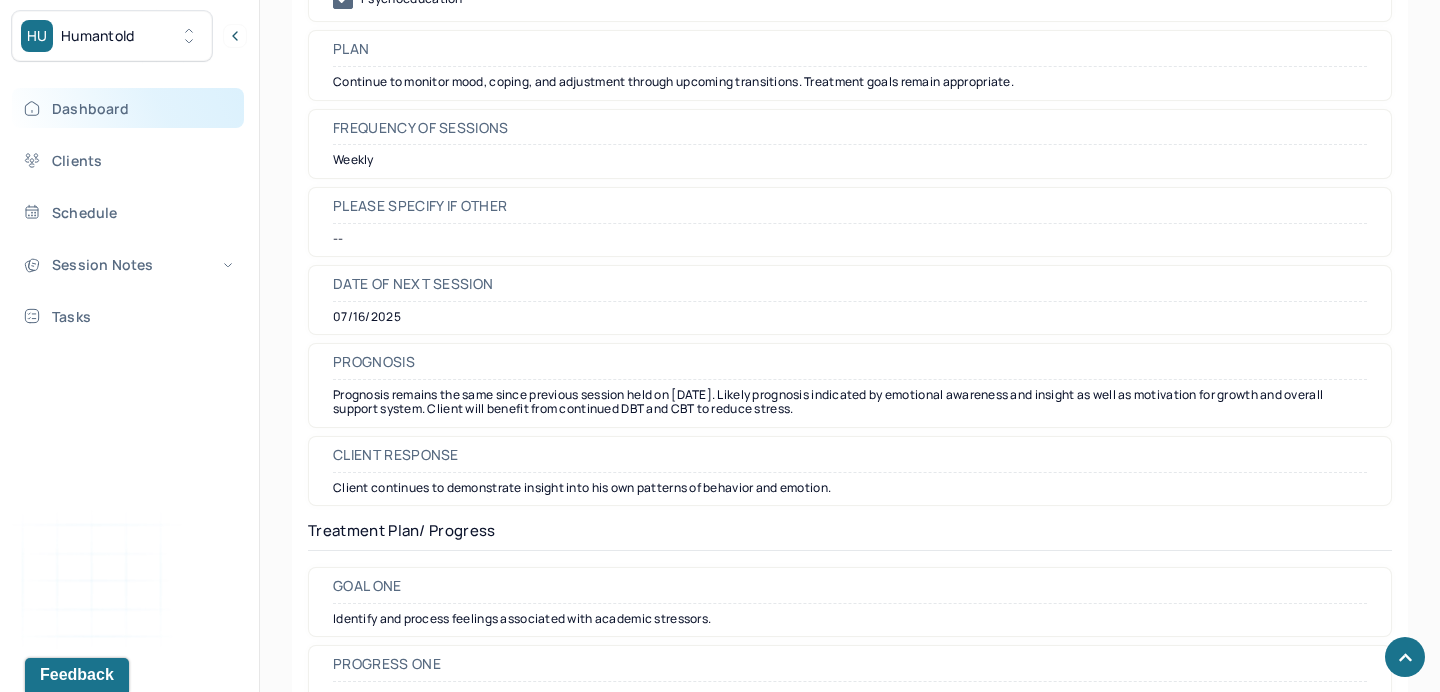 click on "Dashboard" at bounding box center (128, 108) 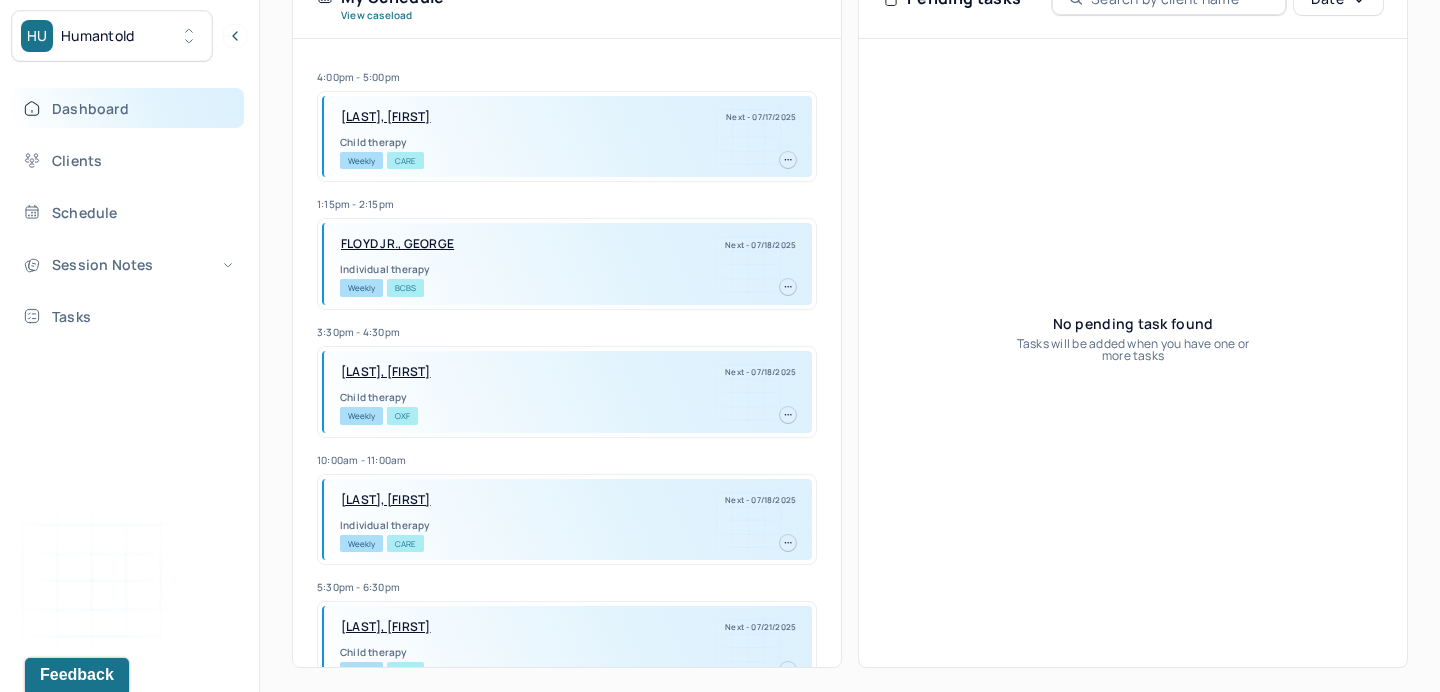 scroll, scrollTop: 517, scrollLeft: 0, axis: vertical 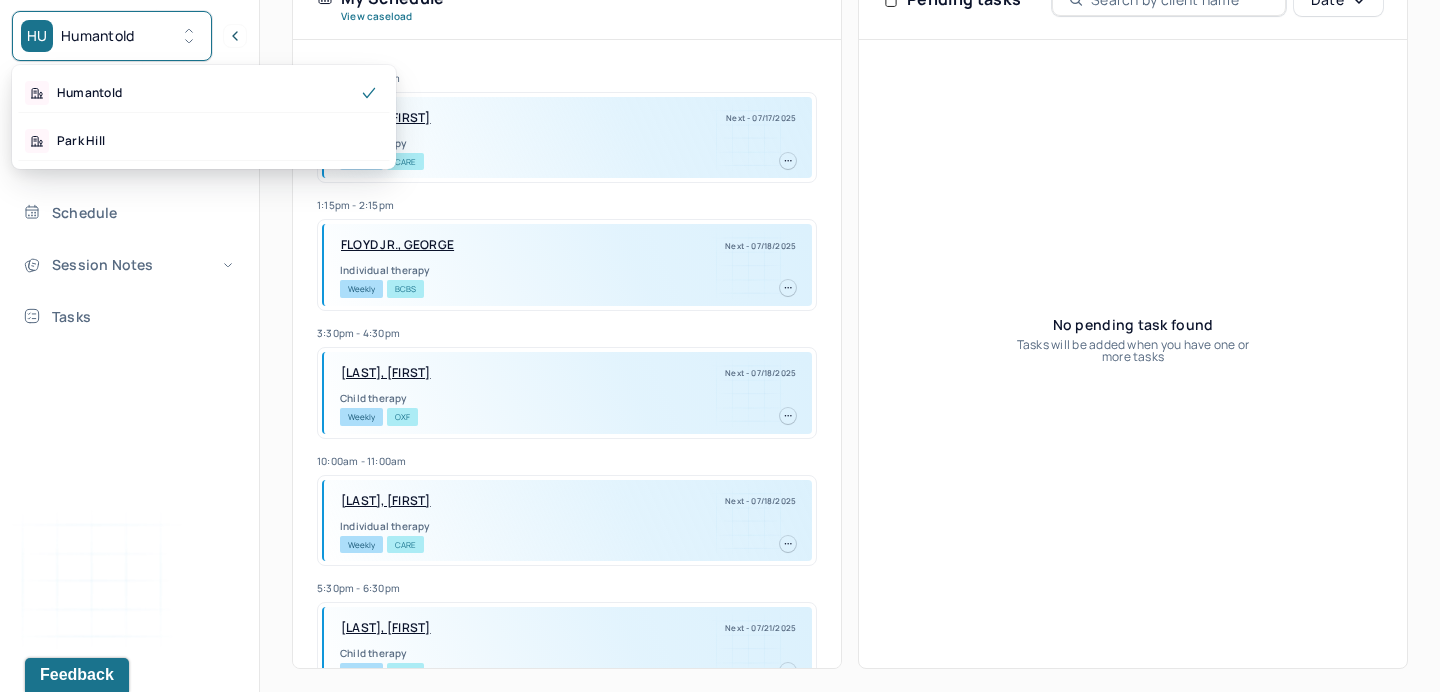 click on "HU Humantold" at bounding box center [112, 36] 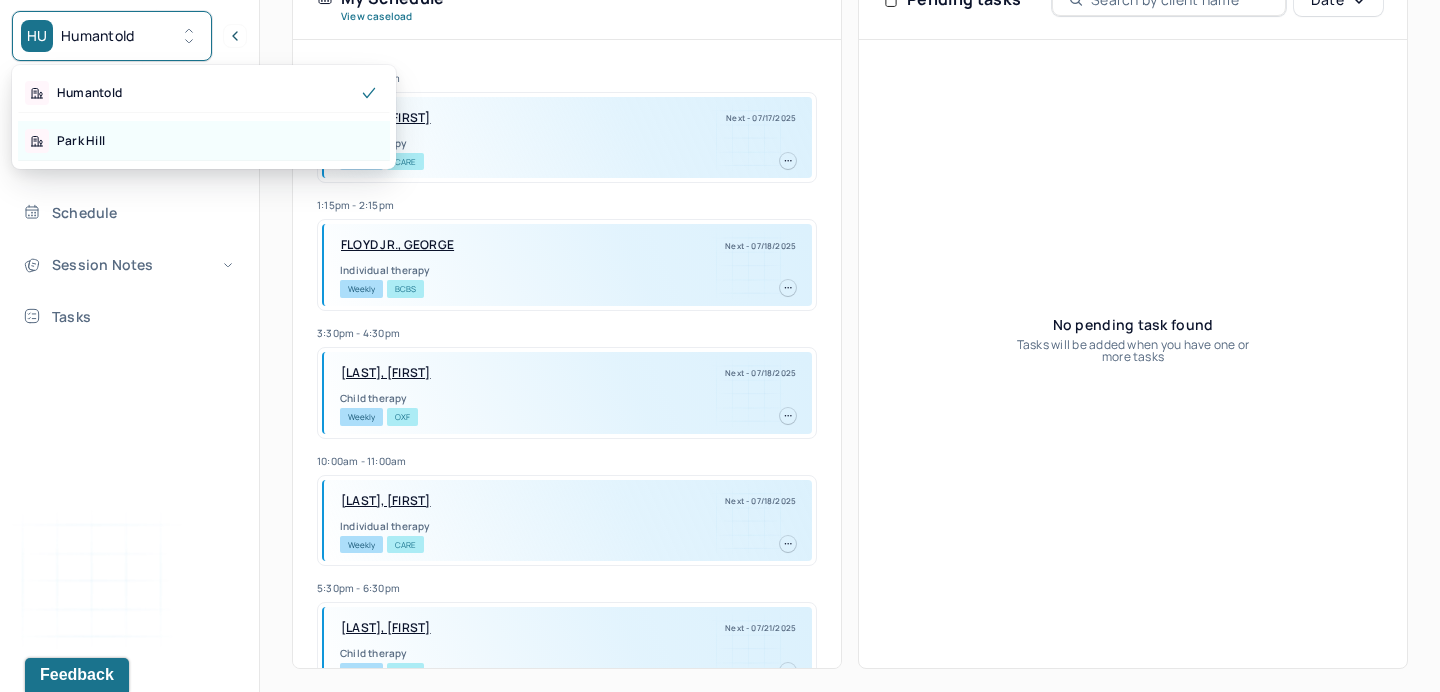 click on "Park Hill" at bounding box center [81, 141] 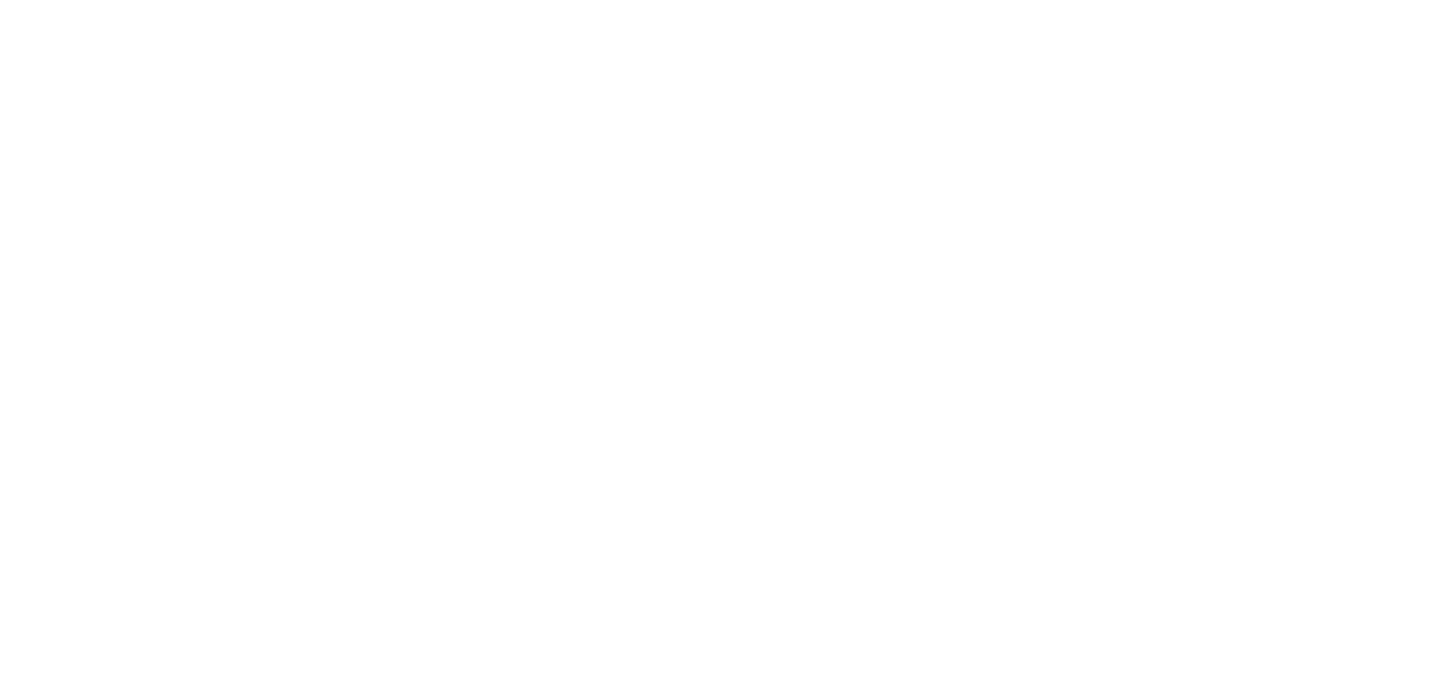 scroll, scrollTop: 0, scrollLeft: 0, axis: both 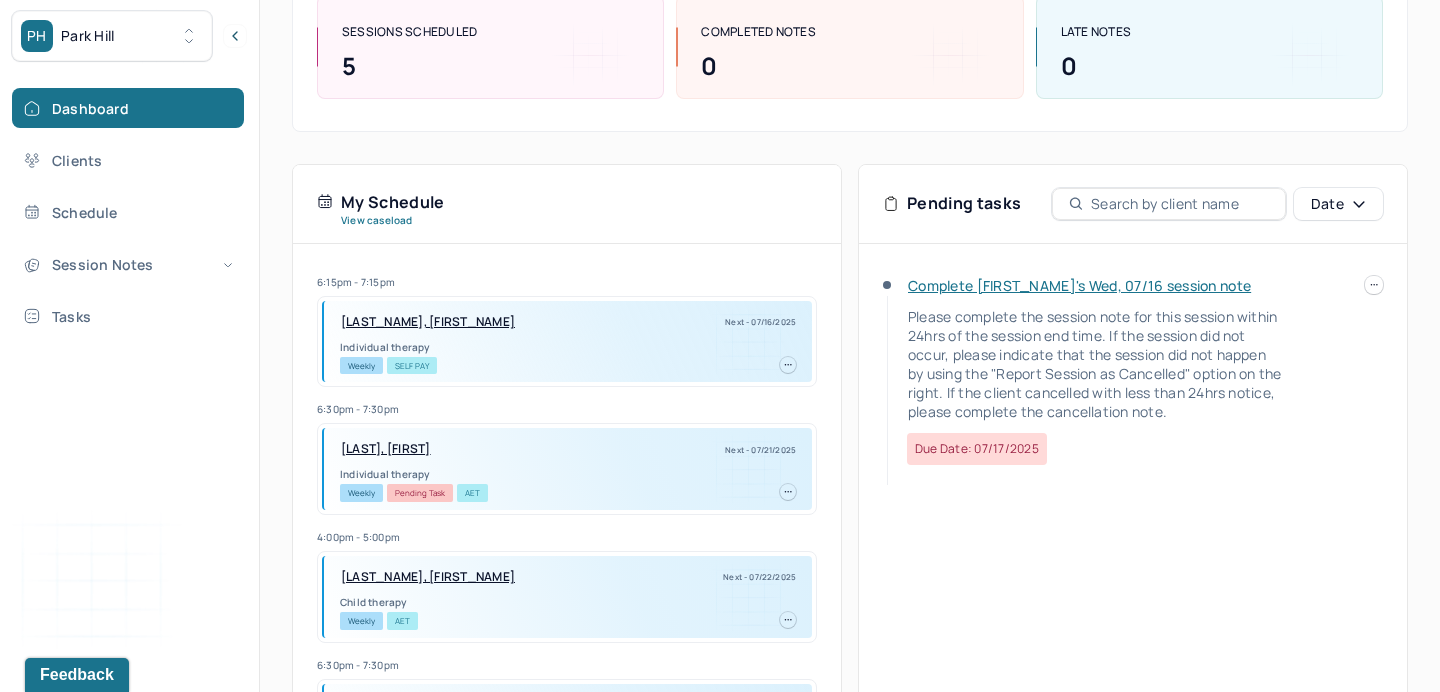 click on "Complete [FIRST_NAME]'s Wed, 07/16 session note" at bounding box center [1079, 285] 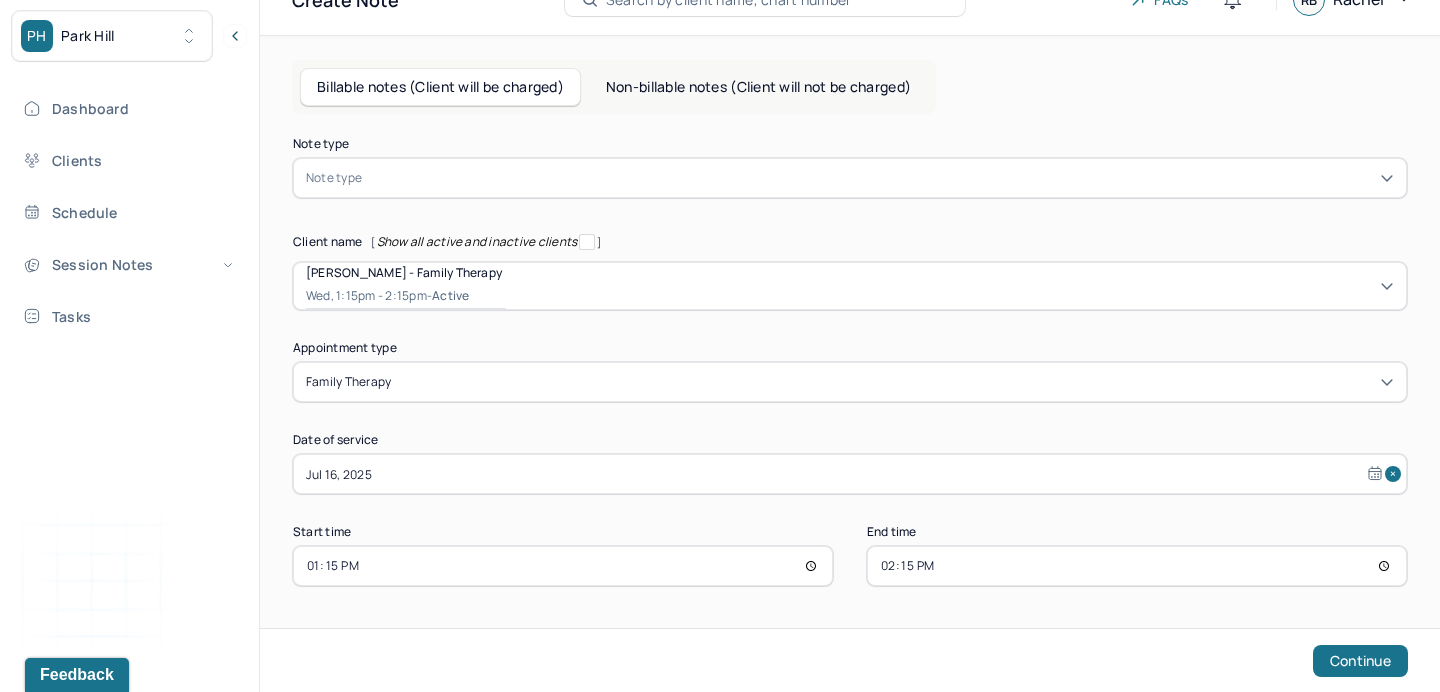 scroll, scrollTop: 79, scrollLeft: 0, axis: vertical 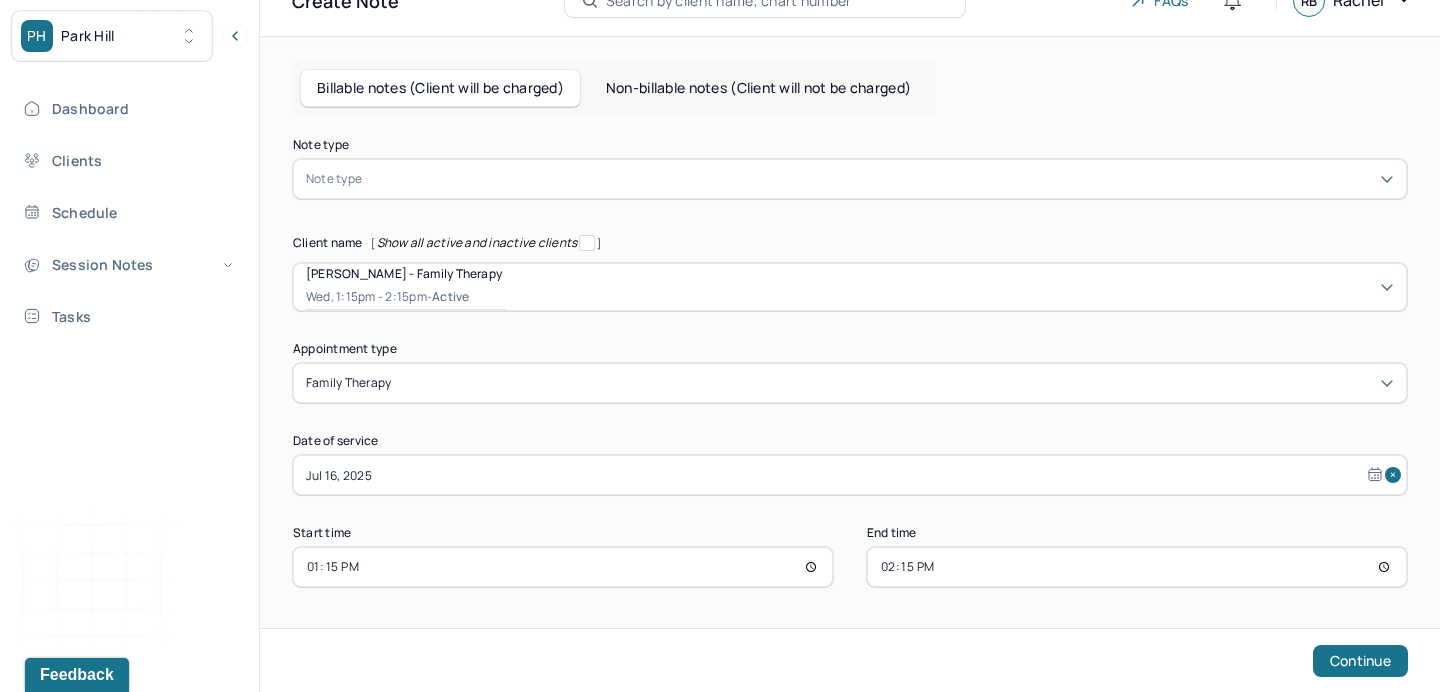 click at bounding box center (880, 179) 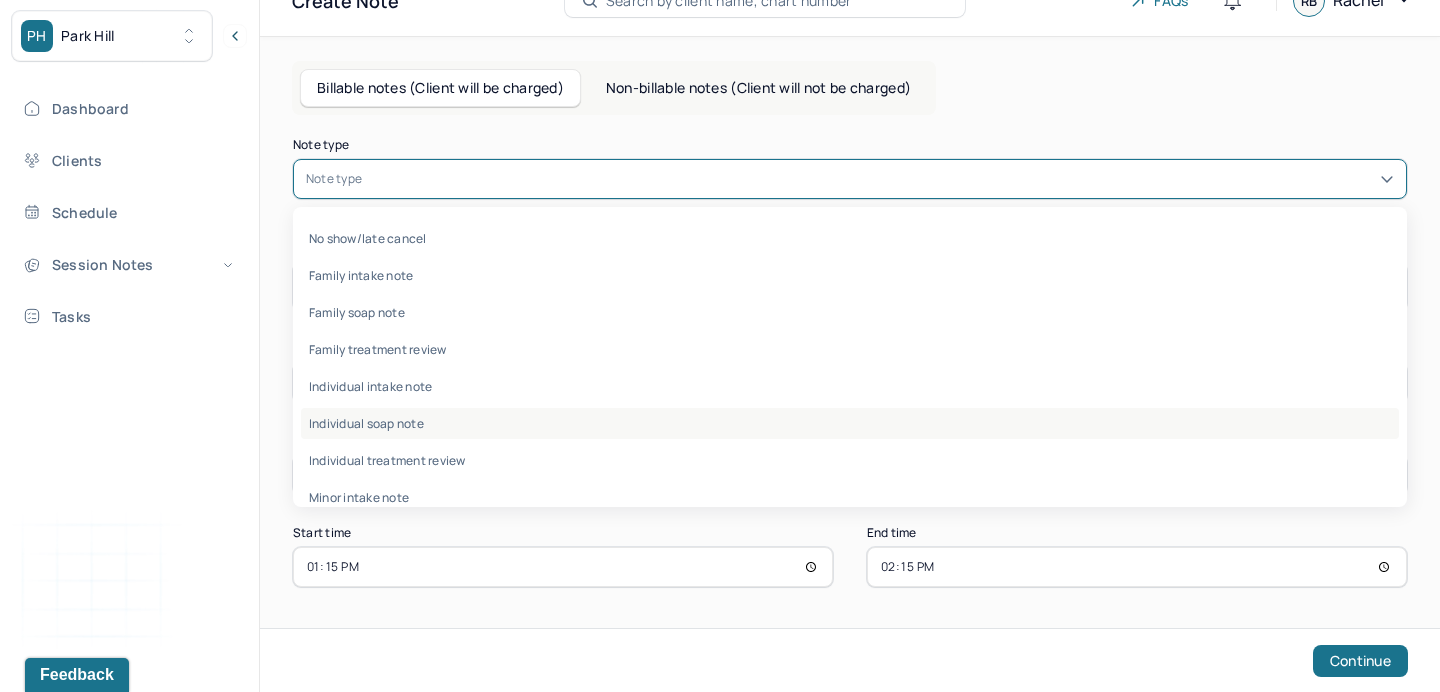 click on "Individual soap note" at bounding box center [850, 423] 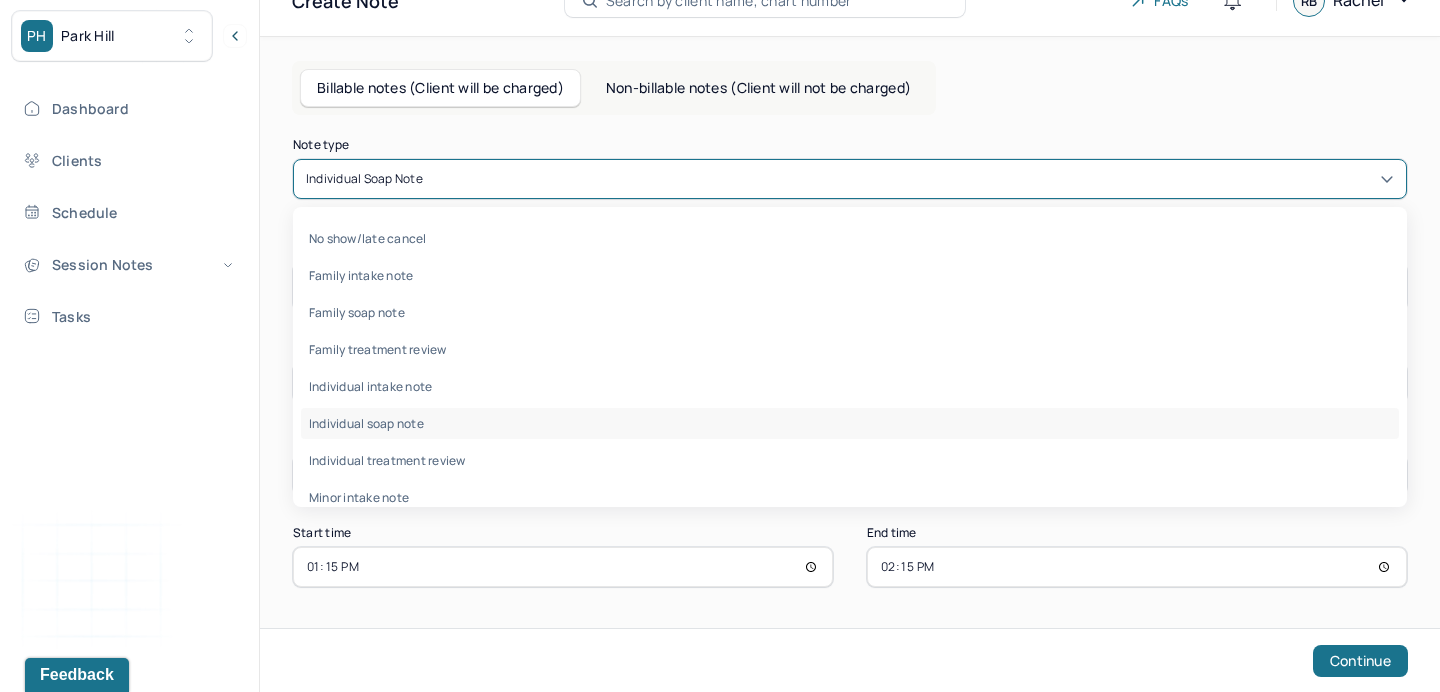 click on "Individual soap note" at bounding box center (364, 179) 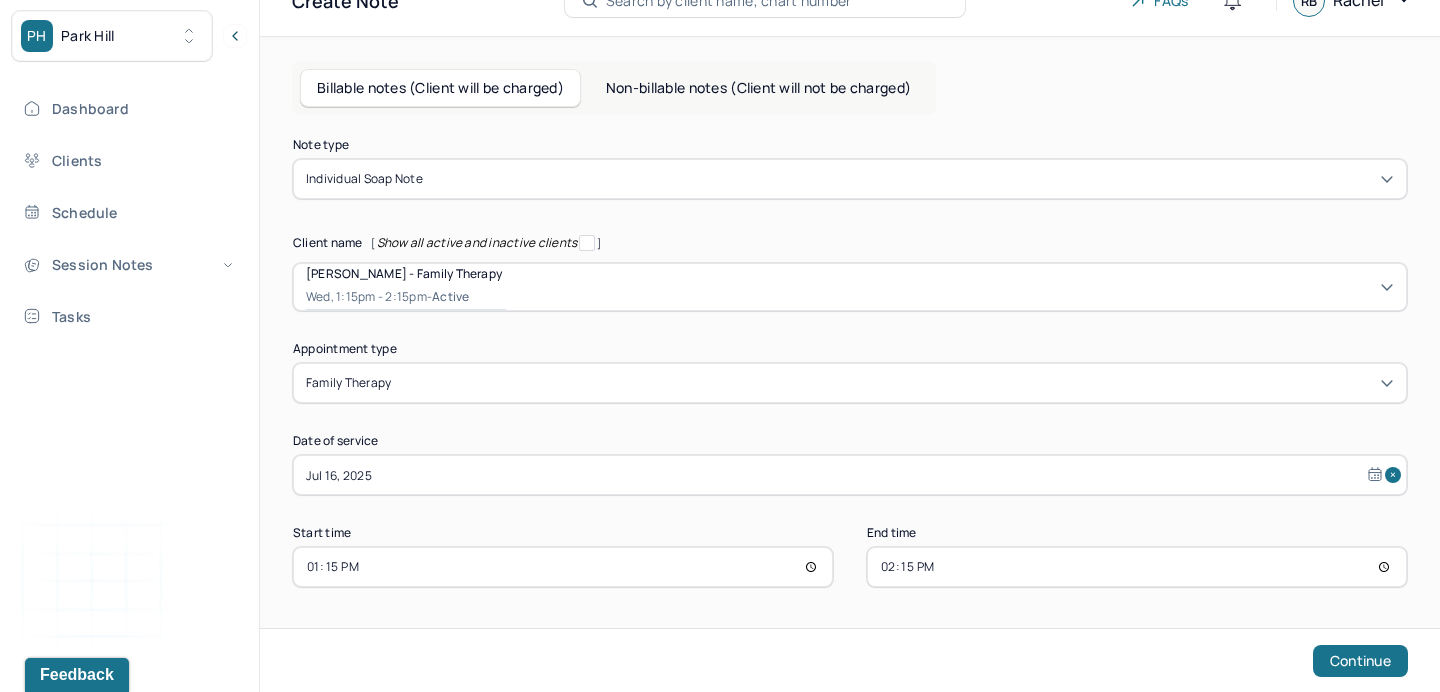 click on "Note type Individual soap note Client name [ Show all active and inactive clients ] [FIRST] [LAST] - Family therapy Wed, 1:15pm - 2:15pm  -  active Supervisee name [FIRST] [LAST] Appointment type family therapy Date of service Jul 16, 2025 Start time 13:15 End time 14:15   Continue" at bounding box center [850, 363] 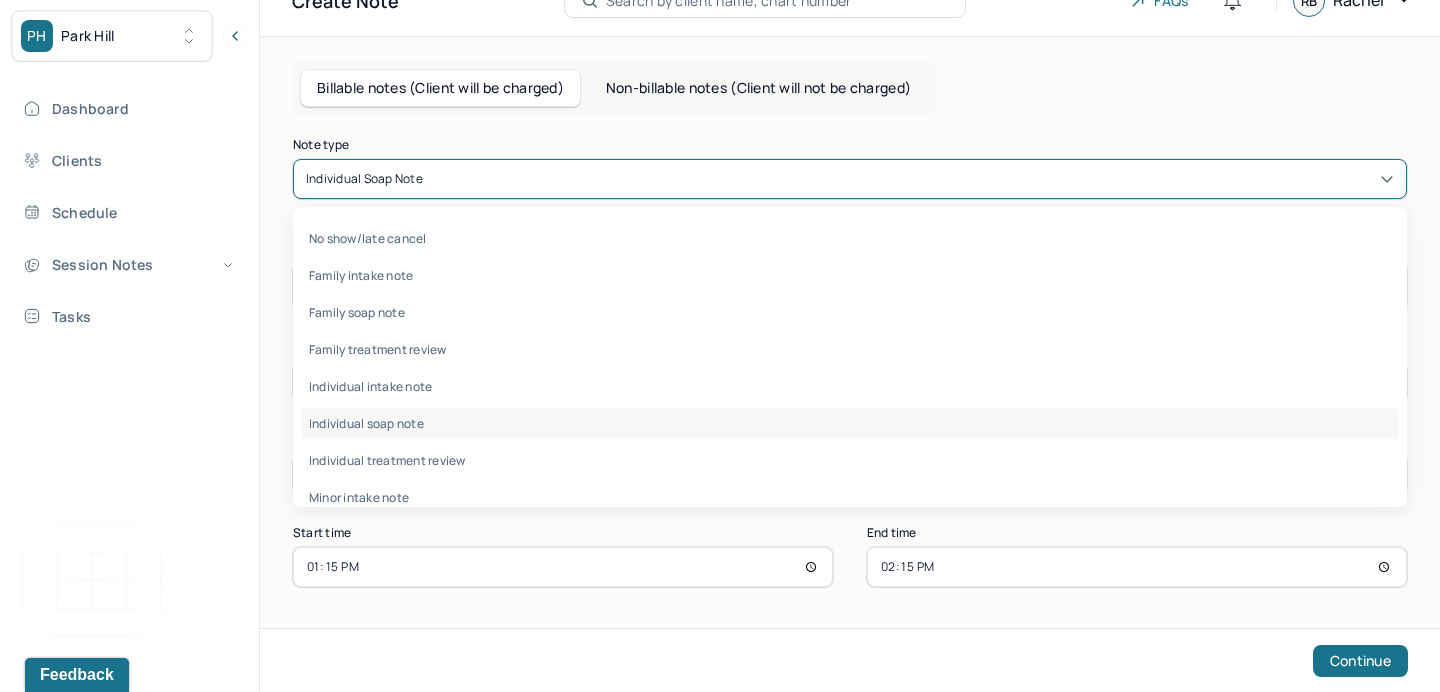 click on "Individual soap note" at bounding box center [850, 179] 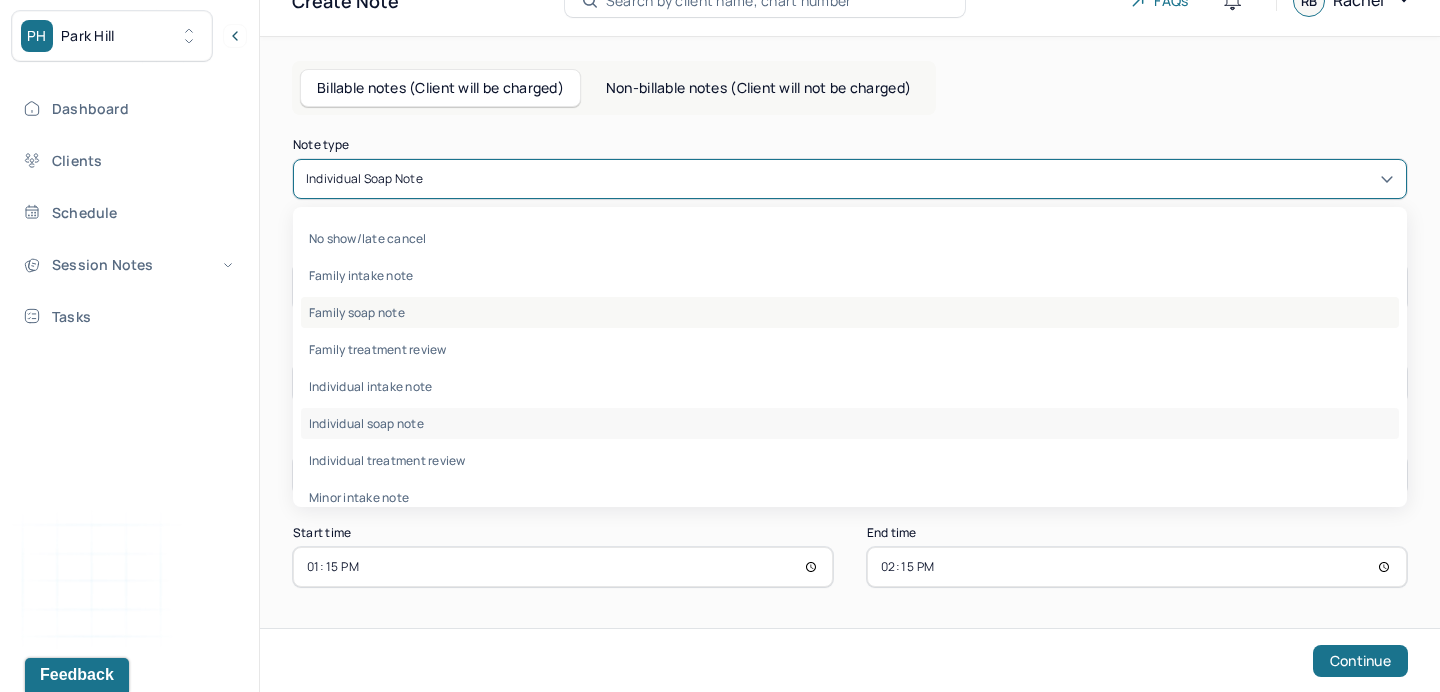 click on "Family soap note" at bounding box center [850, 312] 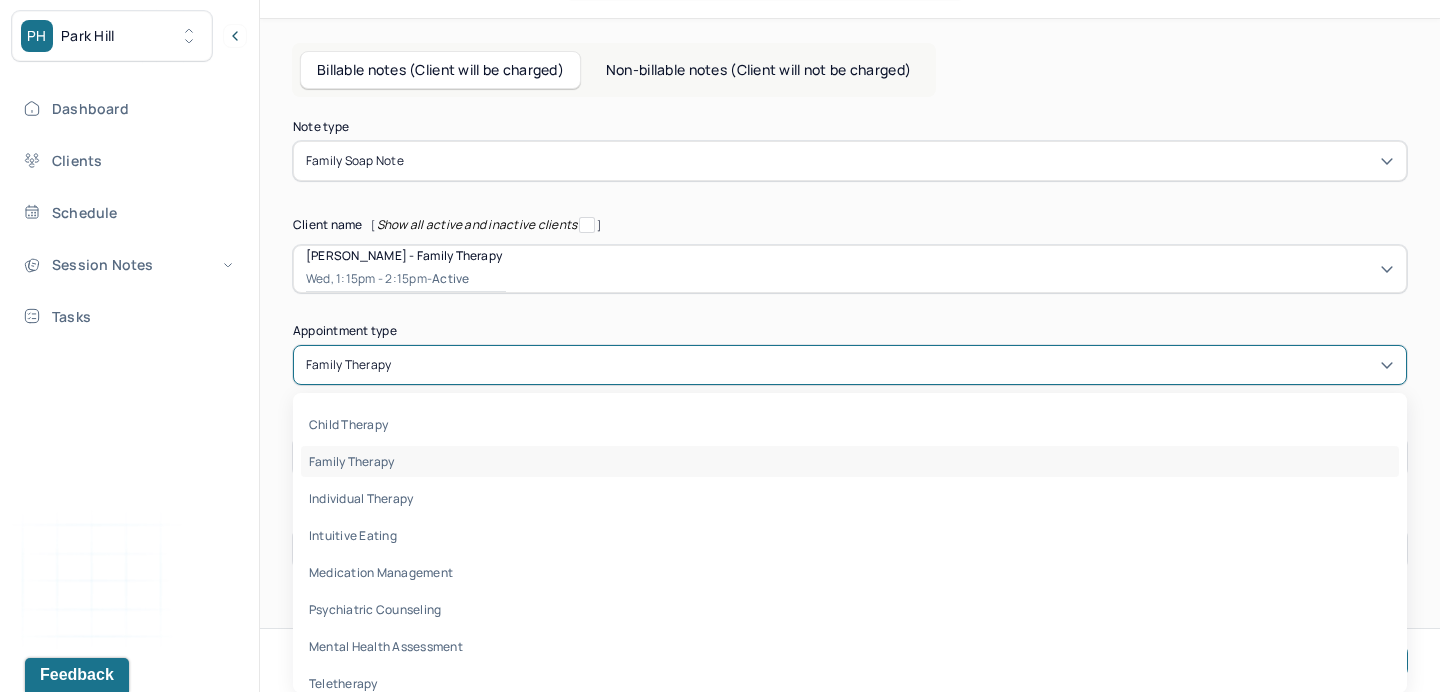 click on "[object Object] selected, 2 of 8. 8 results available. Use Up and Down to choose options, press Enter to select the currently focused option, press Escape to exit the menu, press Tab to select the option and exit the menu. family therapy child therapy family therapy individual therapy intuitive eating medication management psychiatric counseling mental health assessment teletherapy" at bounding box center (850, 365) 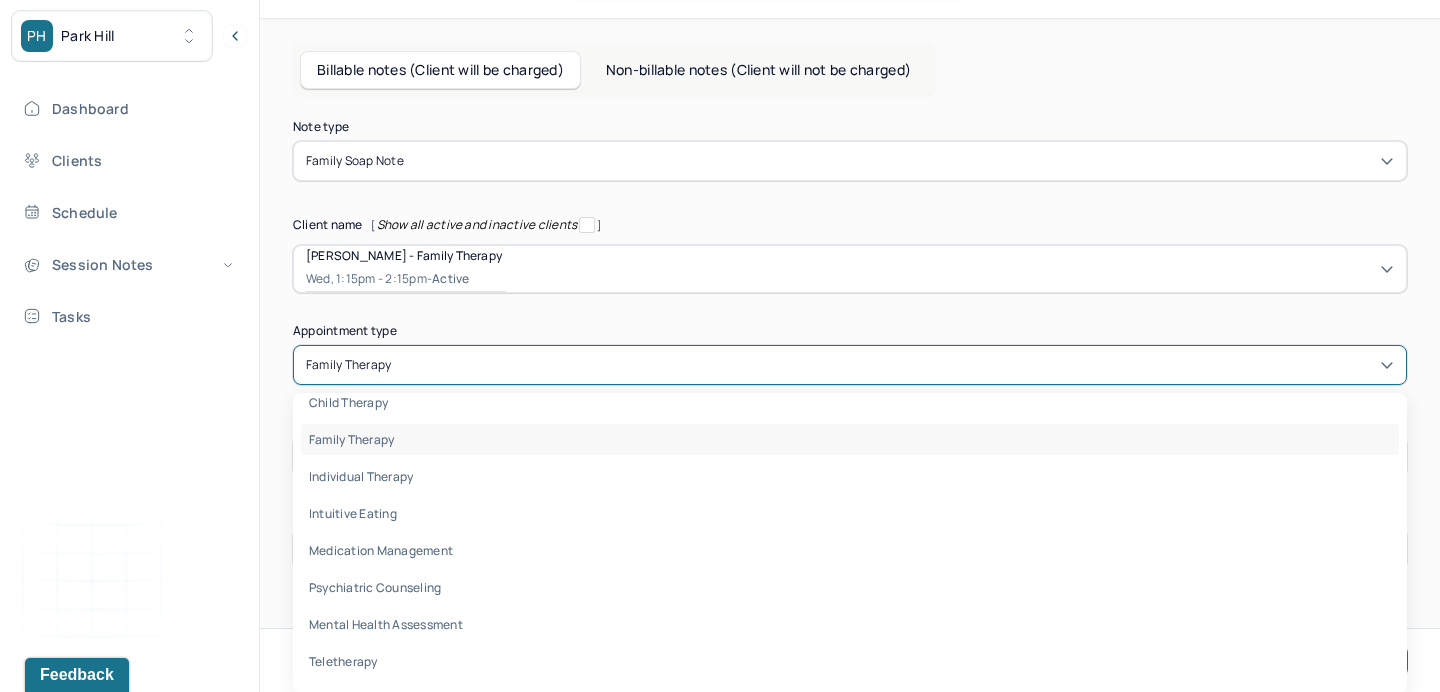 scroll, scrollTop: 0, scrollLeft: 0, axis: both 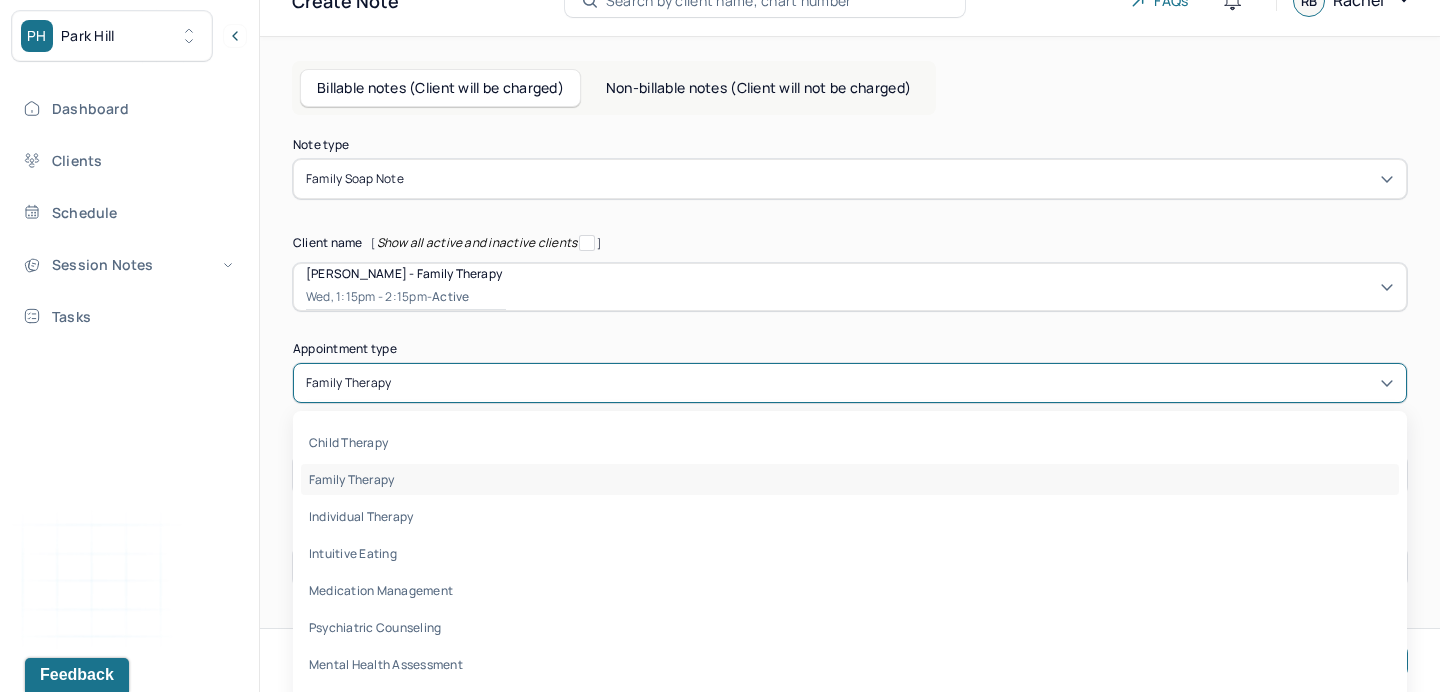 click on "Note type Family soap note Client name [ Show all active and inactive clients ] [FIRST] [LAST] - Family therapy Wed, 1:15pm - 2:15pm  -  active Supervisee name [FIRST] [LAST] Appointment type [object Object], 1 of 8. 8 results available. Use Up and Down to choose options, press Enter to select the currently focused option, press Escape to exit the menu, press Tab to select the option and exit the menu. family therapy child therapy family therapy individual therapy intuitive eating medication management psychiatric counseling mental health assessment teletherapy Date of service Jul 16, 2025 Start time 13:15 End time 14:15   Continue" at bounding box center [850, 363] 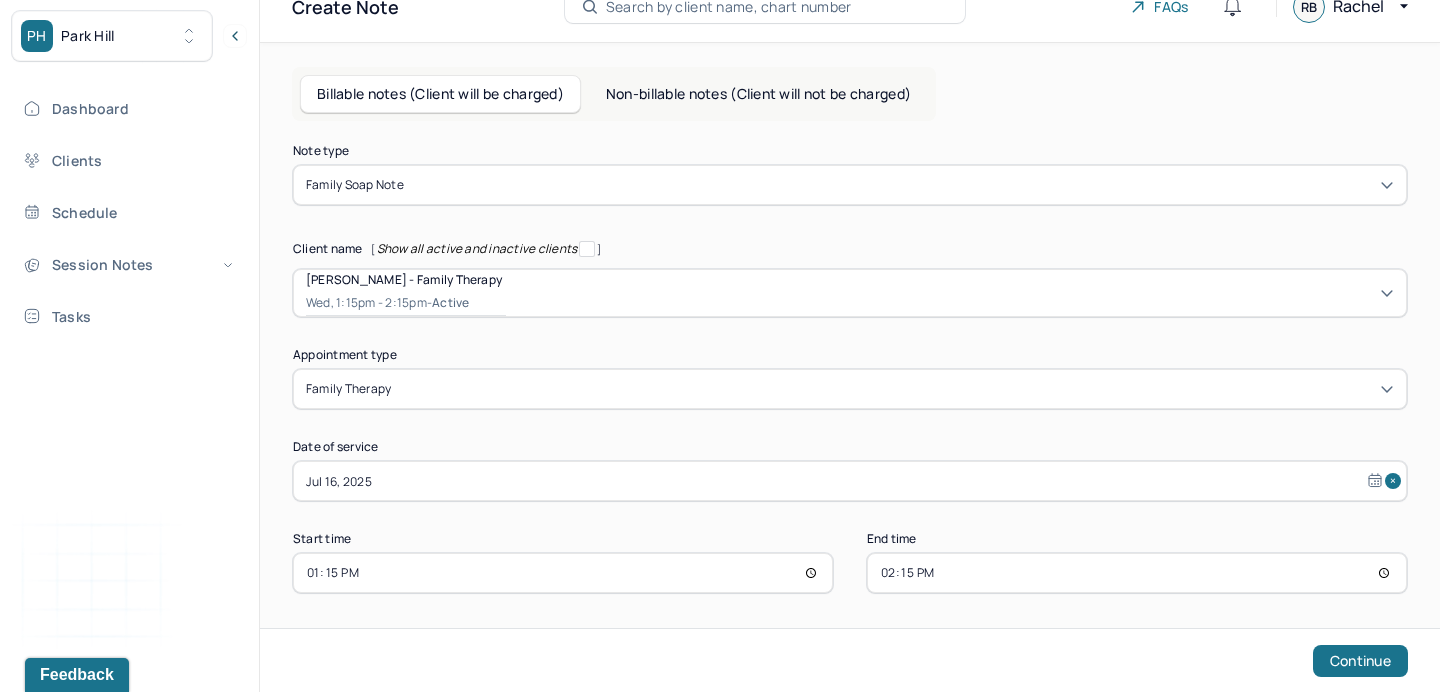 scroll, scrollTop: 79, scrollLeft: 0, axis: vertical 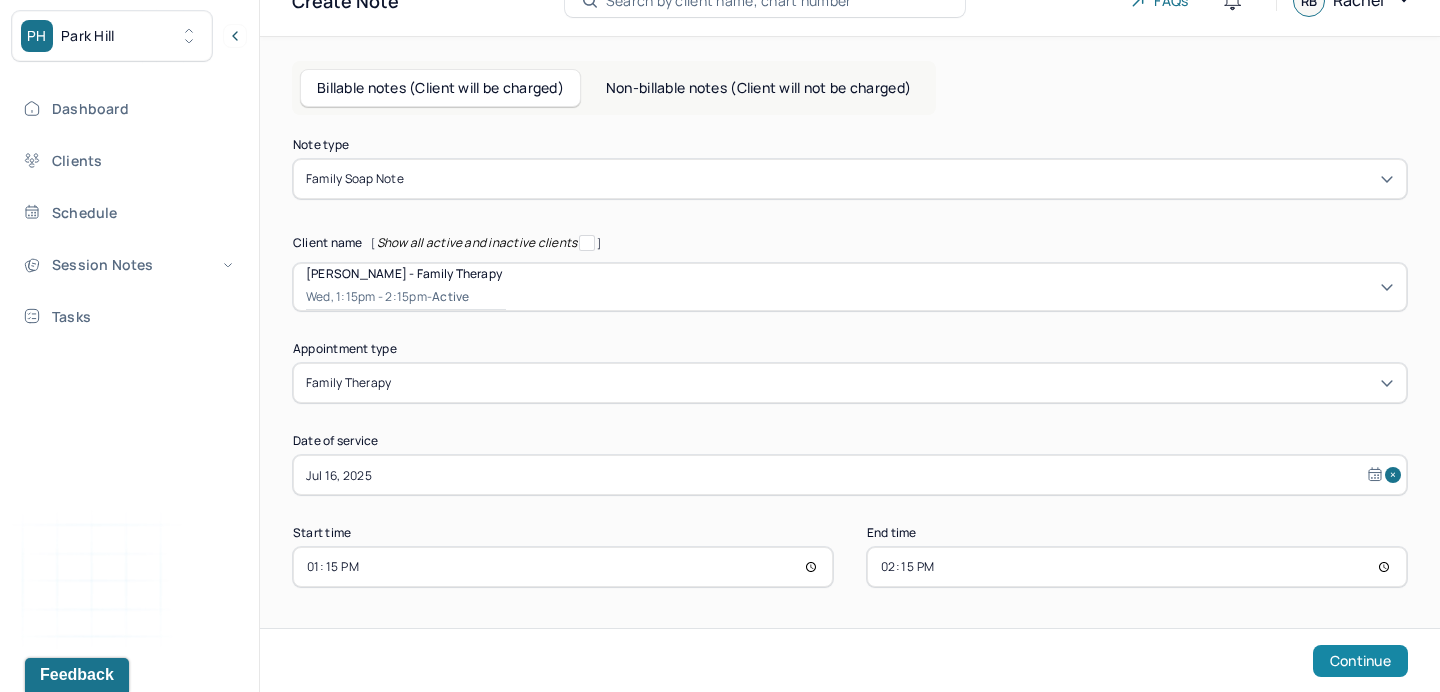 click on "Continue" at bounding box center [1360, 661] 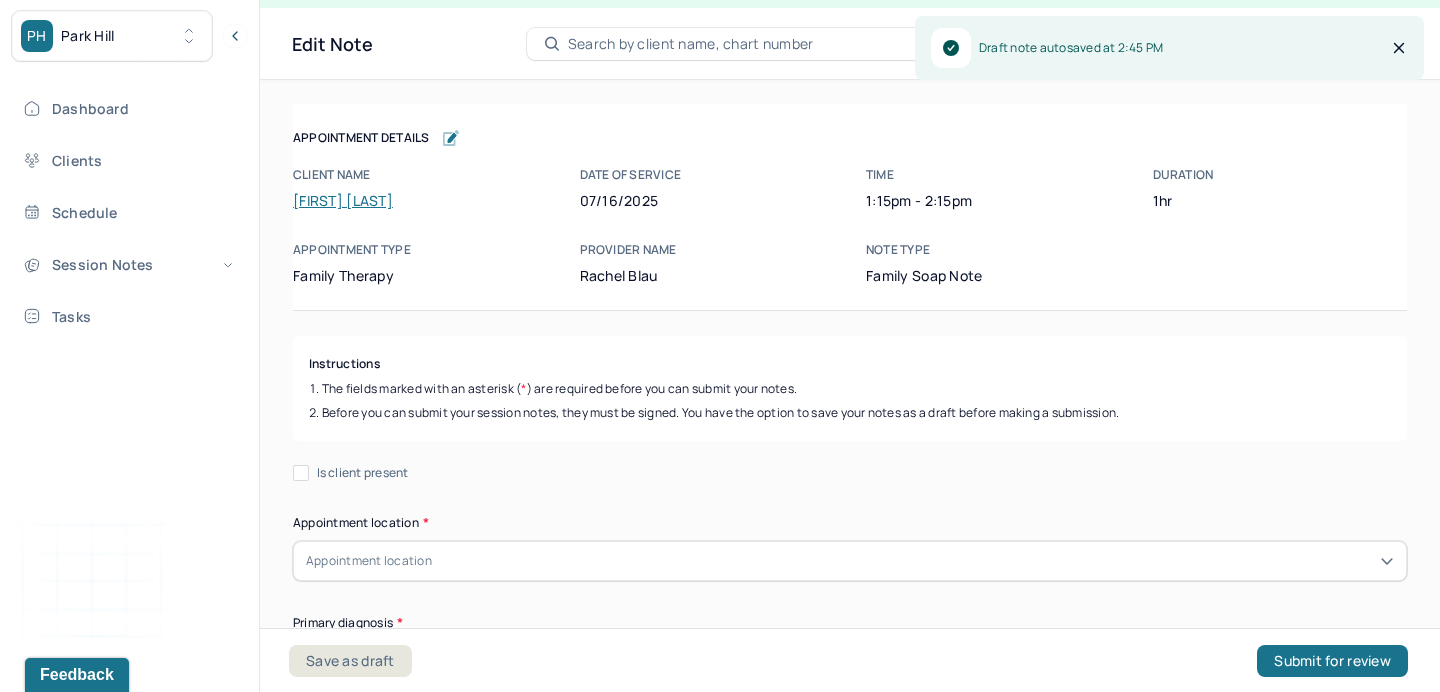 scroll, scrollTop: 36, scrollLeft: 0, axis: vertical 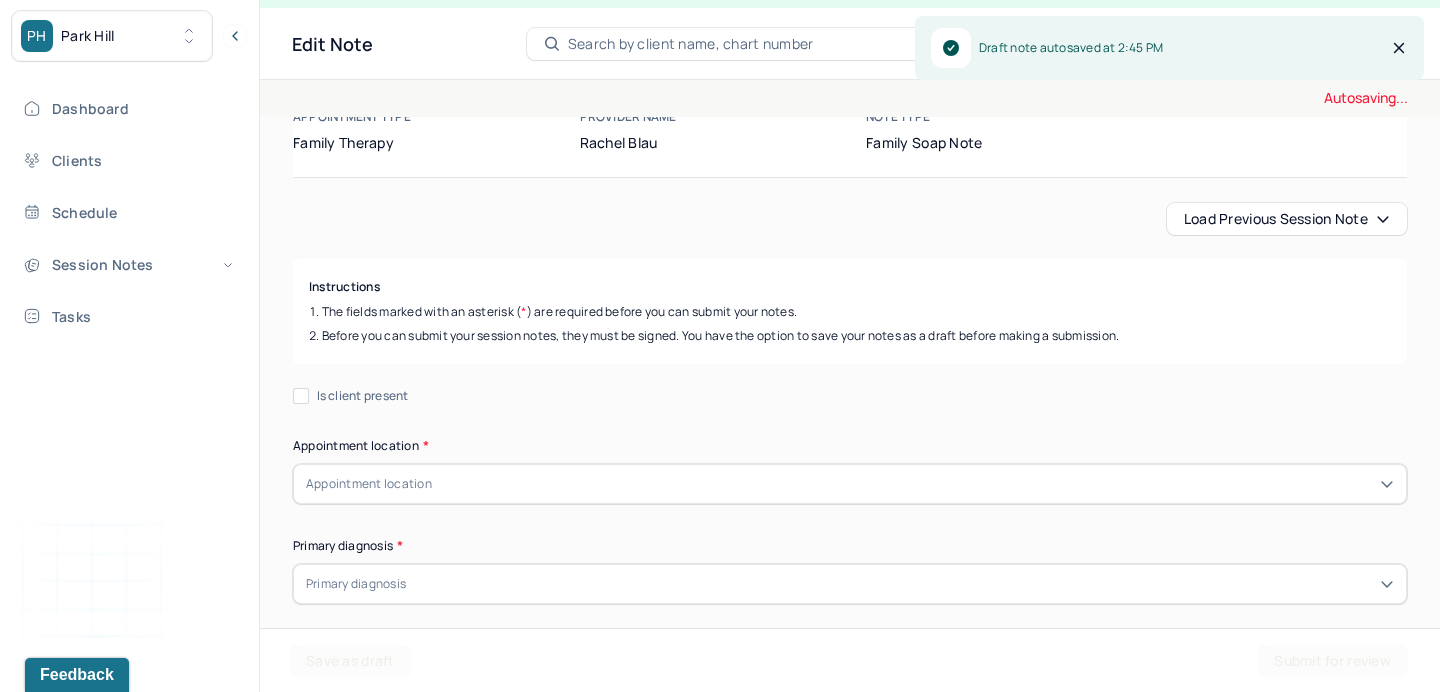 click on "Autosaving... Appointment Details Client name [FIRST] [LAST] Date of service [DATE] Time 1:15pm - 2:15pm Duration 1hr Appointment type family therapy Provider name [FIRST] [LAST] Note type Family soap note Appointment Details Client name [FIRST] [LAST] Date of service [DATE] Time 1:15pm - 2:15pm Duration 1hr Appointment type family therapy Provider name [FIRST] [LAST] Note type Family soap note Load previous session note Instructions The fields marked with an asterisk ( * ) are required before you can submit your notes. Before you can submit your session notes, they must be signed. You have the option to save your notes as a draft before making a submission. Is client present Appointment location * Appointment location Primary diagnosis * Primary diagnosis Secondary diagnosis (optional) Secondary diagnosis Tertiary diagnosis (optional) Tertiary diagnosis Emotional / Behavioural symptoms demonstrated * Causing * Causing Intention for Session * Intention for Session Session Note Subjective Objective * *" at bounding box center [850, 2134] 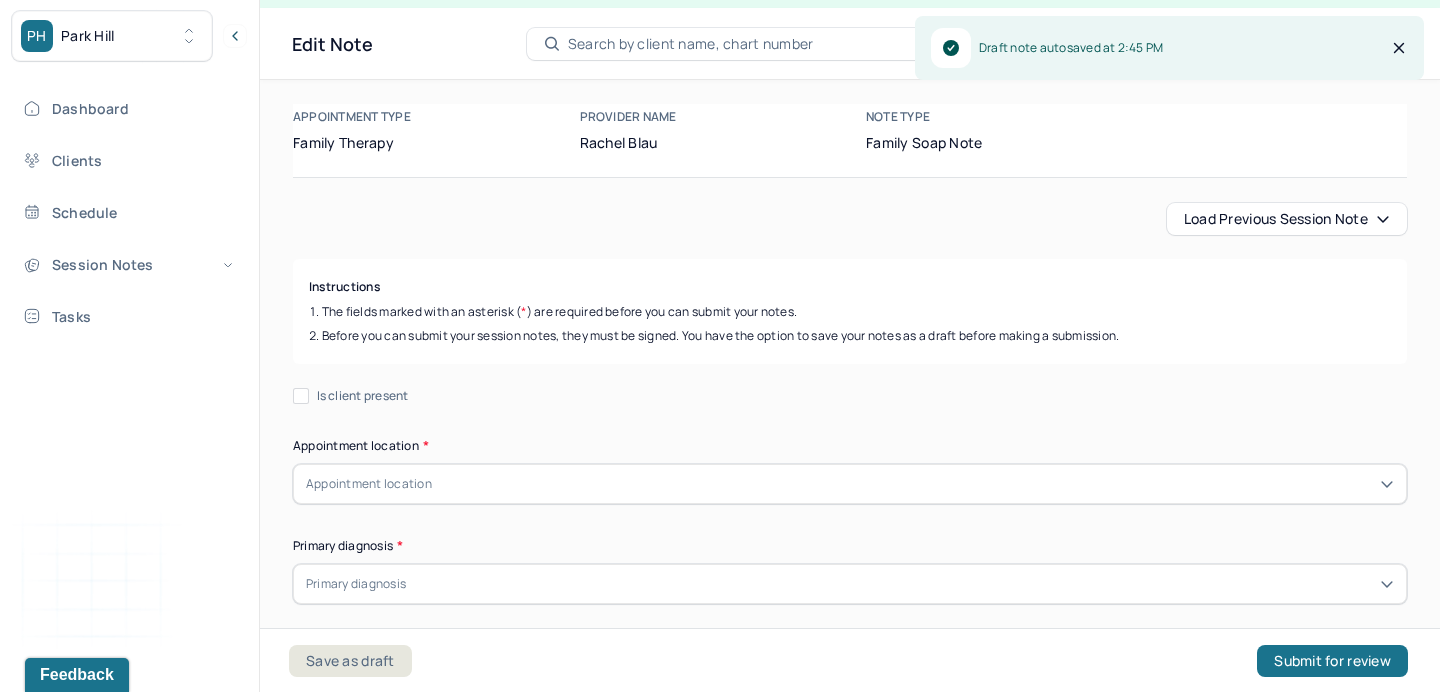 click on "Load previous session note" at bounding box center [1287, 219] 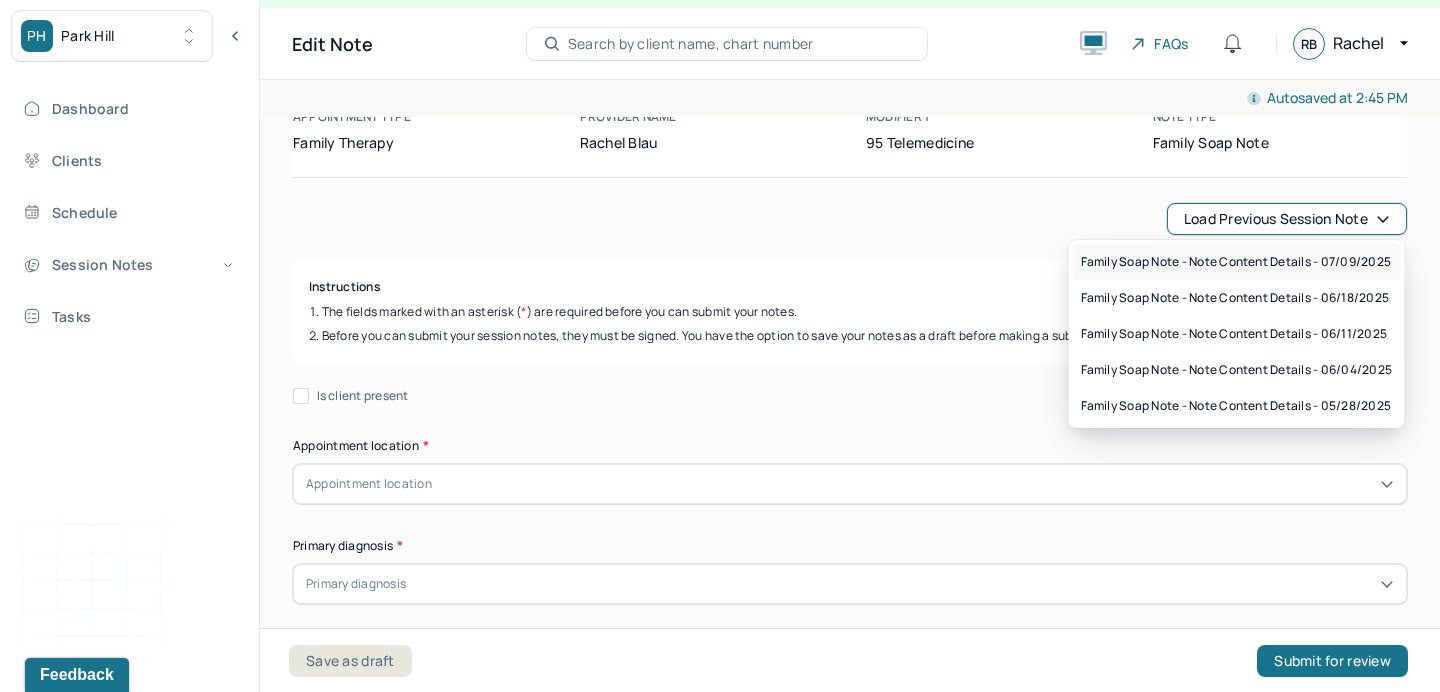 click on "Family soap note - Note content Details - [DATE]" at bounding box center [1236, 262] 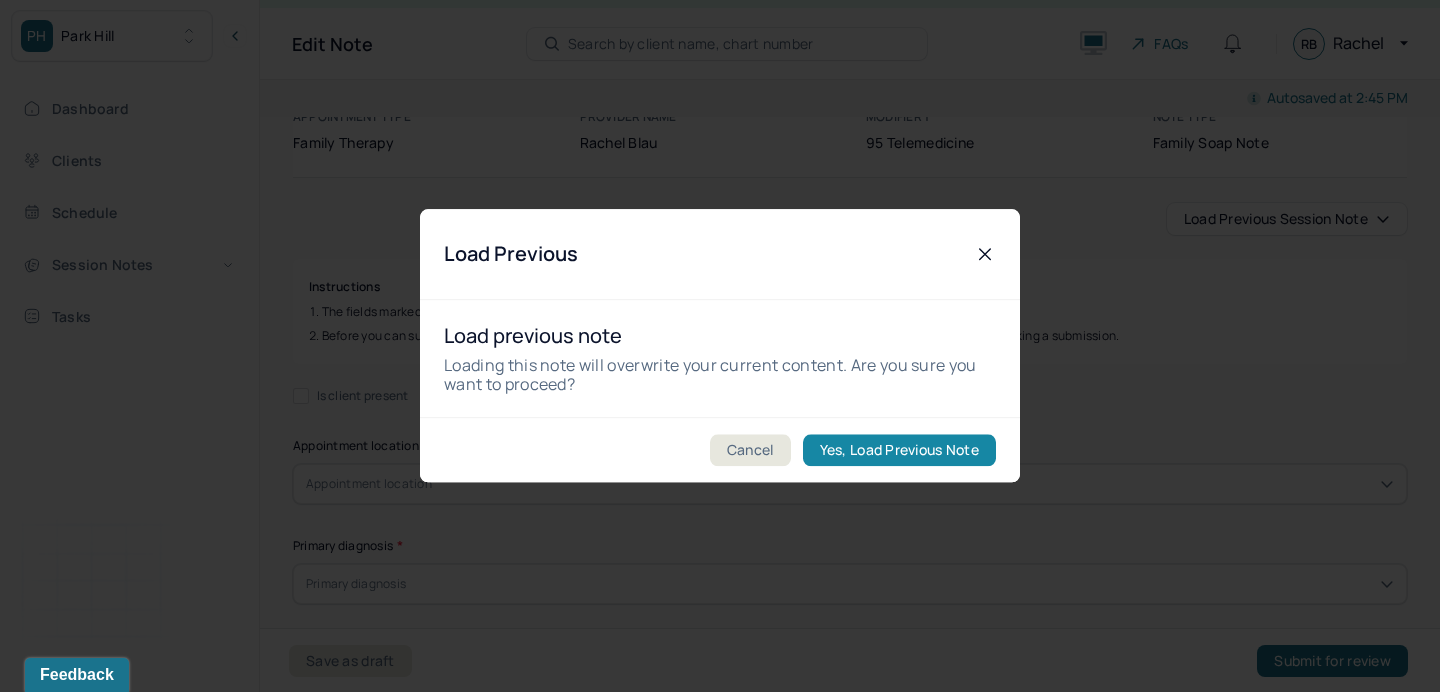 click on "Yes, Load Previous Note" at bounding box center [899, 451] 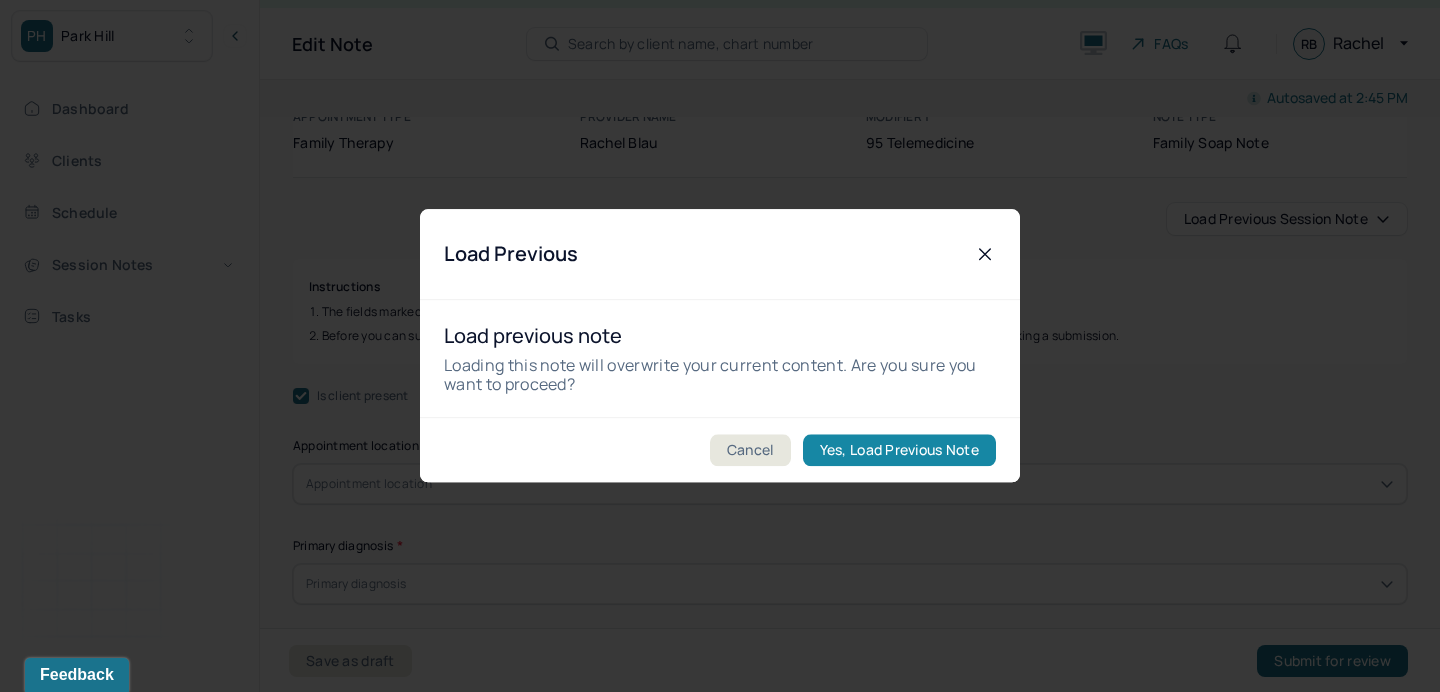 checkbox on "true" 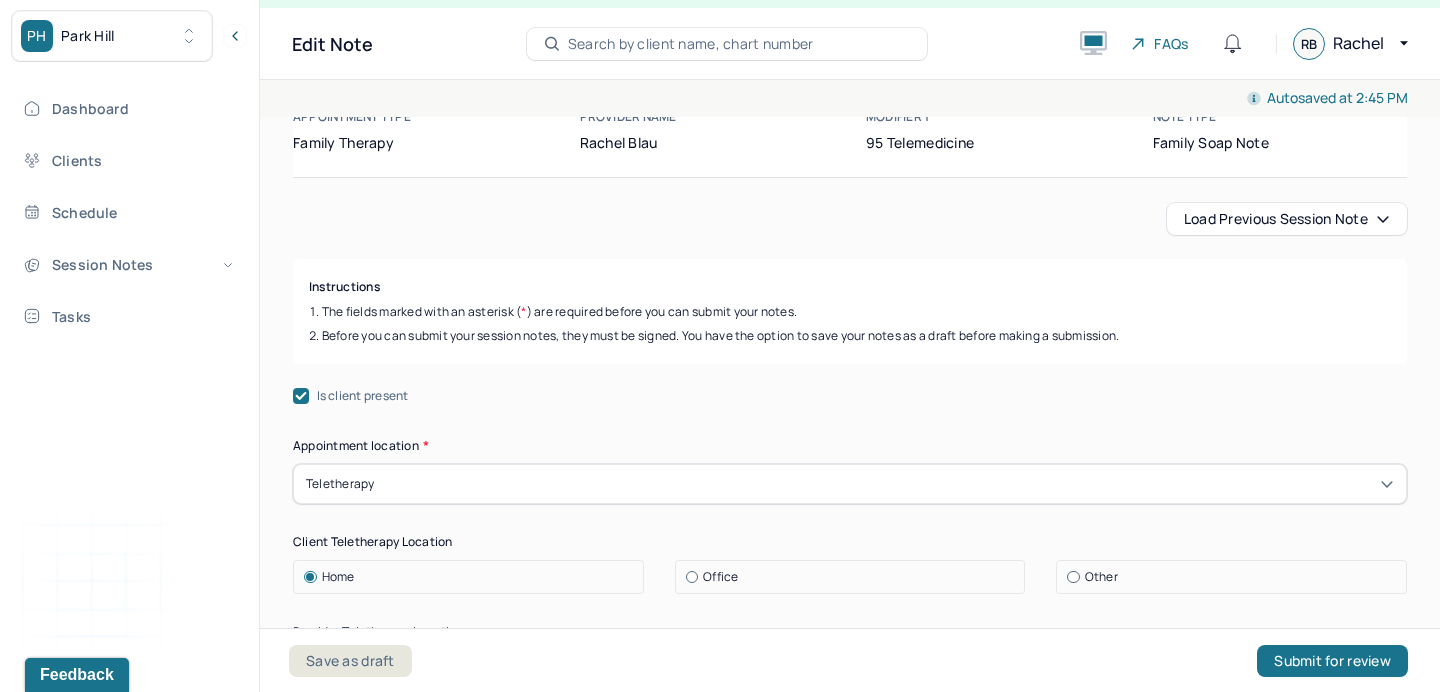 click on "Is client present" at bounding box center (363, 396) 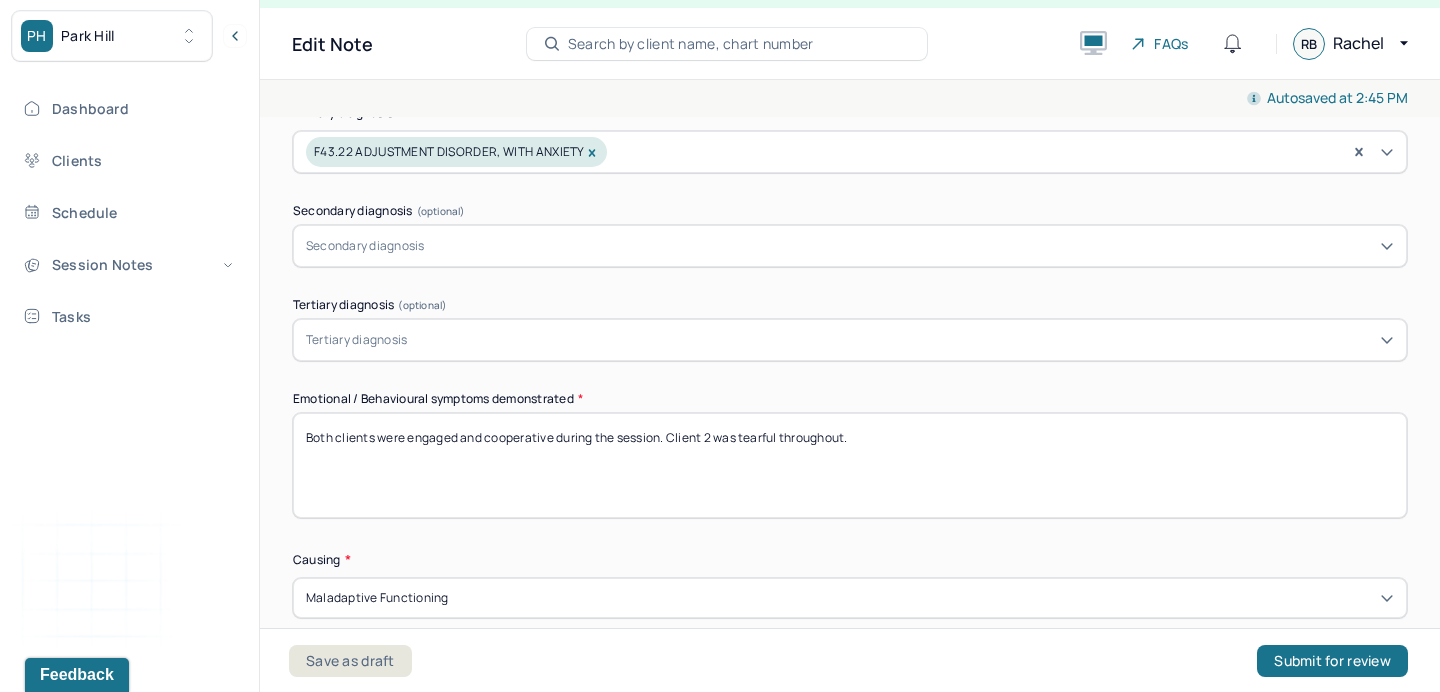 scroll, scrollTop: 827, scrollLeft: 0, axis: vertical 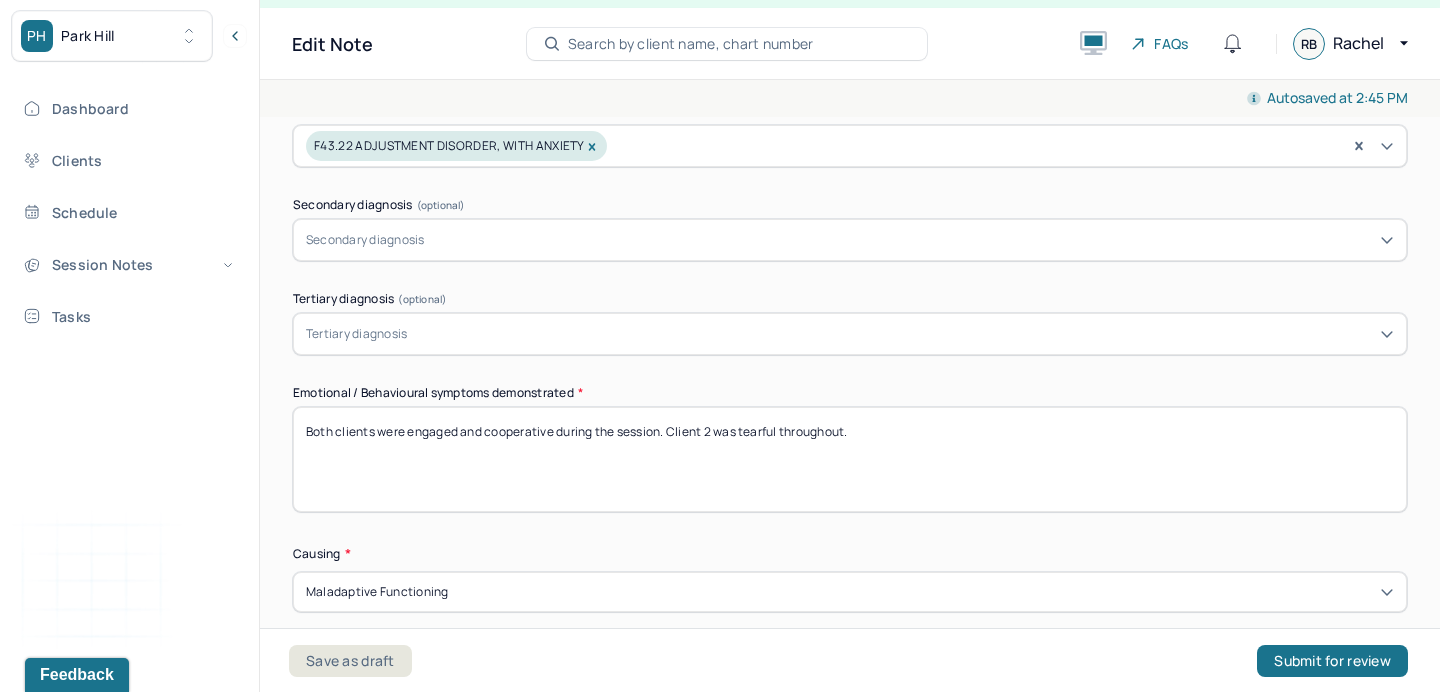 click on "Both clients were engaged and cooperative during the session. Client 2 was tearful throughout." at bounding box center [850, 459] 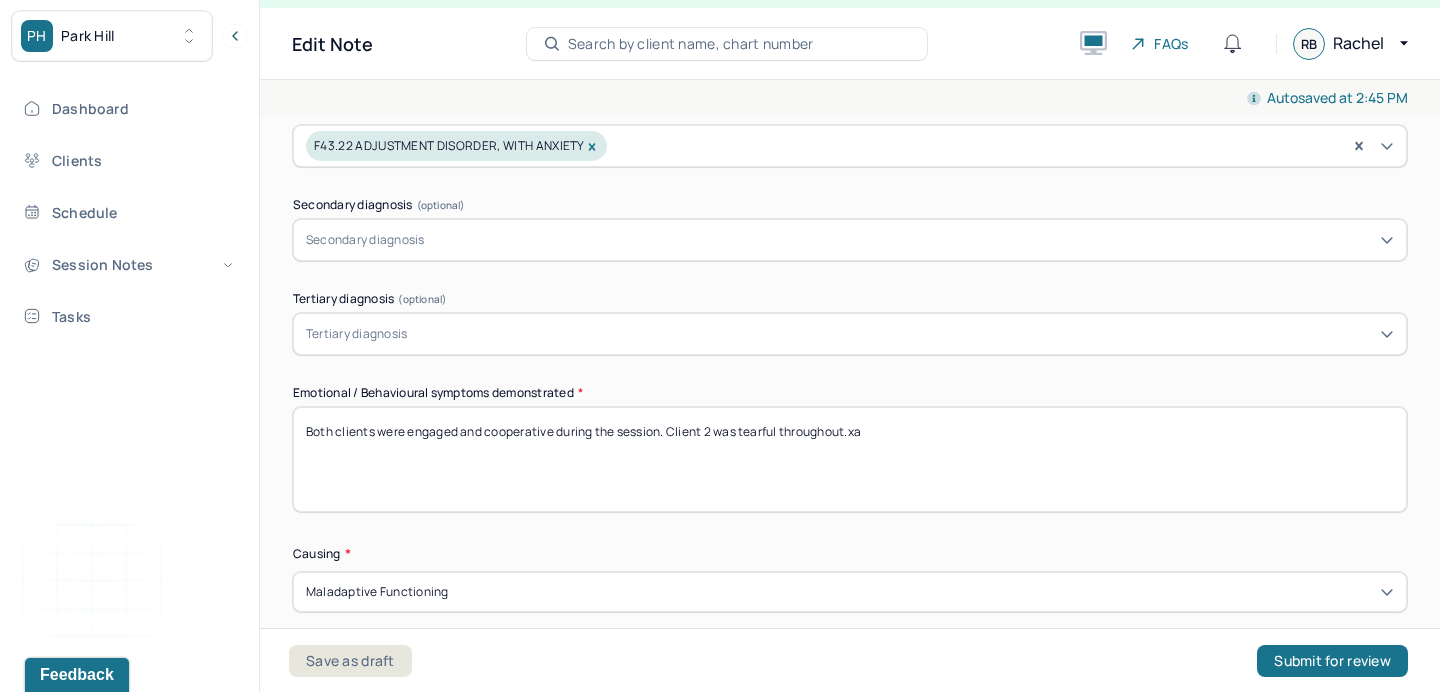 type on "Both clients were engaged and cooperative during the session. Client 2 was tearful throughout.x" 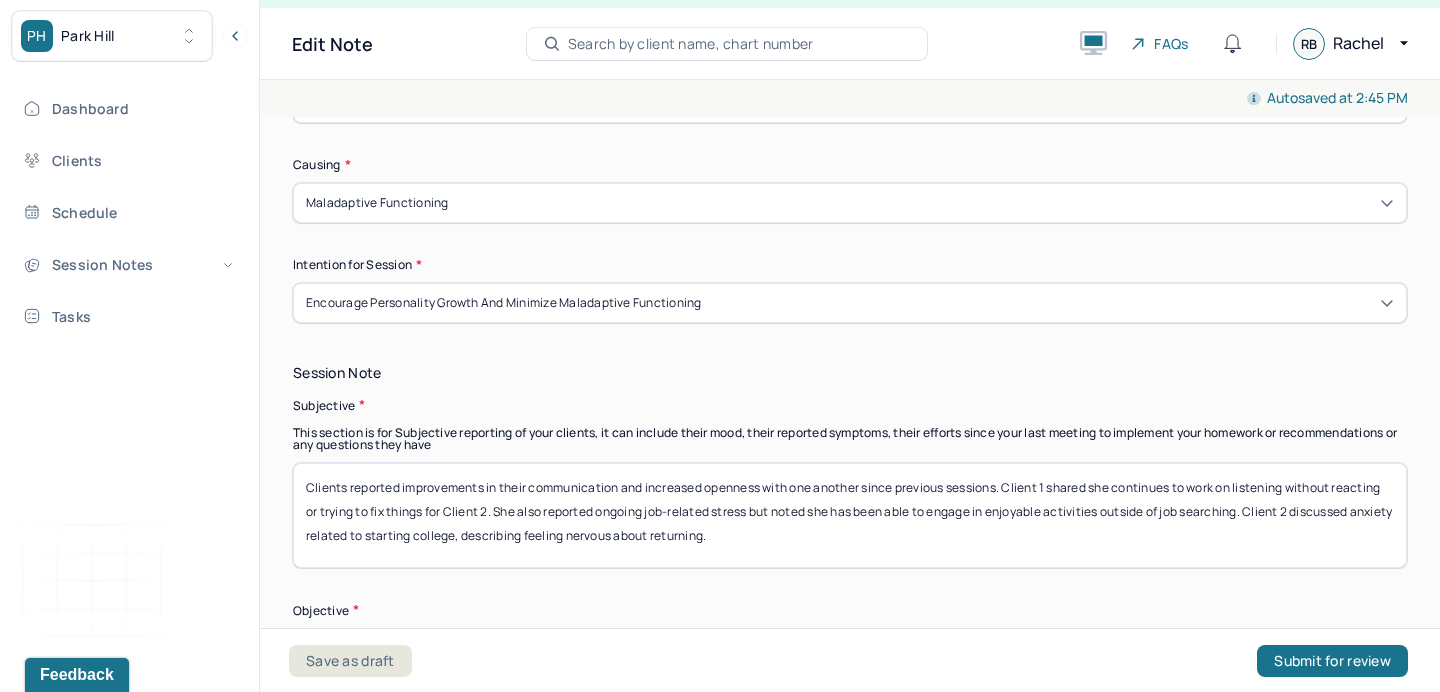 scroll, scrollTop: 1218, scrollLeft: 0, axis: vertical 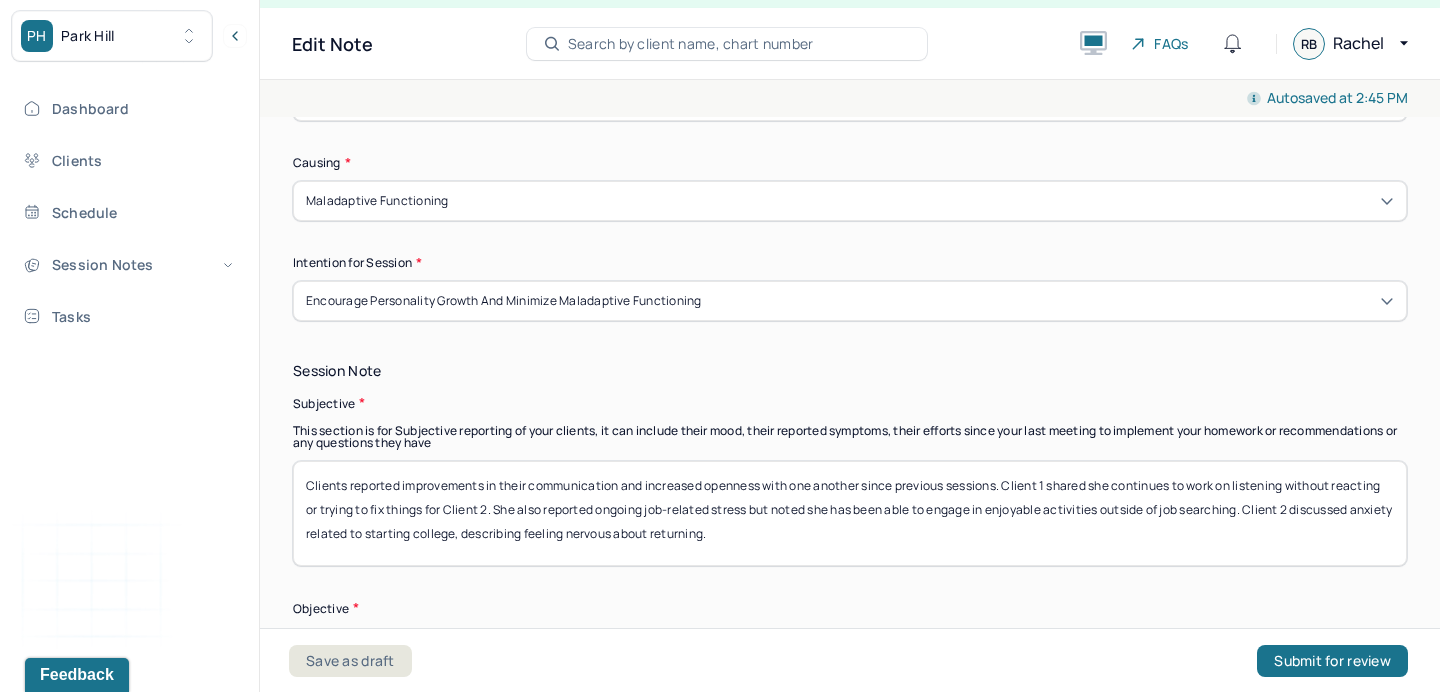 type 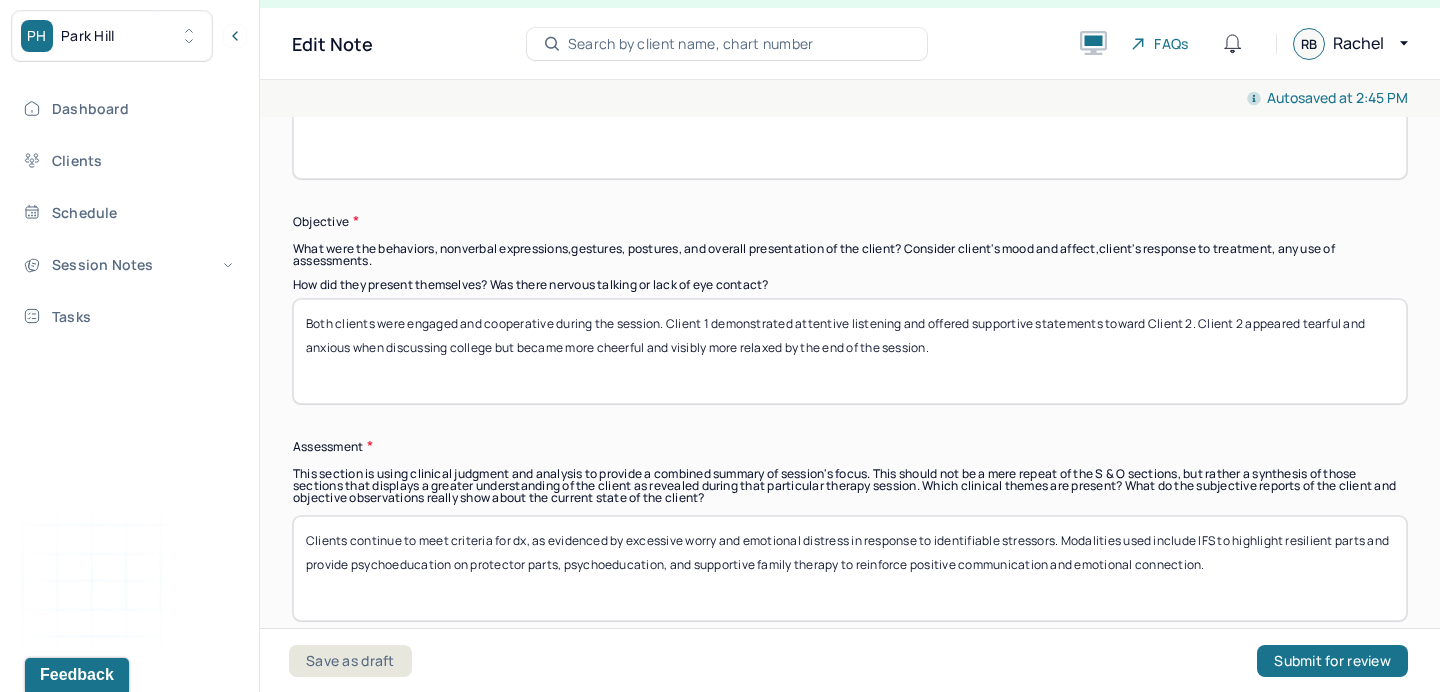 scroll, scrollTop: 1607, scrollLeft: 0, axis: vertical 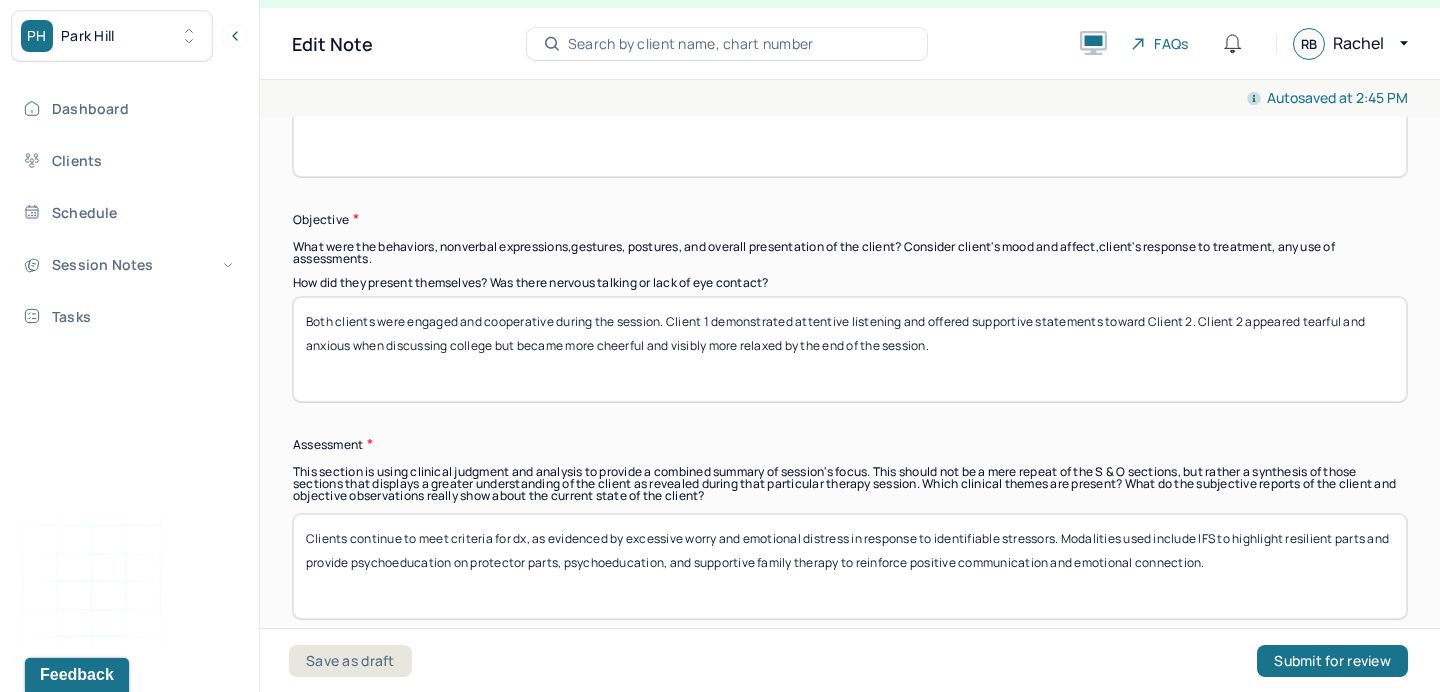 type 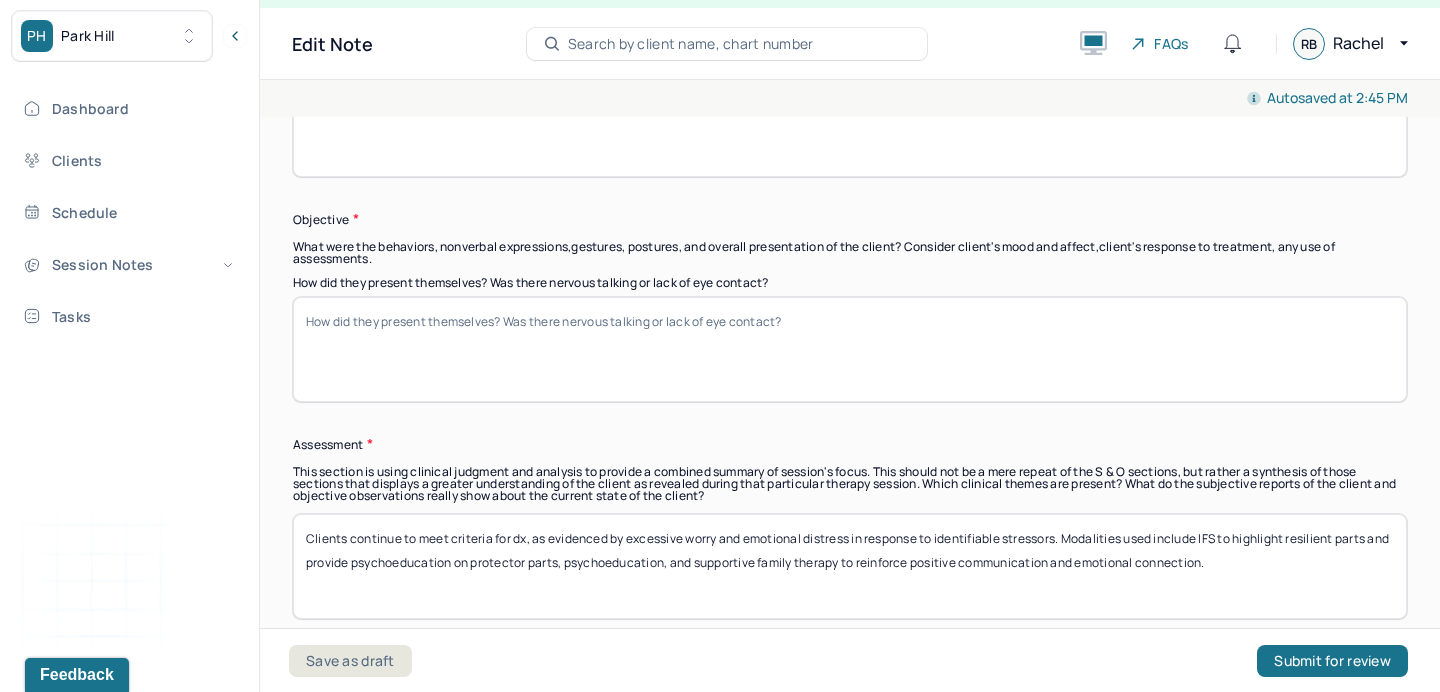 type 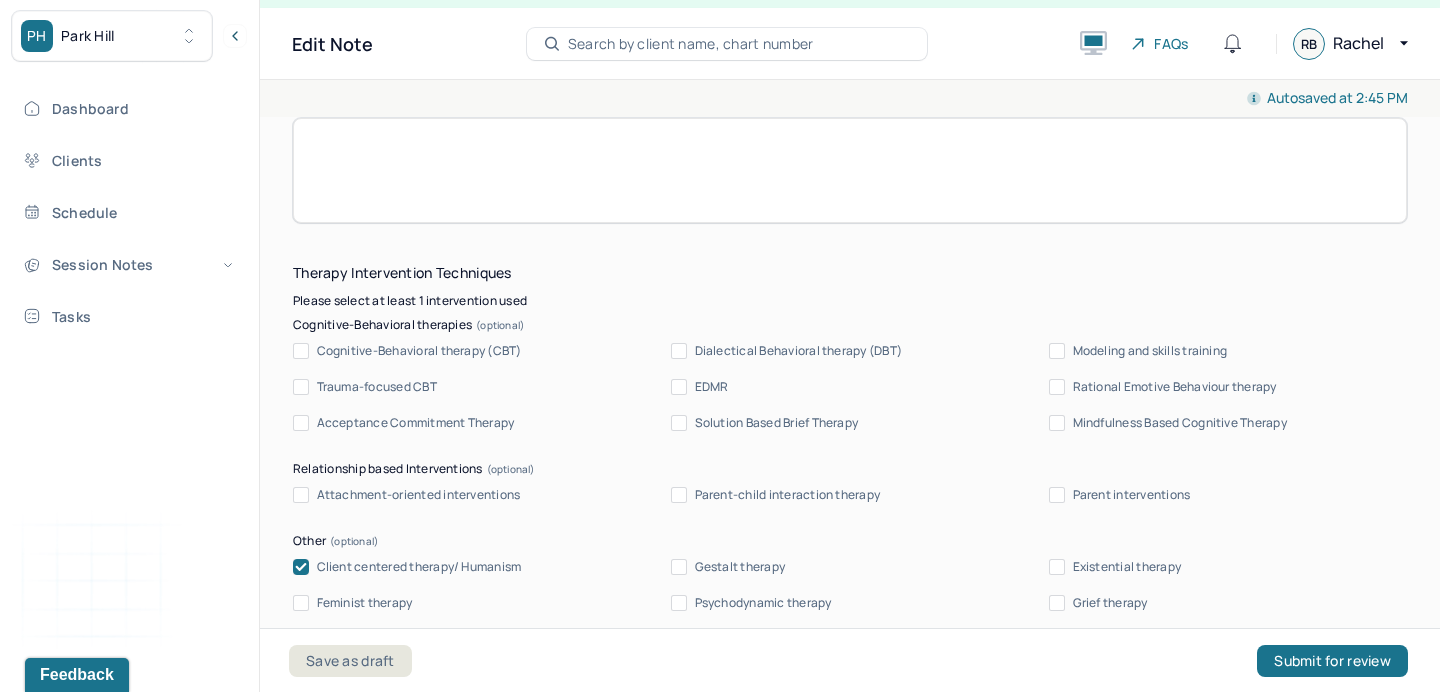 scroll, scrollTop: 2004, scrollLeft: 0, axis: vertical 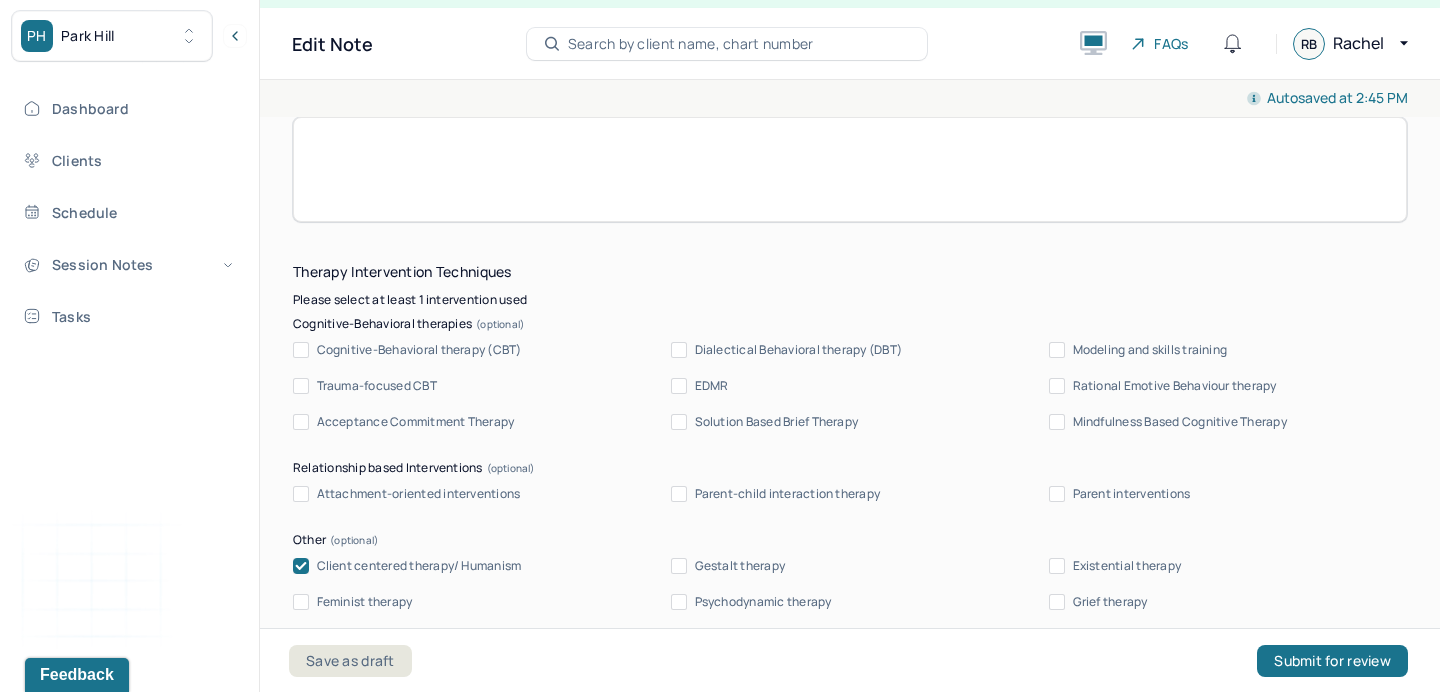 type 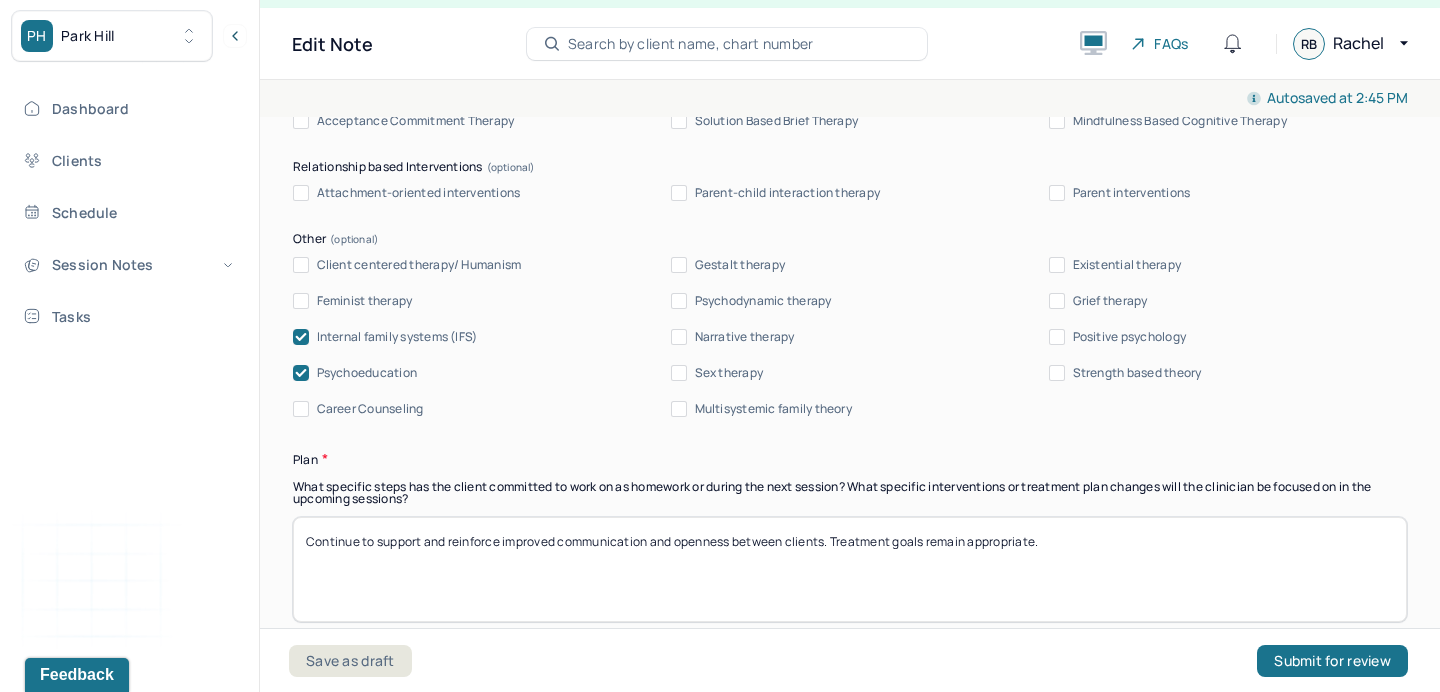 scroll, scrollTop: 2309, scrollLeft: 0, axis: vertical 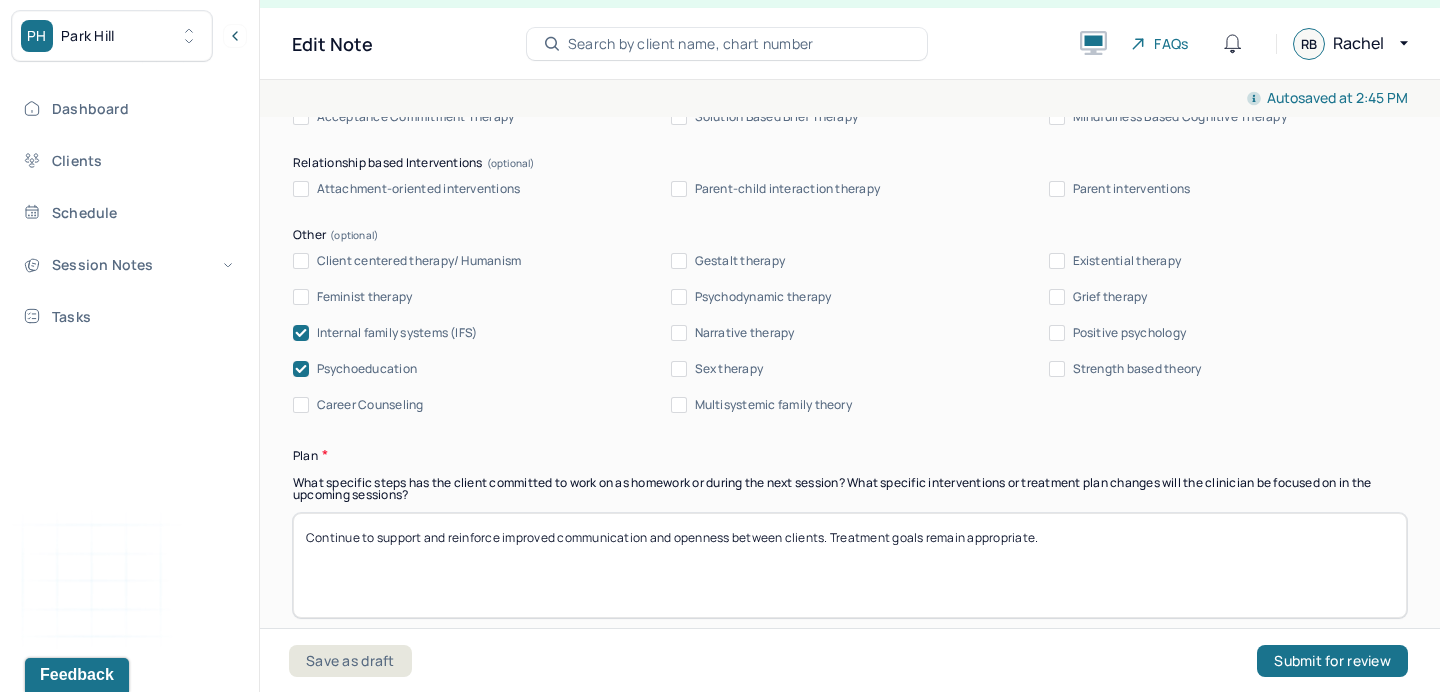 click on "Psychoeducation" at bounding box center (367, 369) 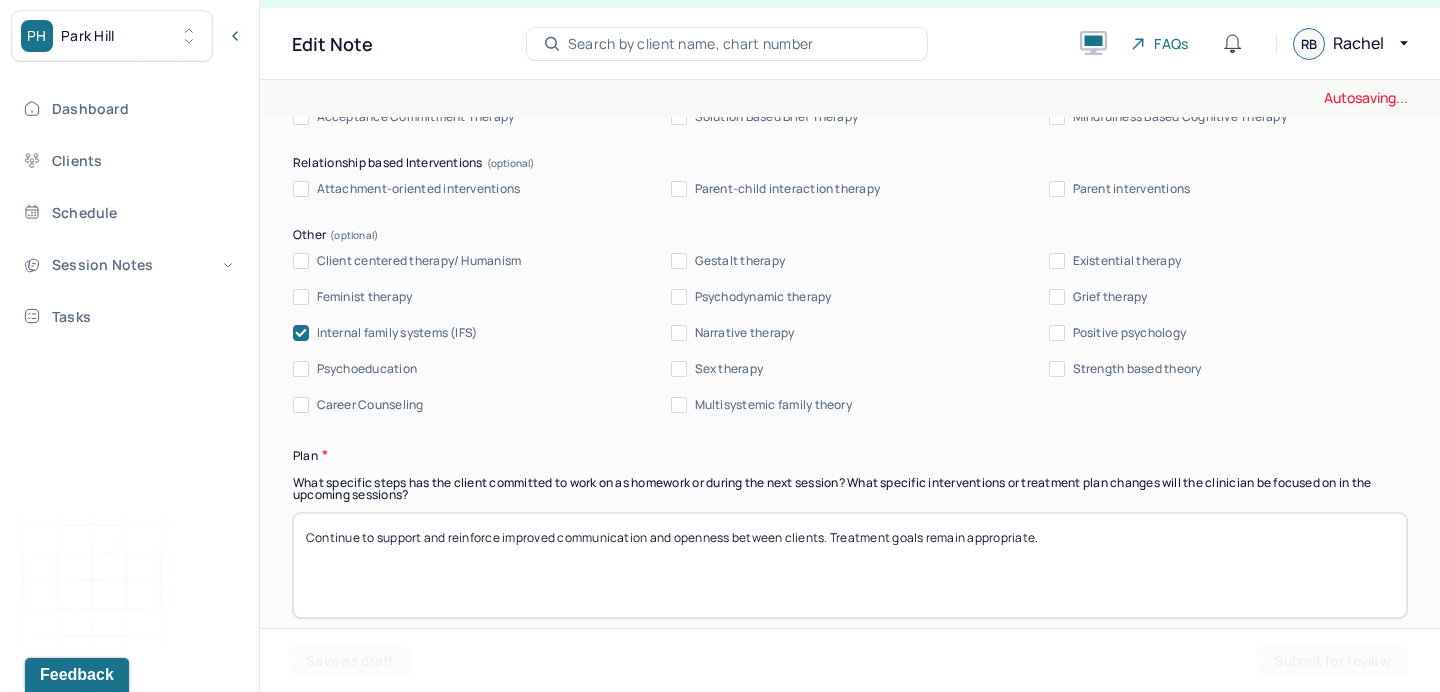 click on "Client centered therapy/ Humanism Gestalt therapy Existential therapy Feminist therapy Psychodynamic therapy Grief therapy Internal family systems (IFS) Narrative therapy Positive psychology Psychoeducation Sex therapy Strength based theory Career Counseling Multisystemic family theory" at bounding box center [850, 333] 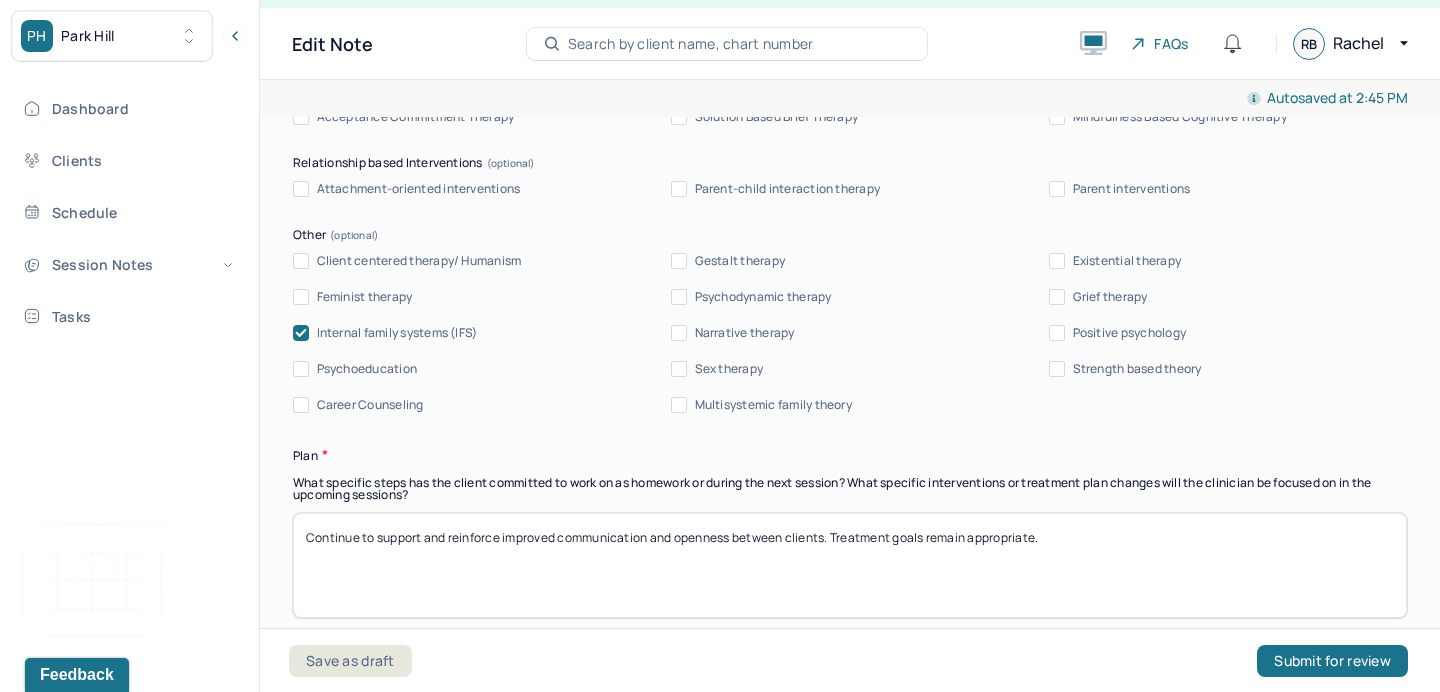 click on "Internal family systems (IFS)" at bounding box center (397, 333) 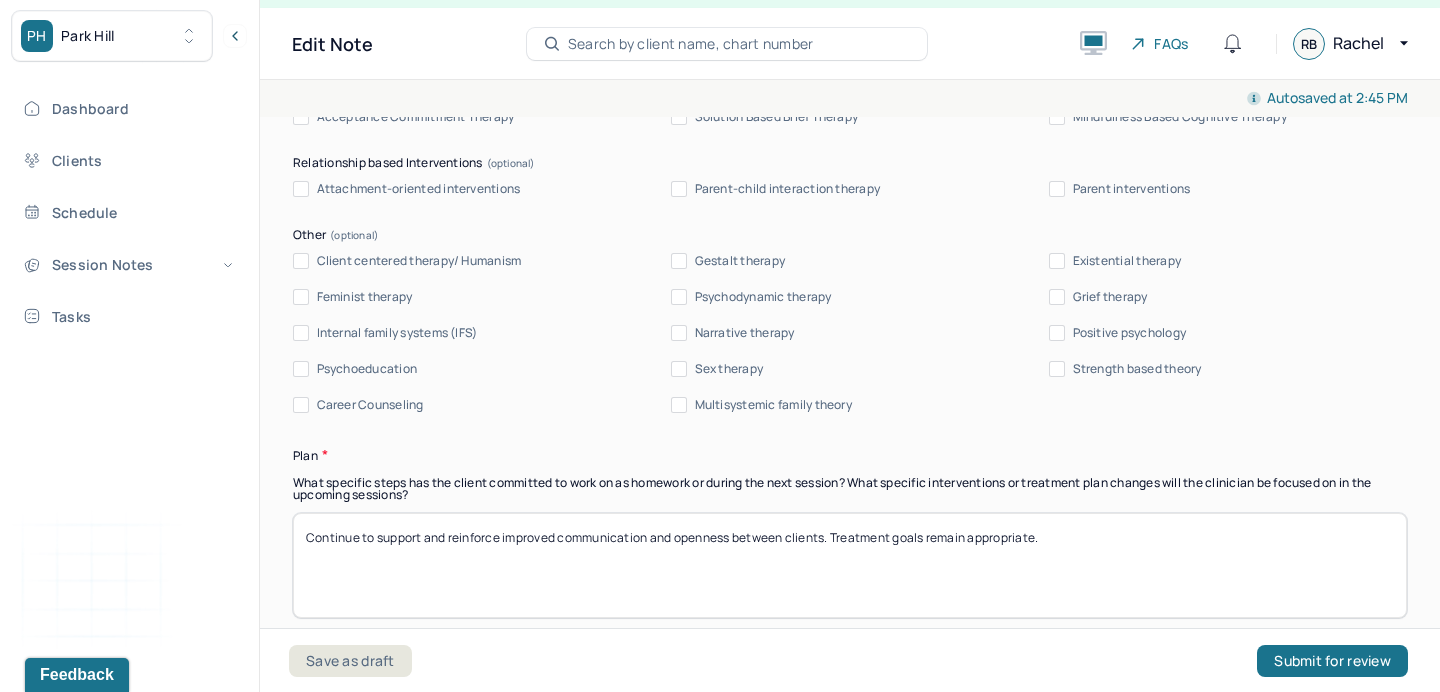 click on "Continue to support and reinforce improved communication and openness between clients. Treatment goals remain appropriate." at bounding box center [850, 565] 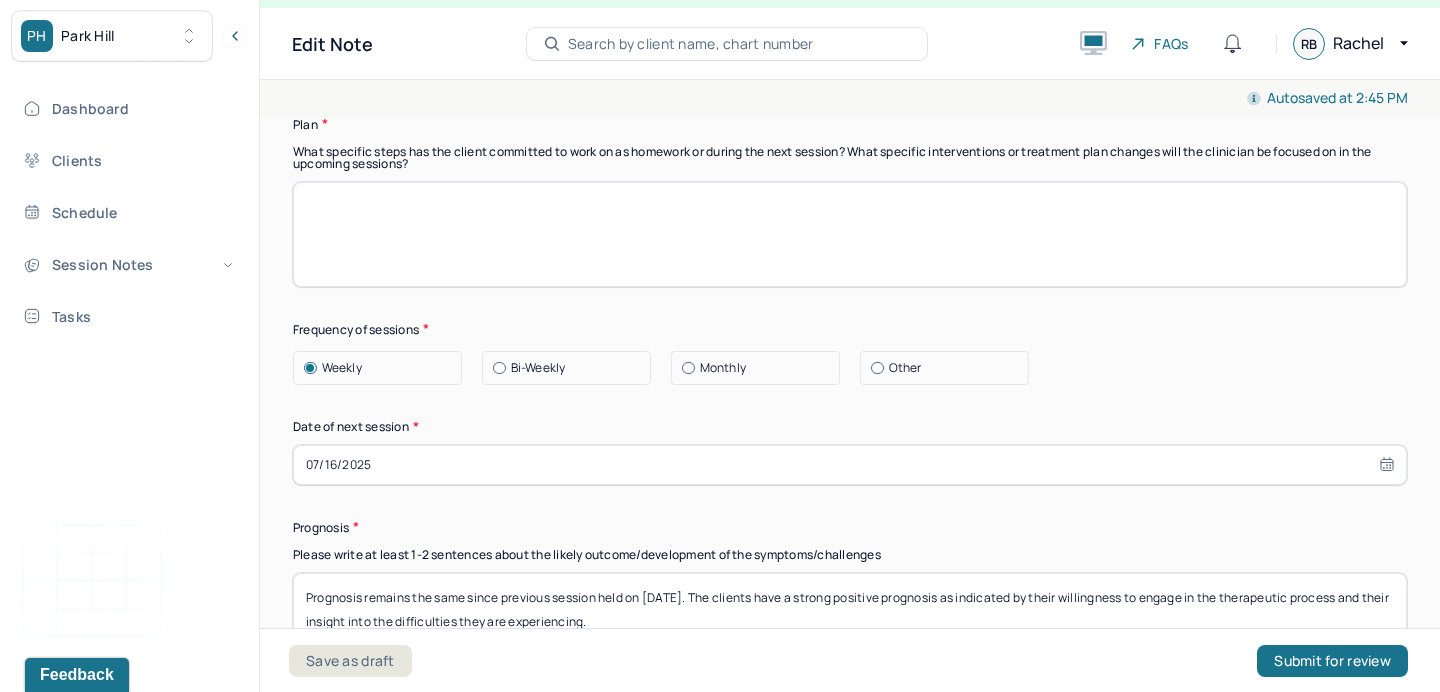 scroll, scrollTop: 2645, scrollLeft: 0, axis: vertical 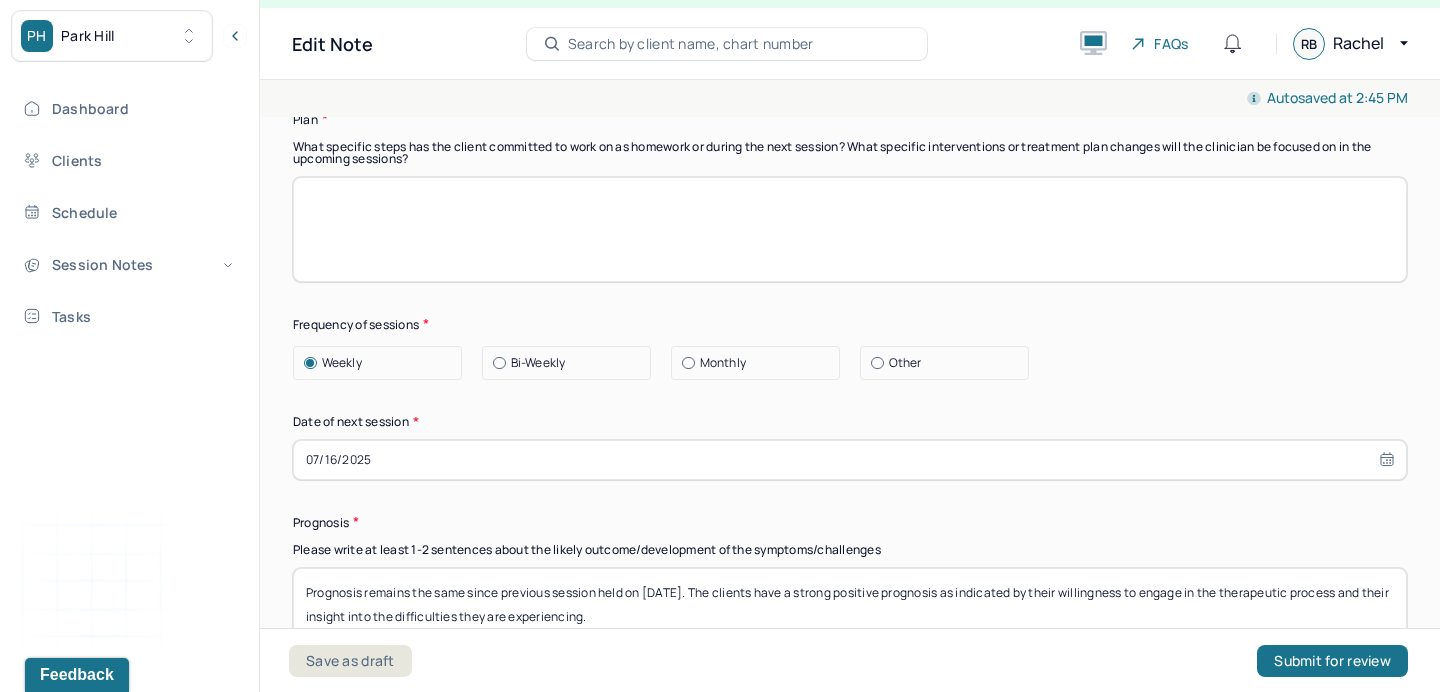 type 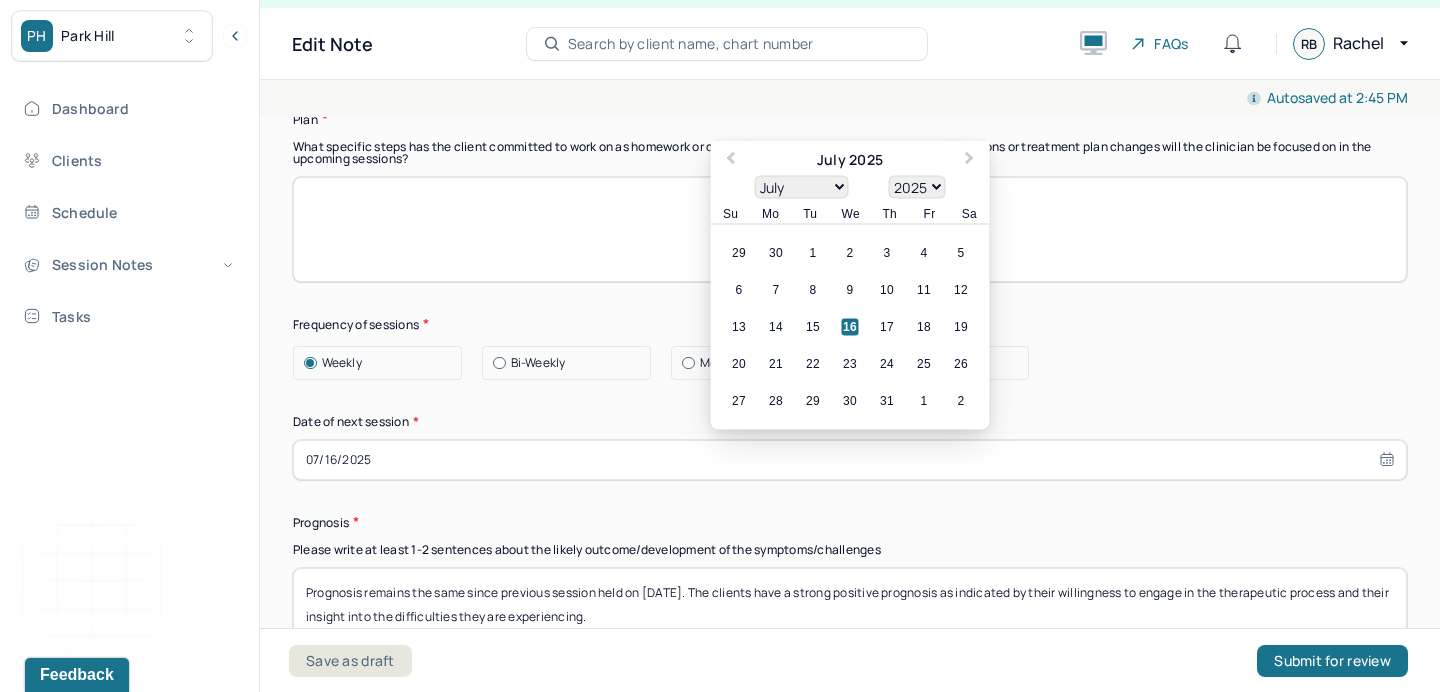 click on "20 21 22 23 24 25 26" at bounding box center [850, 363] 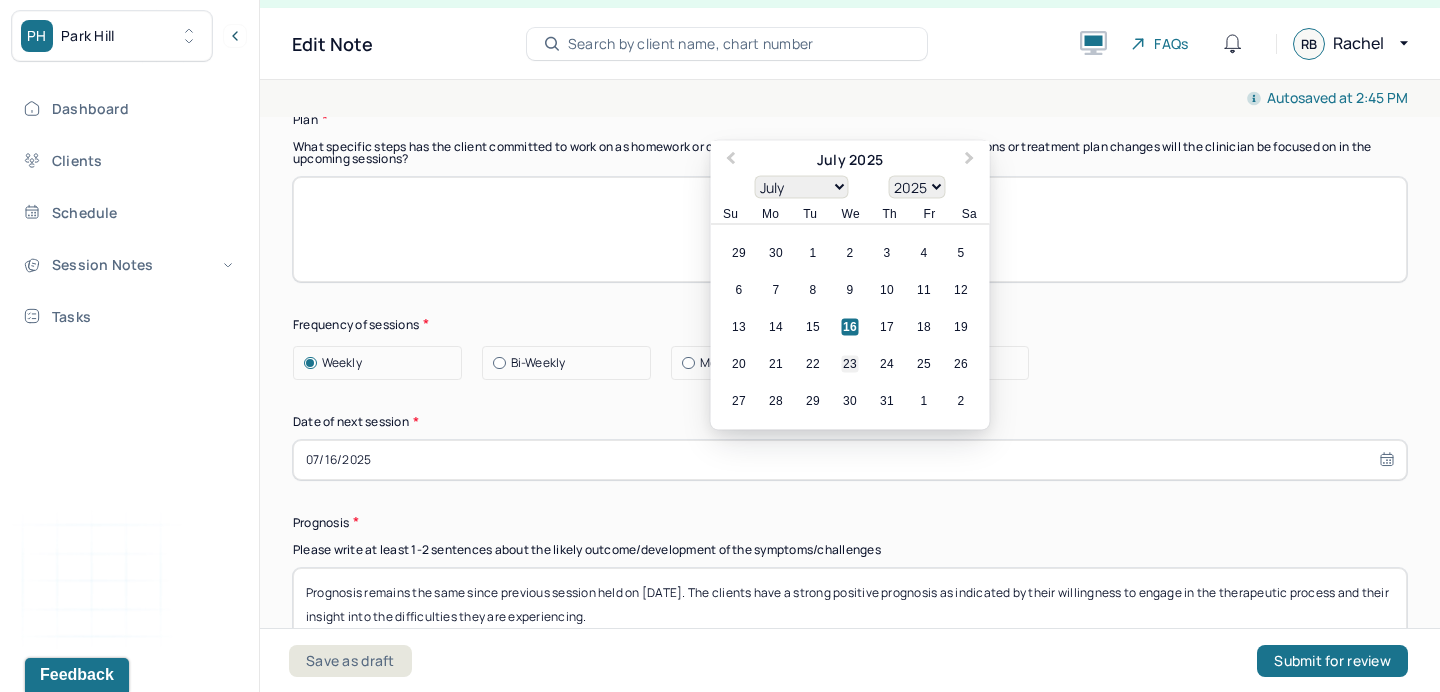 click on "23" at bounding box center [850, 363] 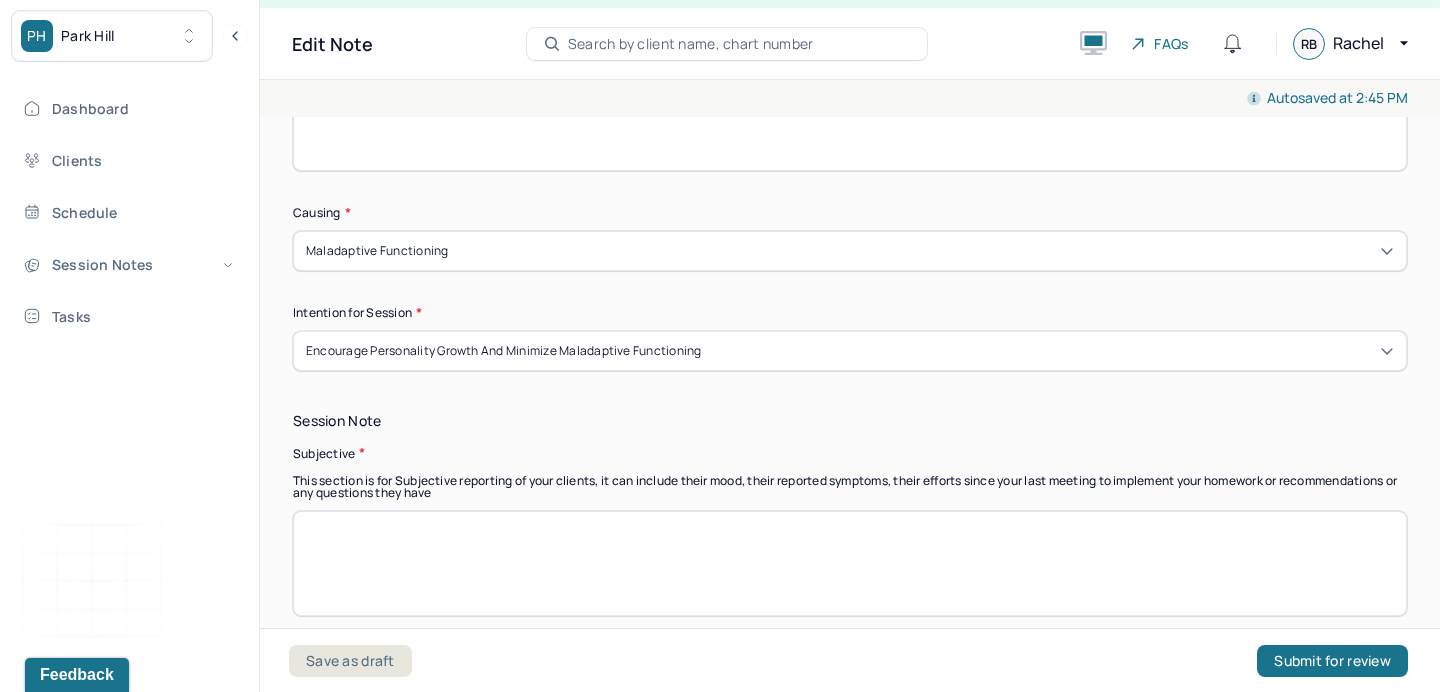scroll, scrollTop: 0, scrollLeft: 0, axis: both 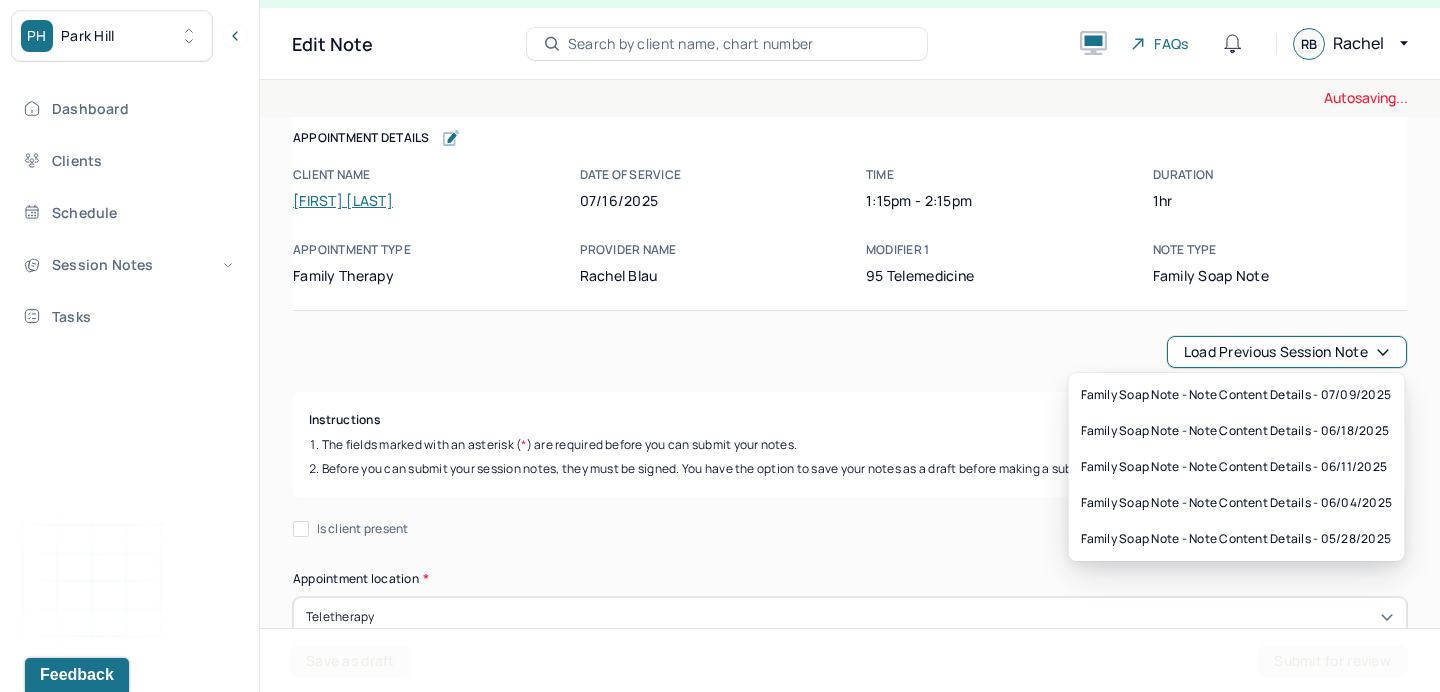 click on "Load previous session note" at bounding box center (1287, 352) 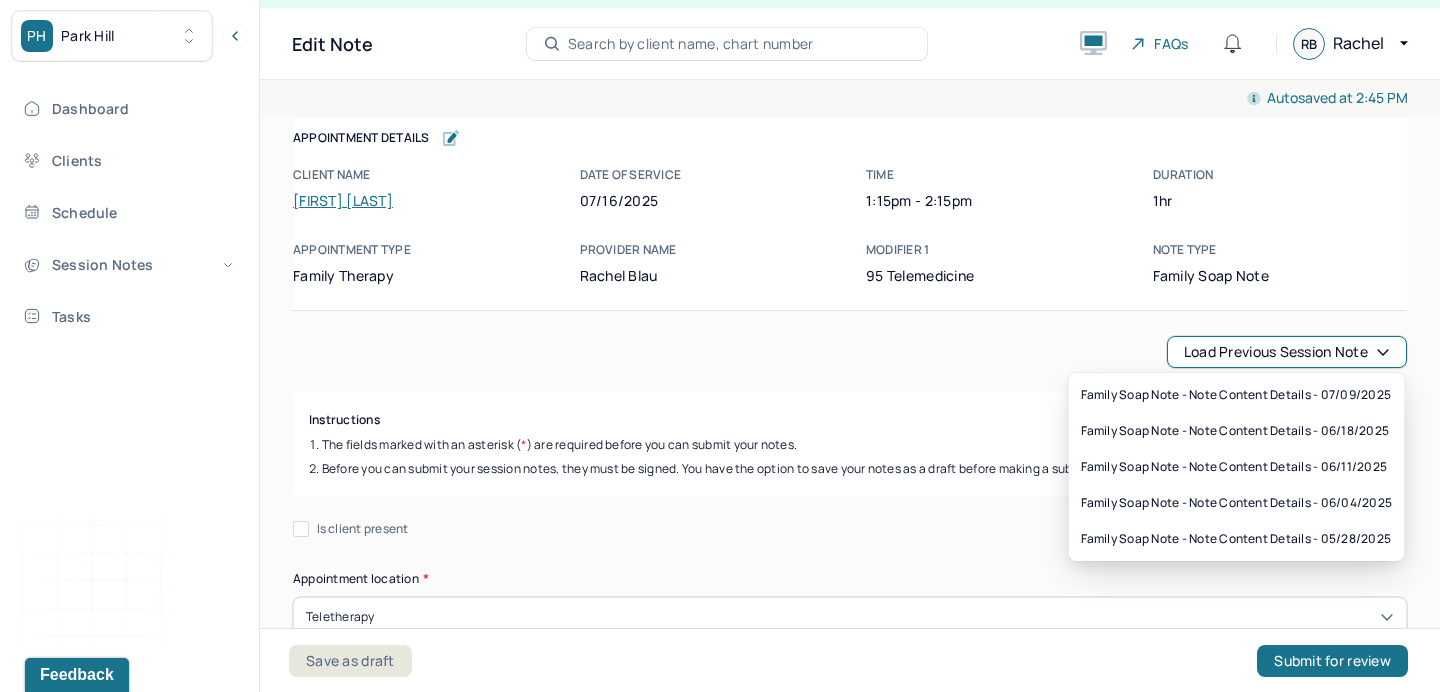 click on "Instructions The fields marked with an asterisk ( * ) are required before you can submit your notes. Before you can submit your session notes, they must be signed. You have the option to save your notes as a draft before making a submission." at bounding box center [850, 444] 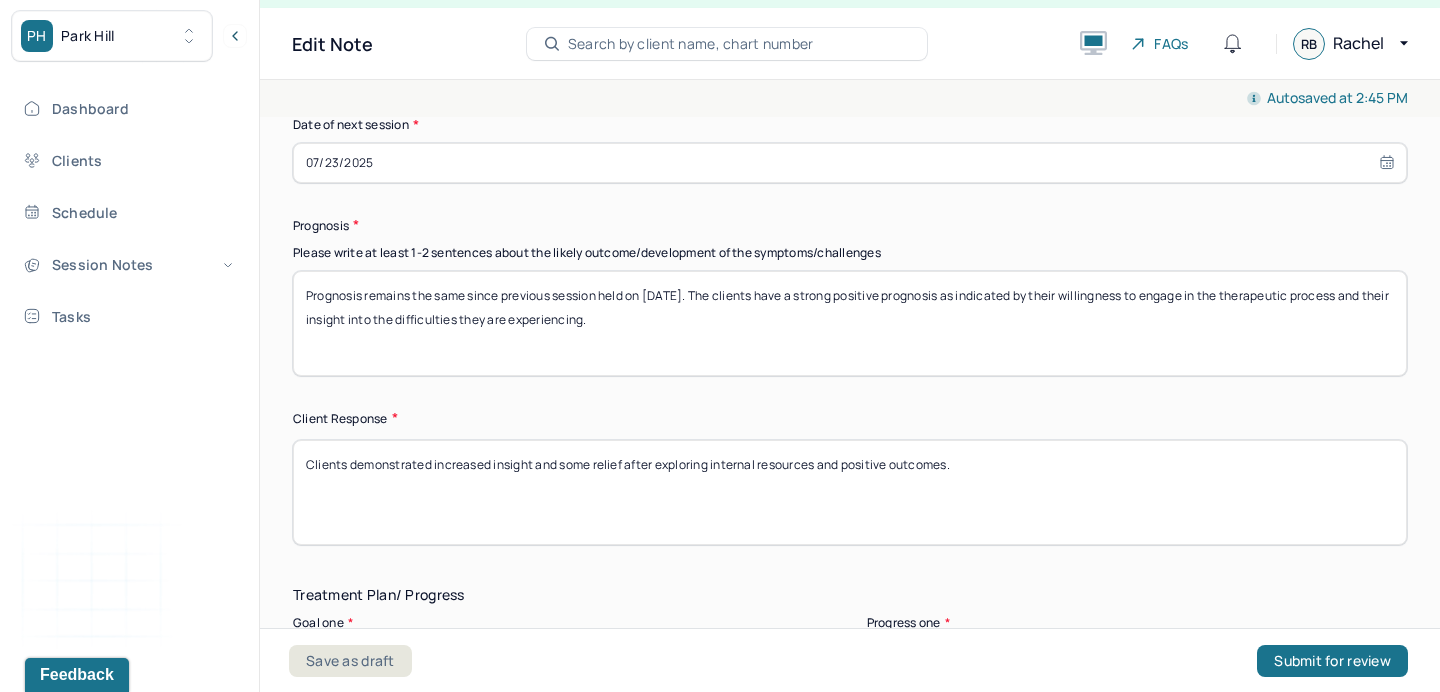 scroll, scrollTop: 2947, scrollLeft: 0, axis: vertical 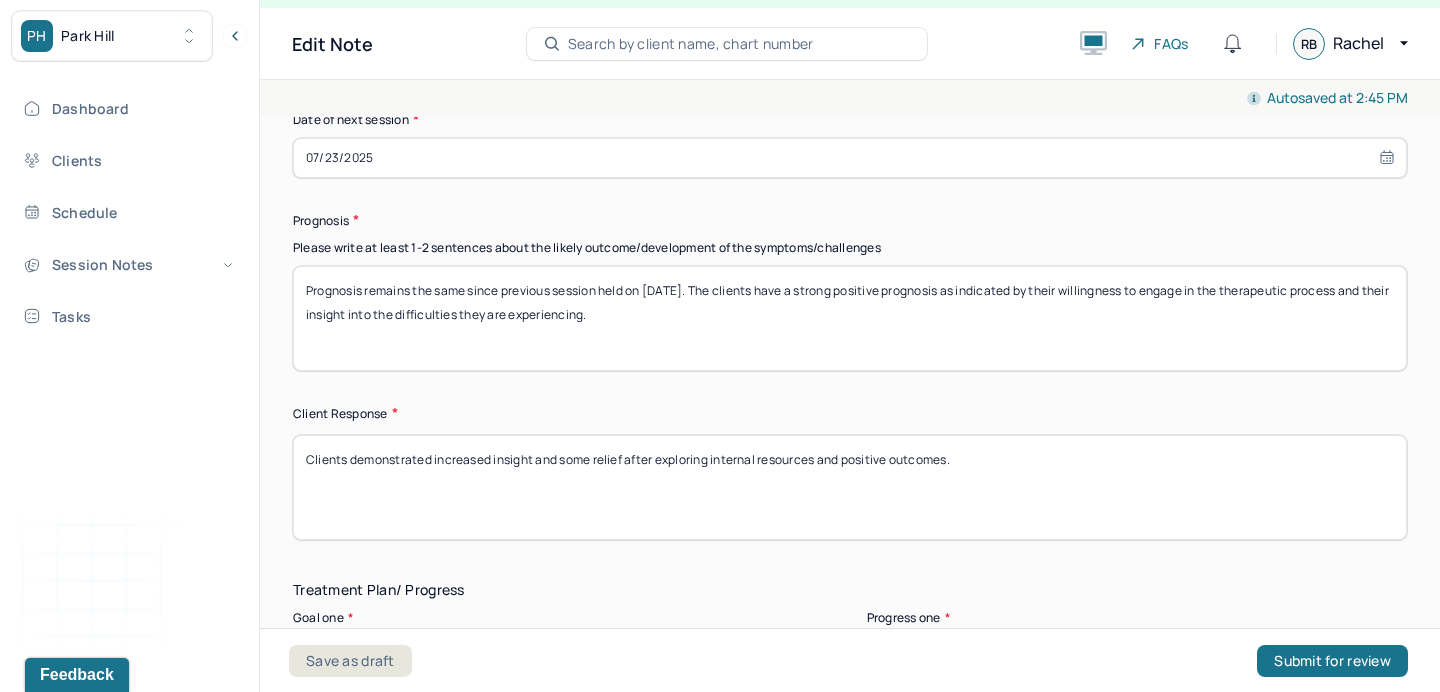 click on "Clients demonstrated increased insight and some relief after exploring internal resources and positive outcomes." at bounding box center (850, 487) 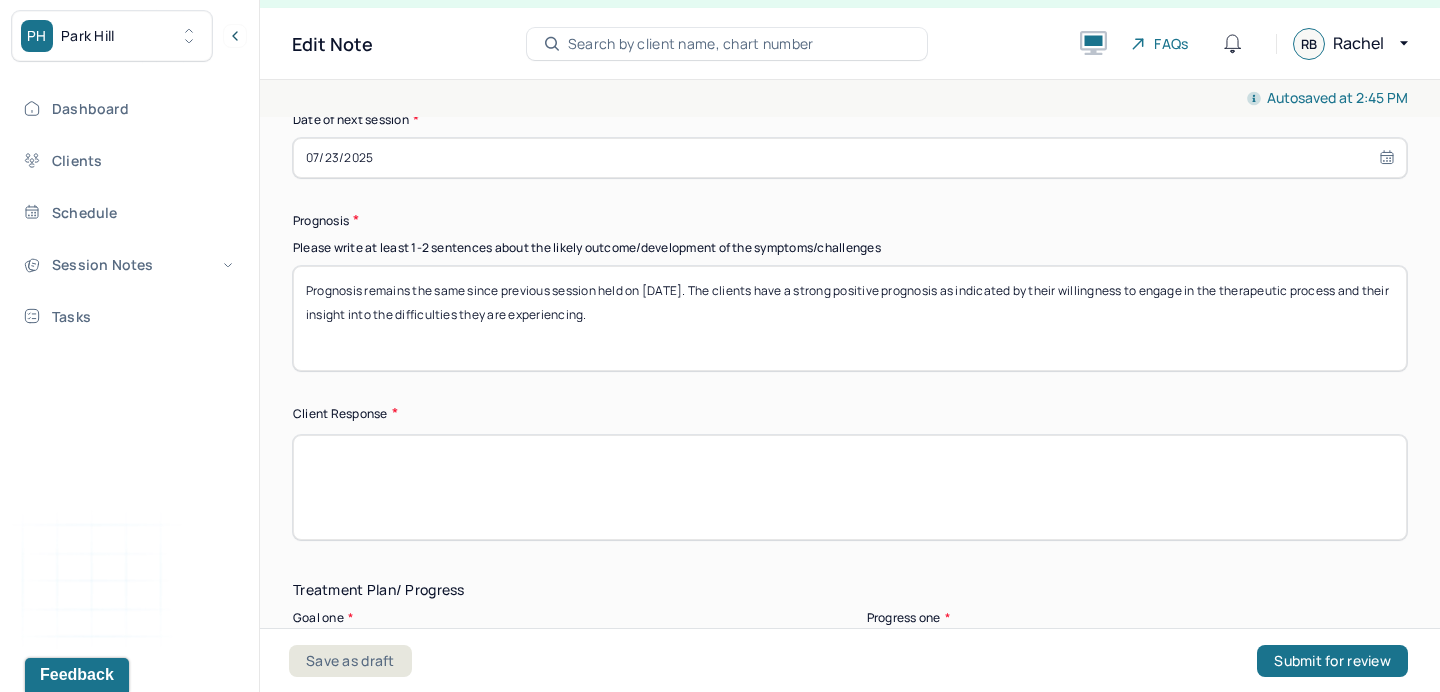 type 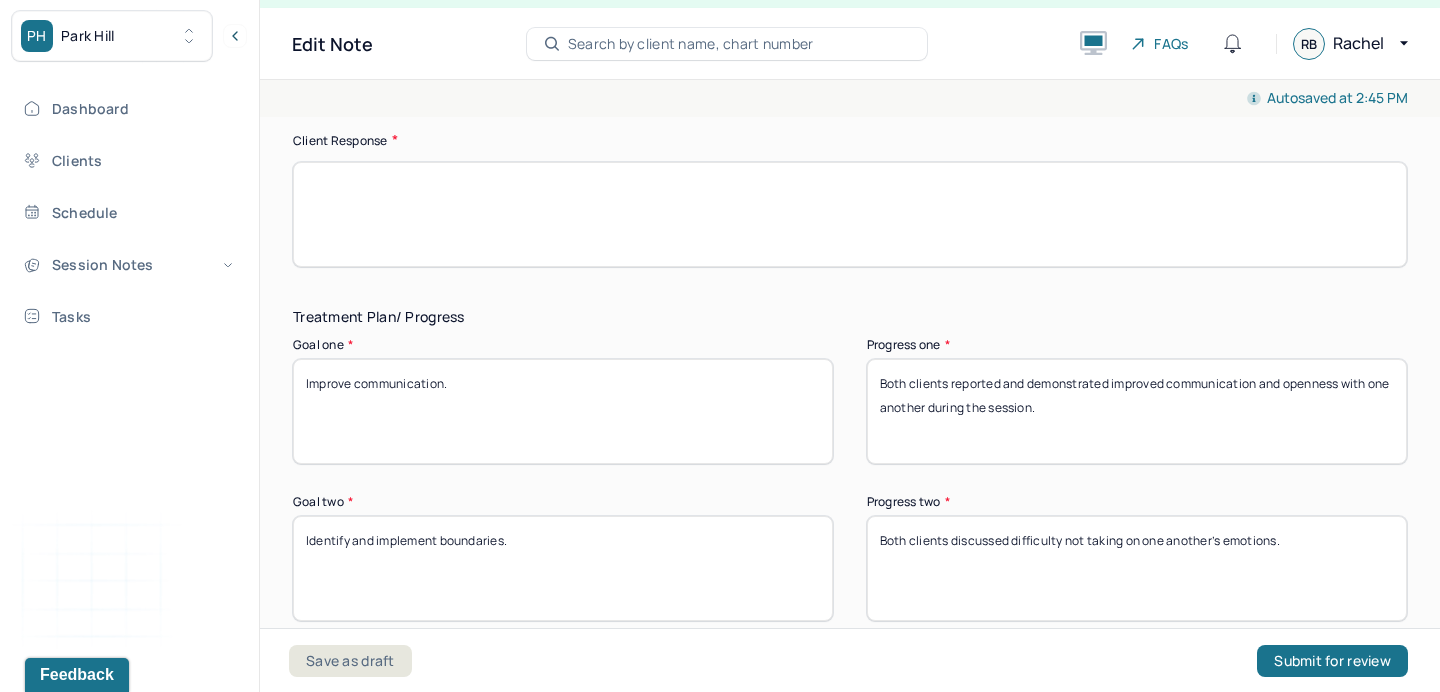 scroll, scrollTop: 3238, scrollLeft: 0, axis: vertical 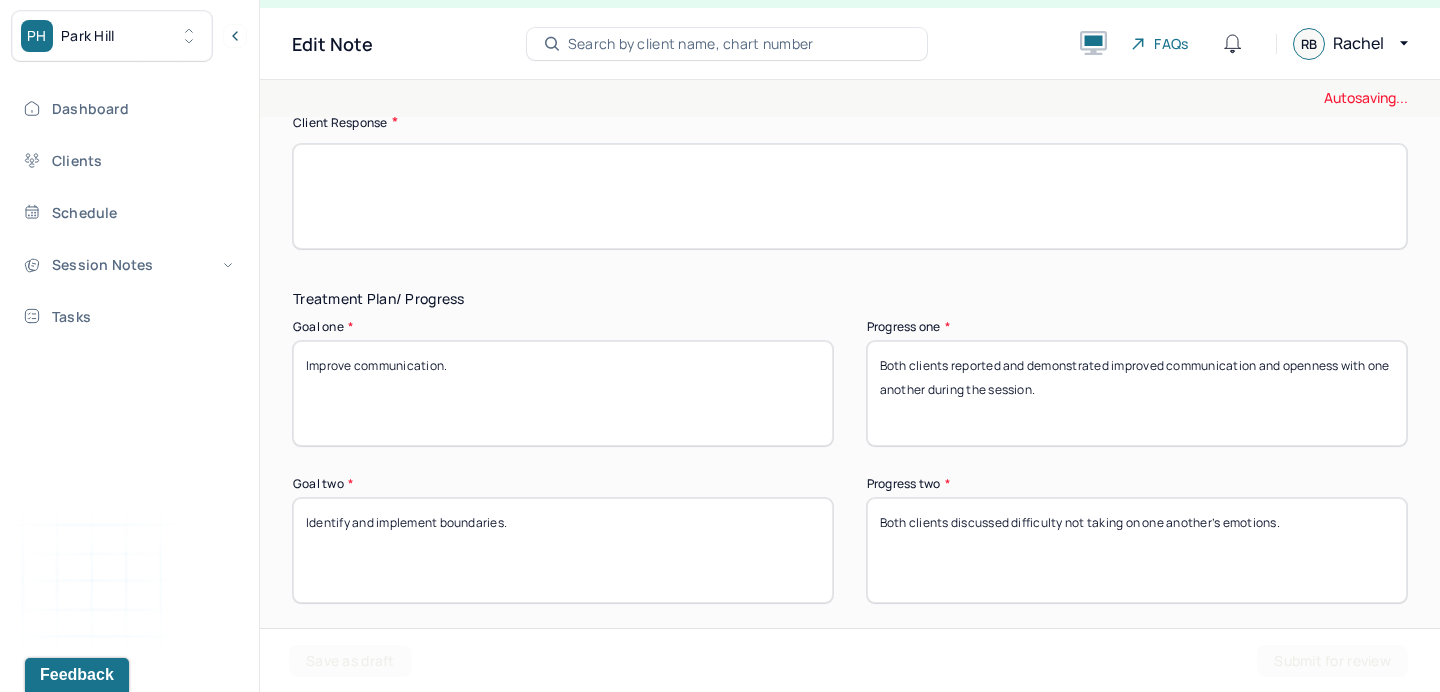 type on "Prognosis remains the same since previous session held on [DATE]. The clients have a strong positive prognosis as indicated by their willingness to engage in the therapeutic process and their insight into the difficulties they are experiencing." 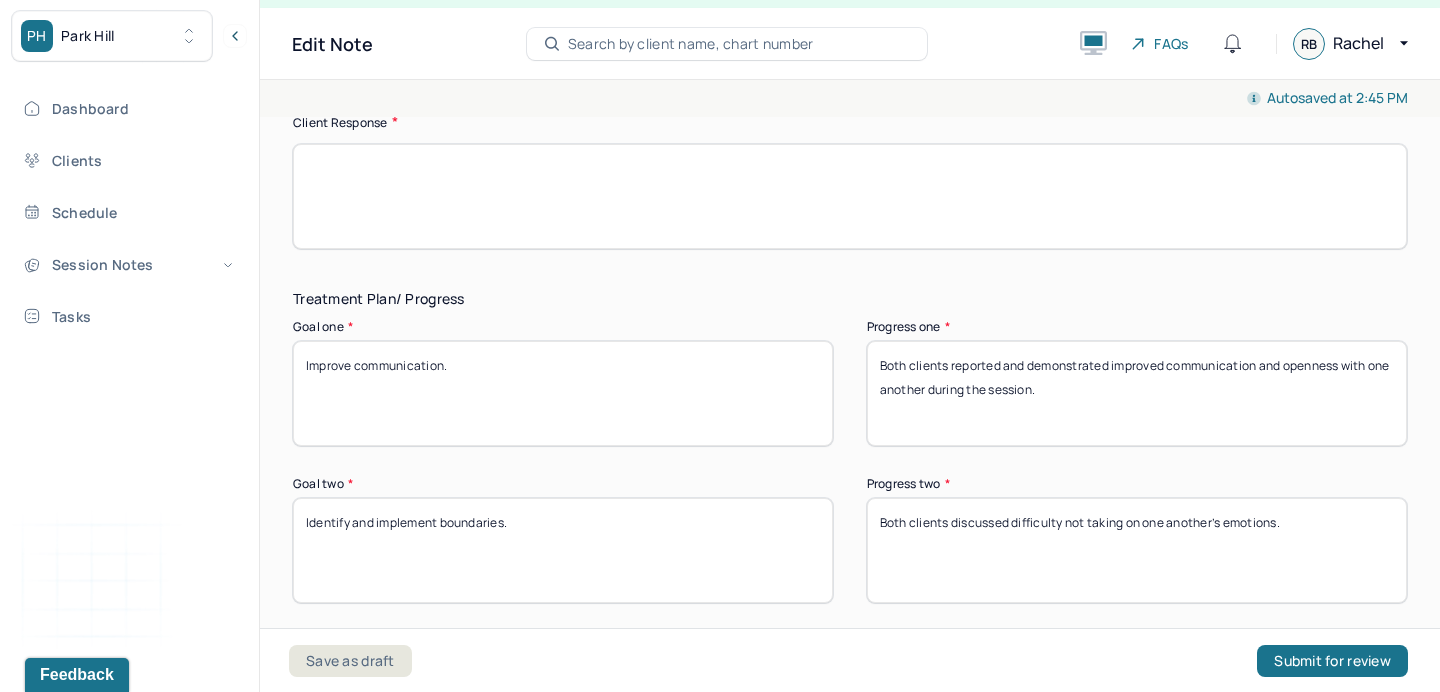 click on "Both clients reported and demonstrated improved communication and openness with one another during the session." at bounding box center (1137, 393) 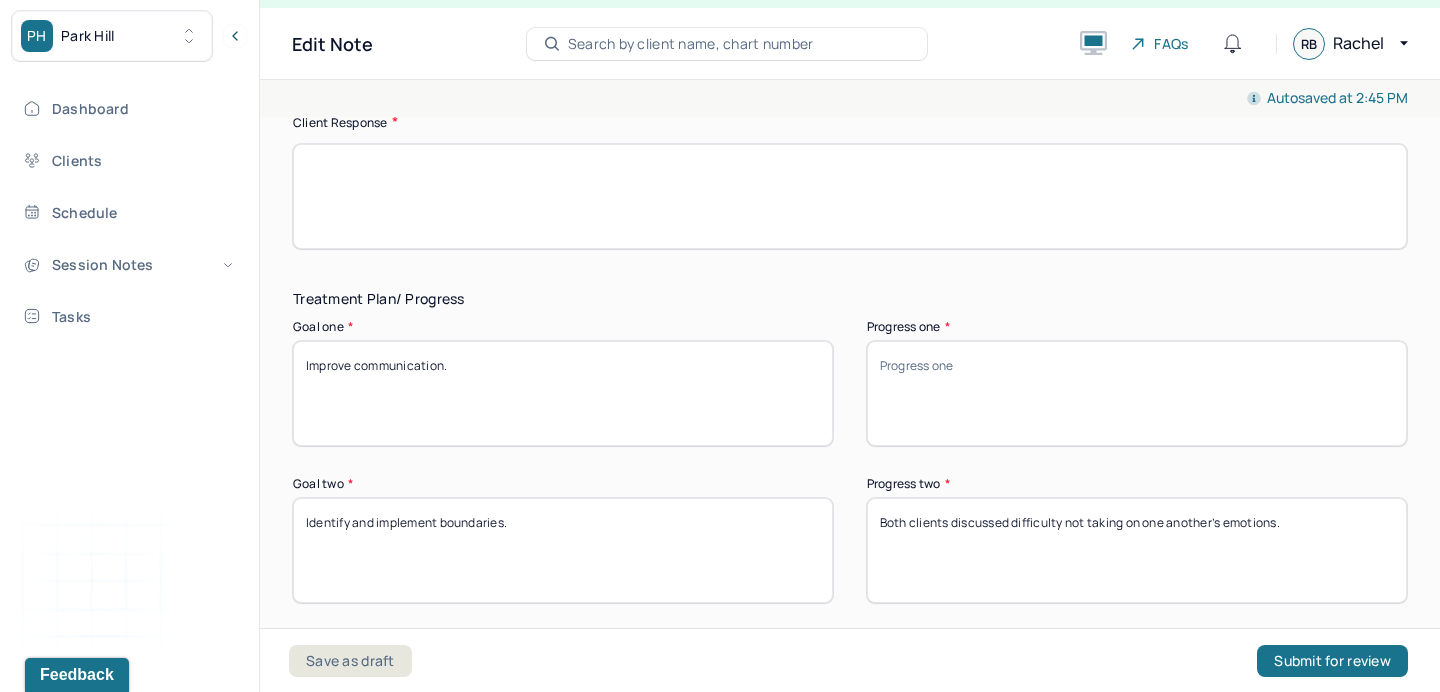 type 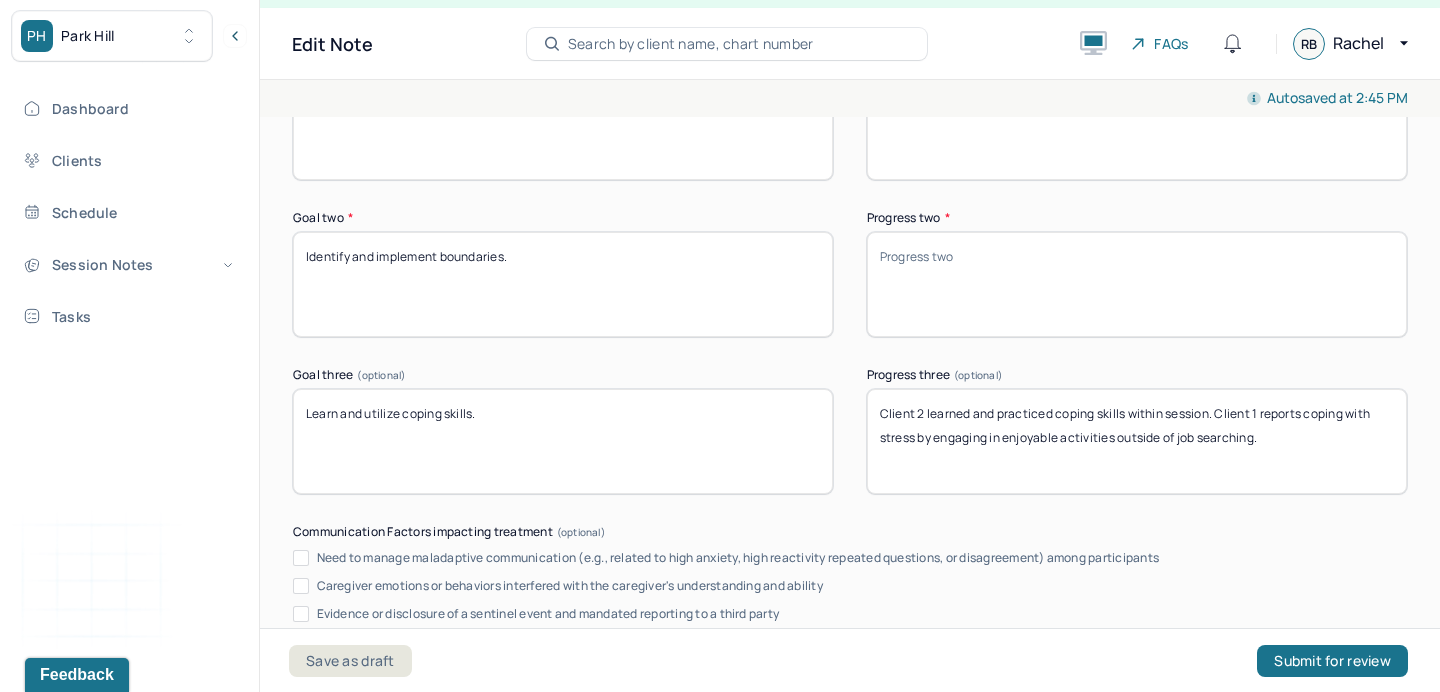 scroll, scrollTop: 3522, scrollLeft: 0, axis: vertical 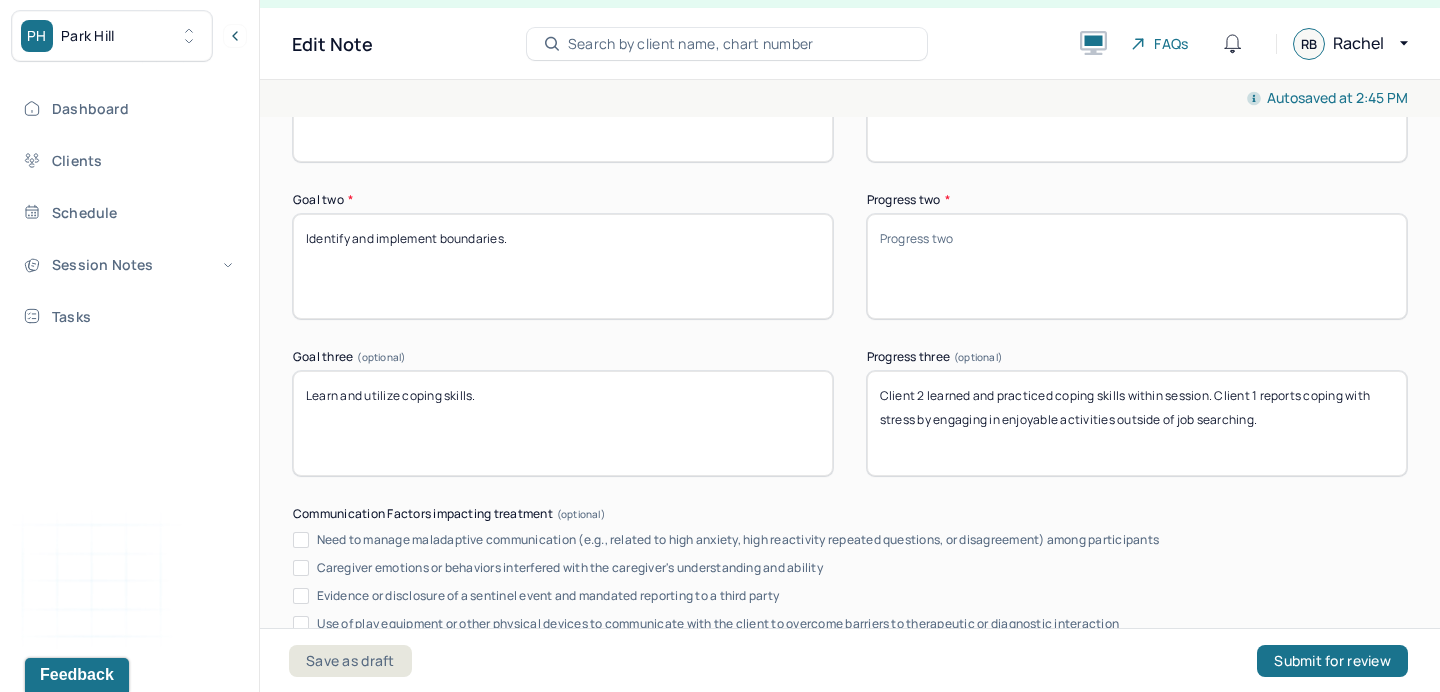 type 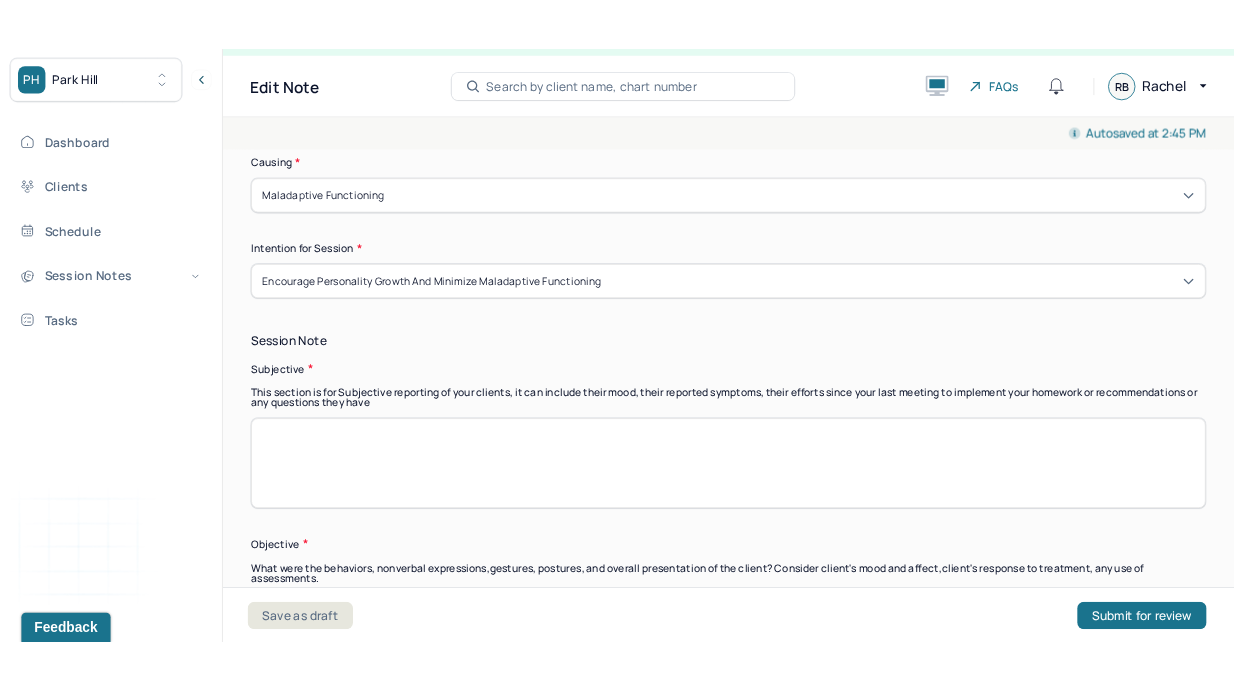 scroll, scrollTop: 0, scrollLeft: 0, axis: both 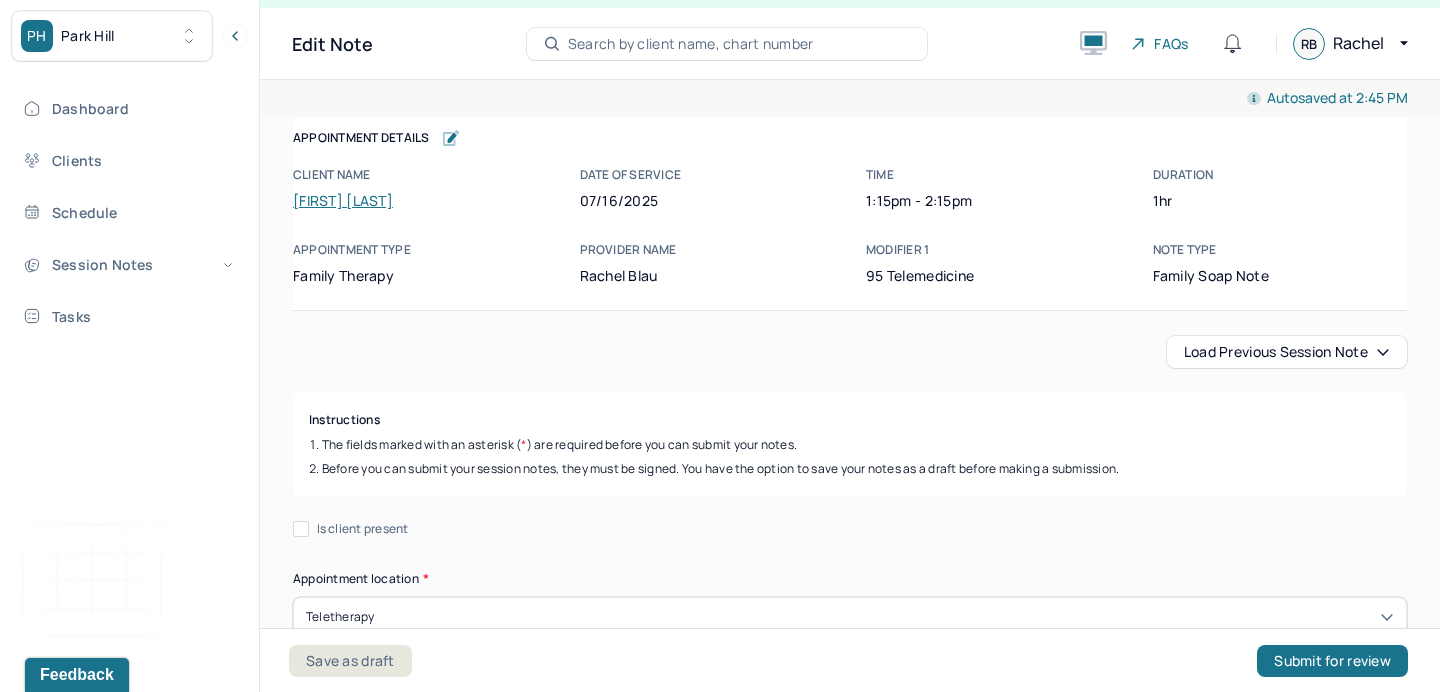 type 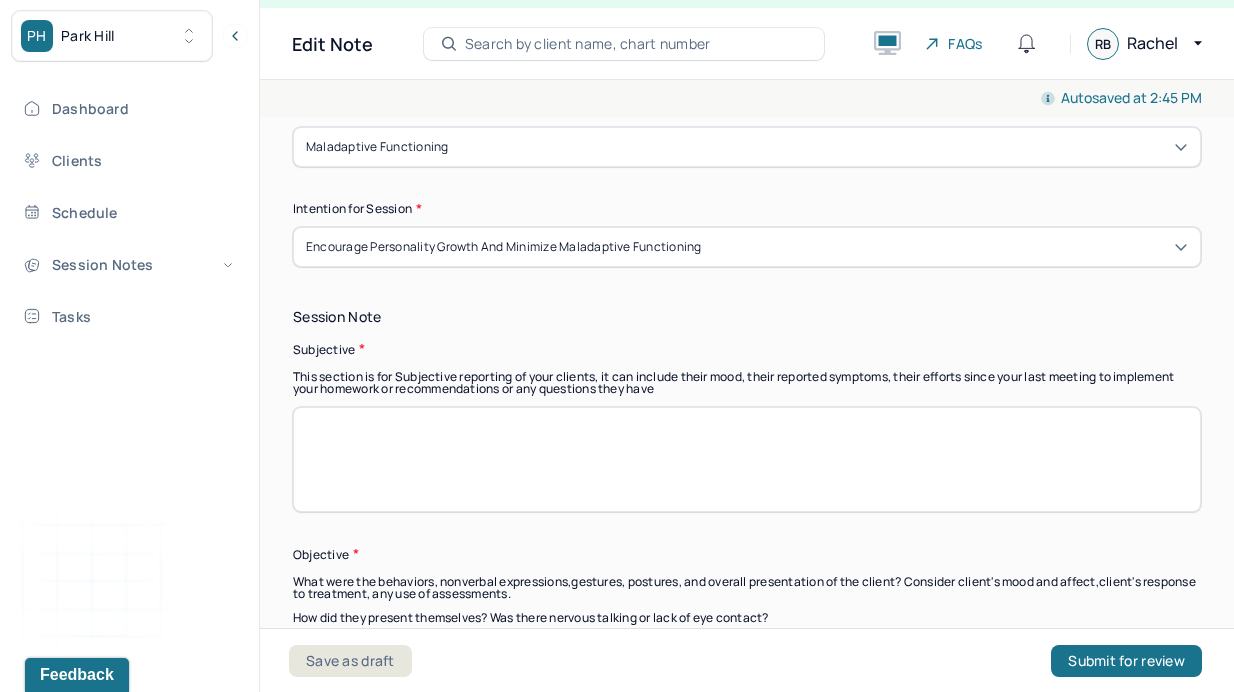 scroll, scrollTop: 1292, scrollLeft: 0, axis: vertical 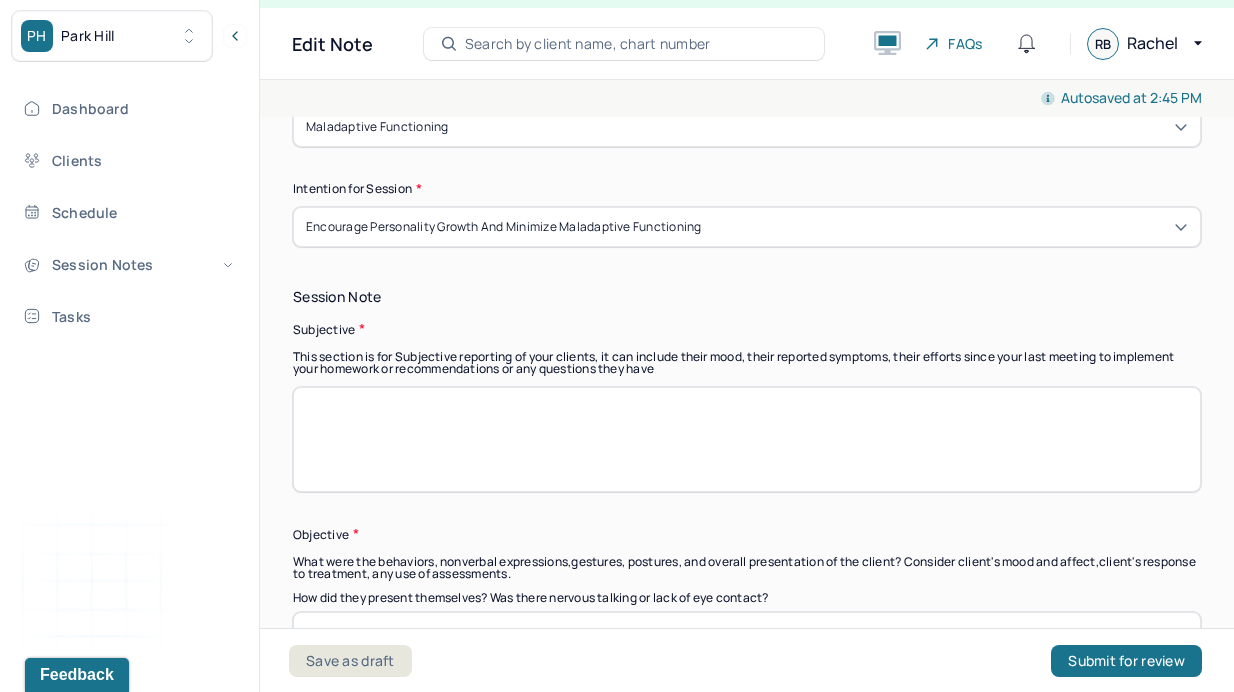 click at bounding box center [747, 439] 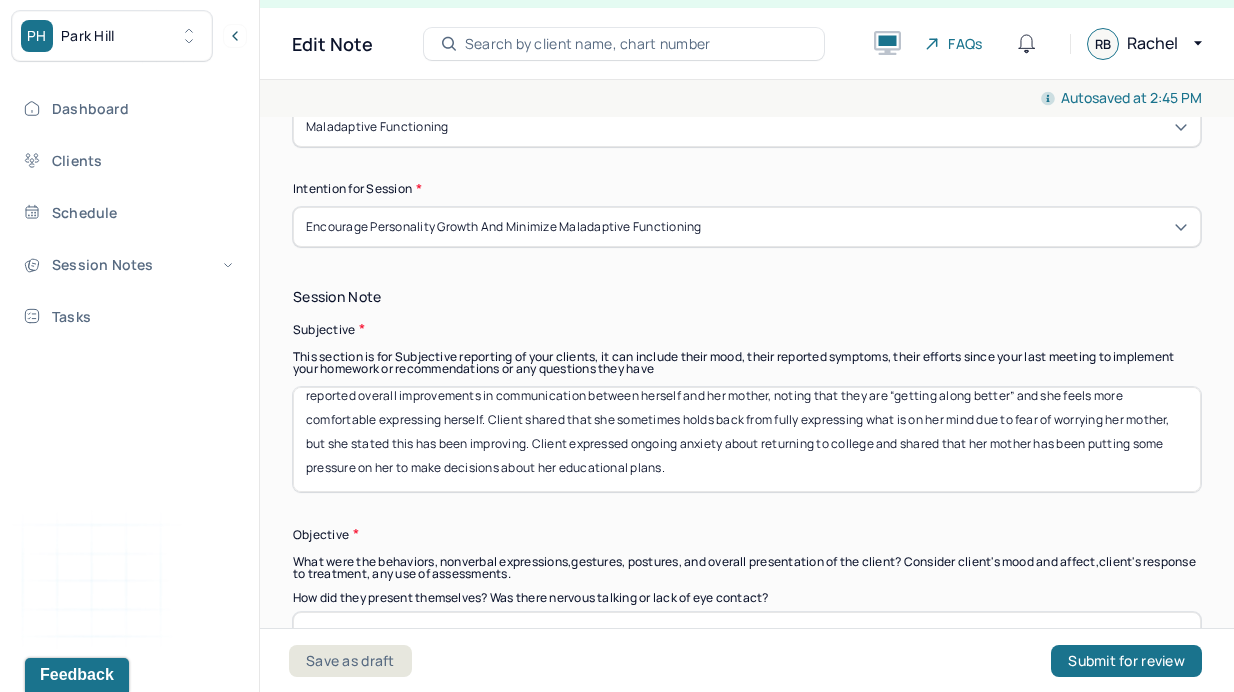 scroll, scrollTop: 0, scrollLeft: 0, axis: both 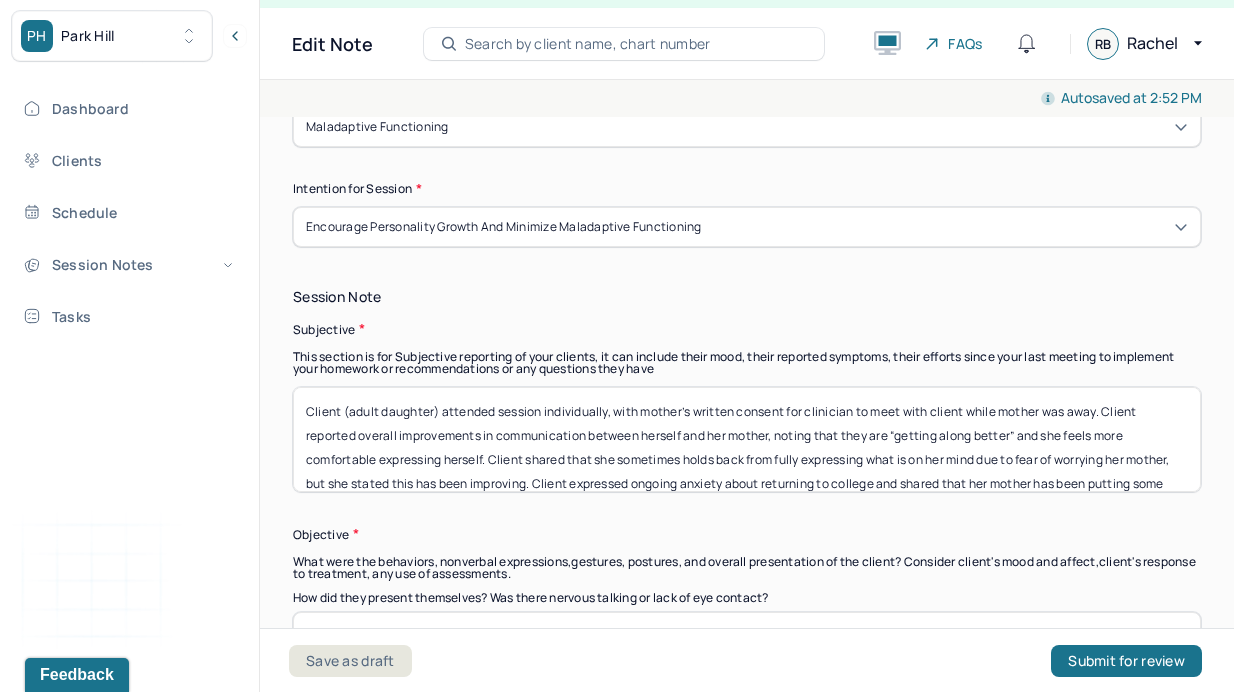 drag, startPoint x: 437, startPoint y: 407, endPoint x: 342, endPoint y: 406, distance: 95.005264 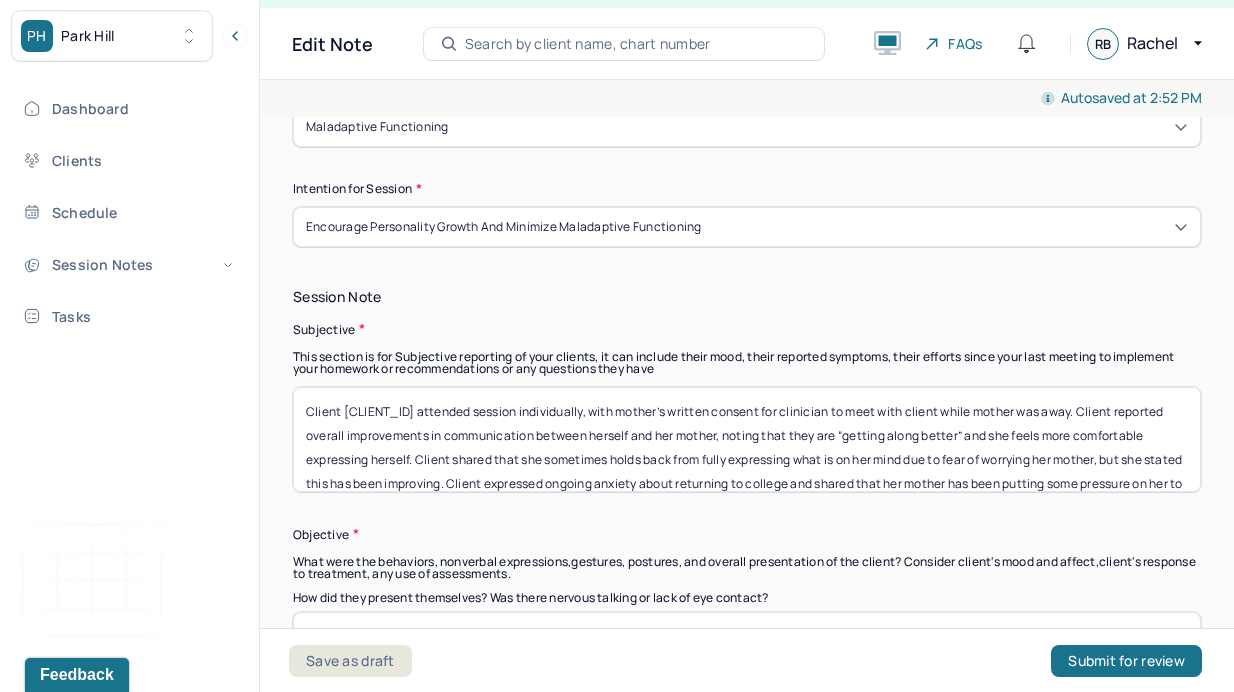 drag, startPoint x: 556, startPoint y: 408, endPoint x: 606, endPoint y: 406, distance: 50.039986 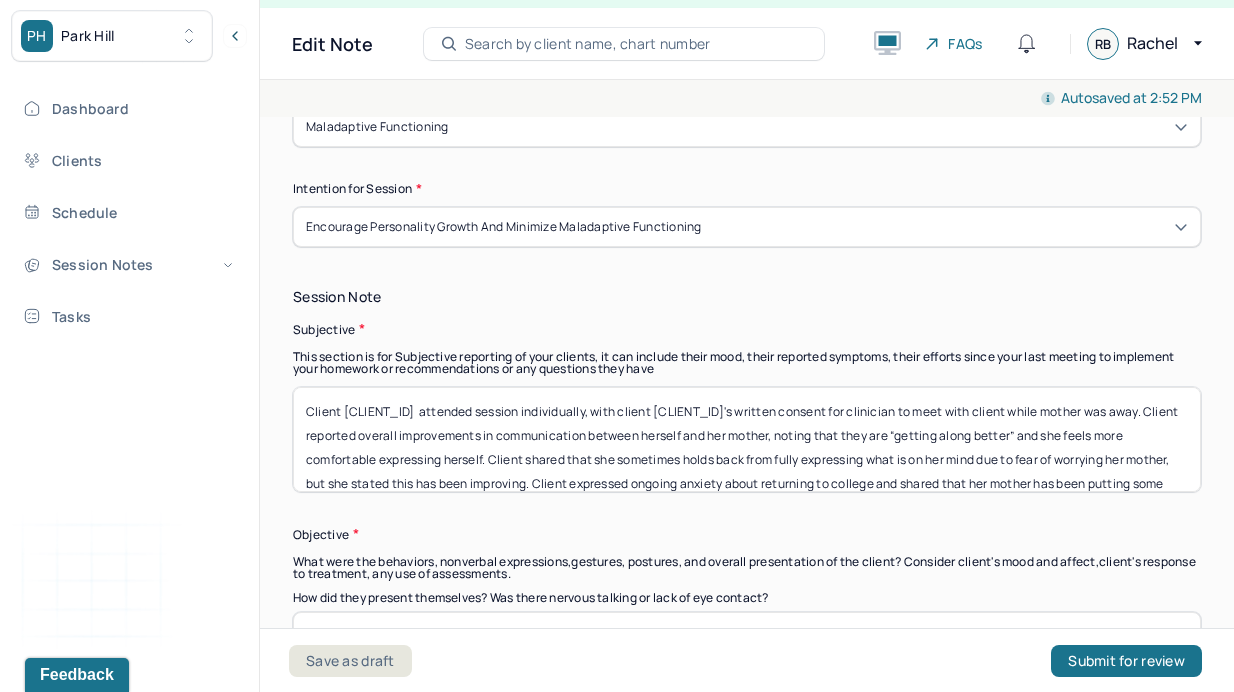 click on "Client [CLIENT_ID]  attended session individually, with client [CLIENT_ID]'s written consent for clinician to meet with client while mother was away. Client reported overall improvements in communication between herself and her mother, noting that they are “getting along better” and she feels more comfortable expressing herself. Client shared that she sometimes holds back from fully expressing what is on her mind due to fear of worrying her mother, but she stated this has been improving. Client expressed ongoing anxiety about returning to college and shared that her mother has been putting some pressure on her to make decisions about her educational plans." at bounding box center (747, 439) 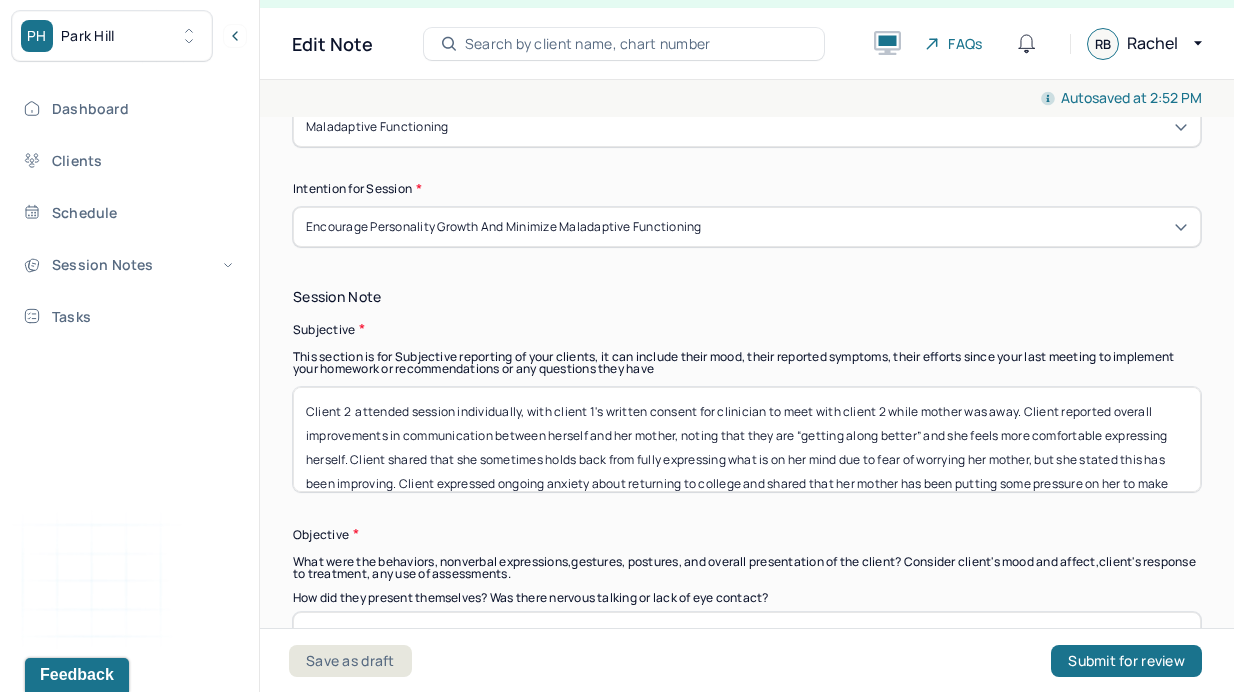 drag, startPoint x: 923, startPoint y: 406, endPoint x: 965, endPoint y: 405, distance: 42.0119 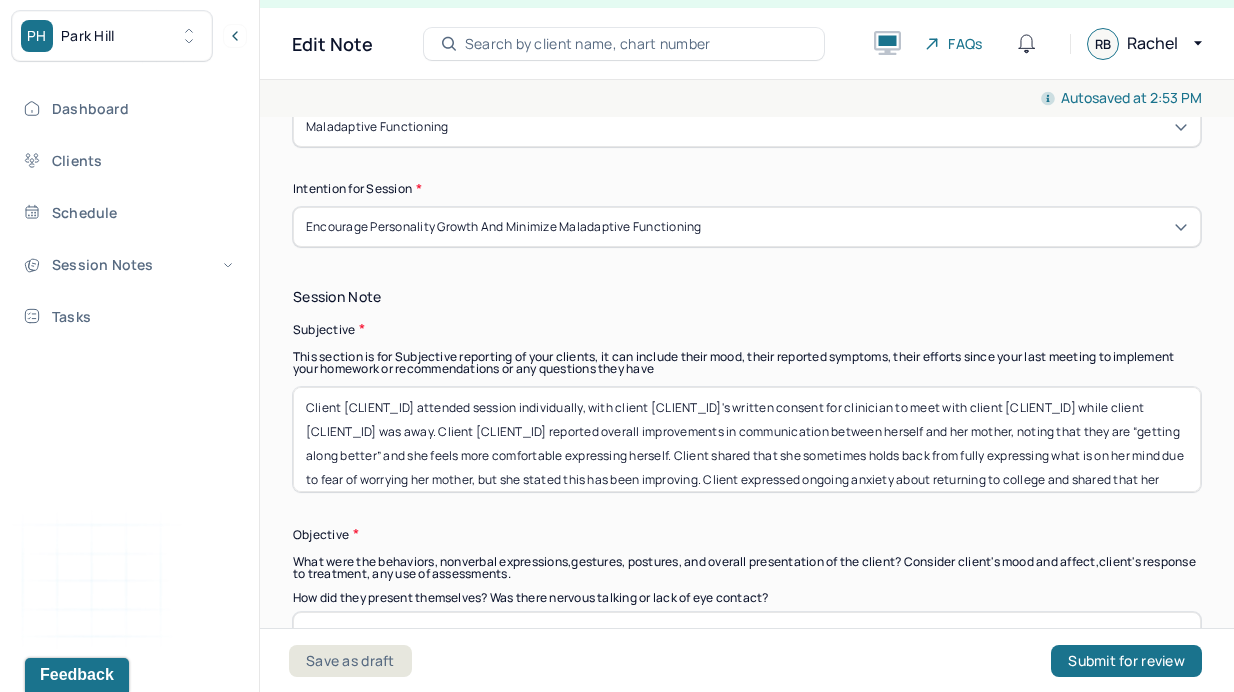 scroll, scrollTop: 7, scrollLeft: 0, axis: vertical 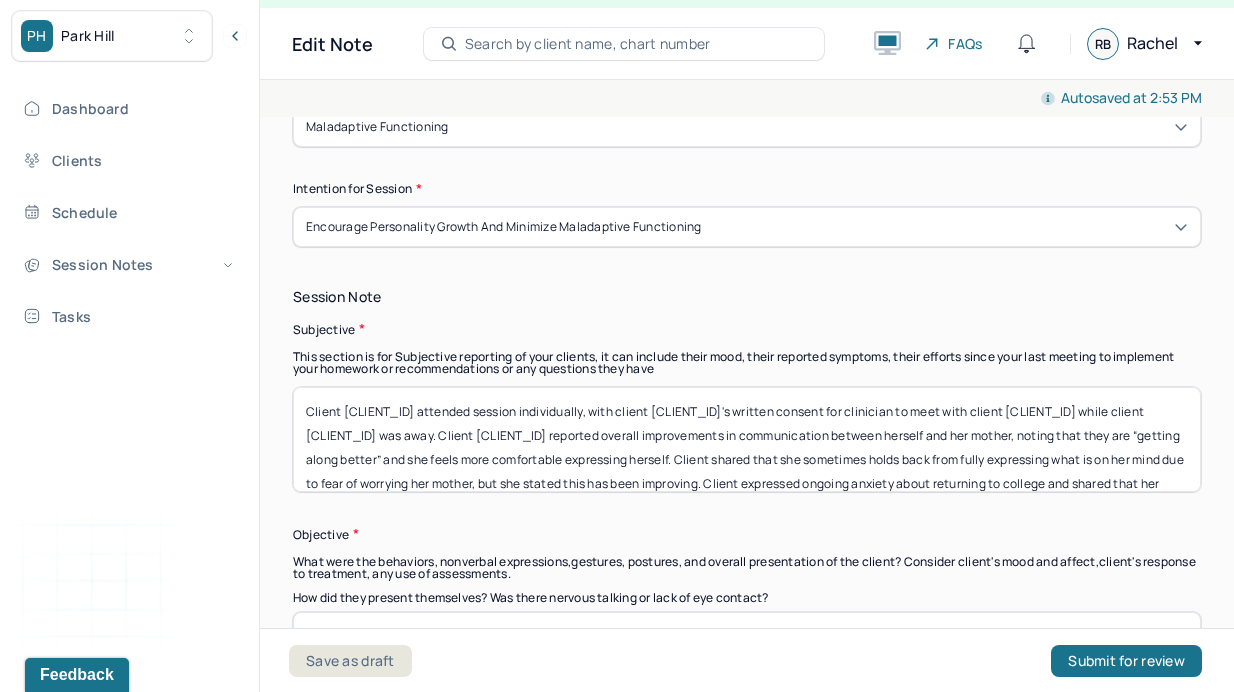 drag, startPoint x: 349, startPoint y: 445, endPoint x: 677, endPoint y: 432, distance: 328.2575 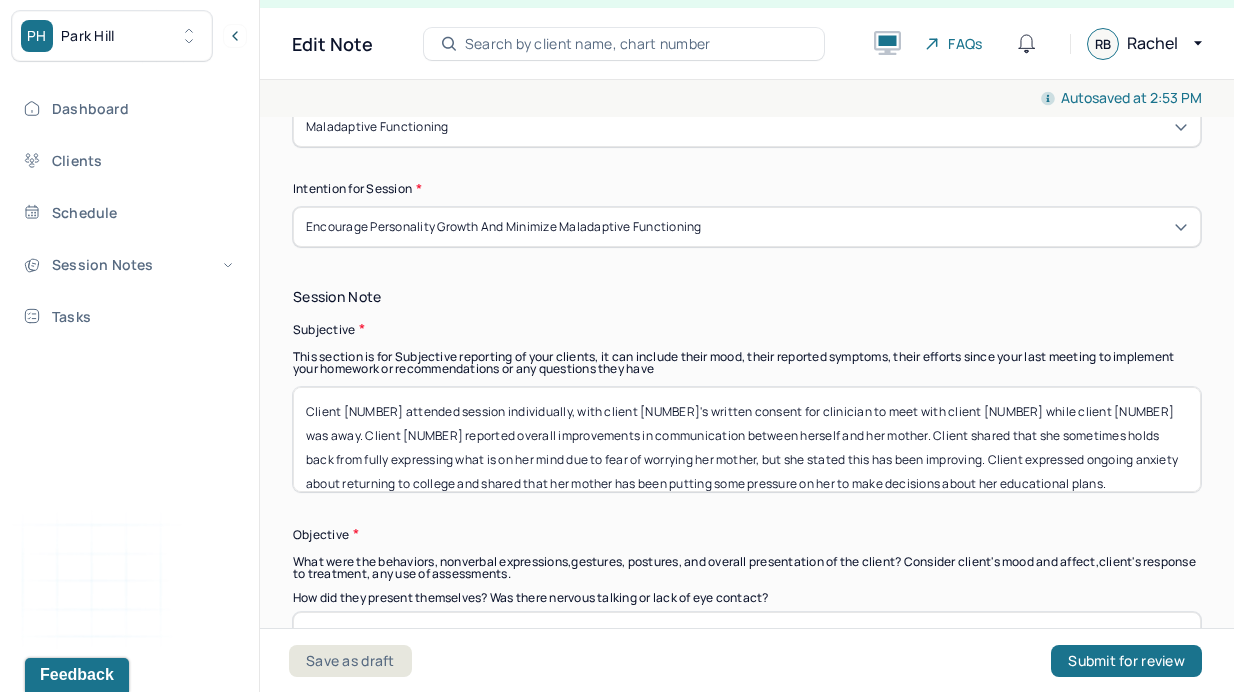 drag, startPoint x: 677, startPoint y: 429, endPoint x: 617, endPoint y: 433, distance: 60.133186 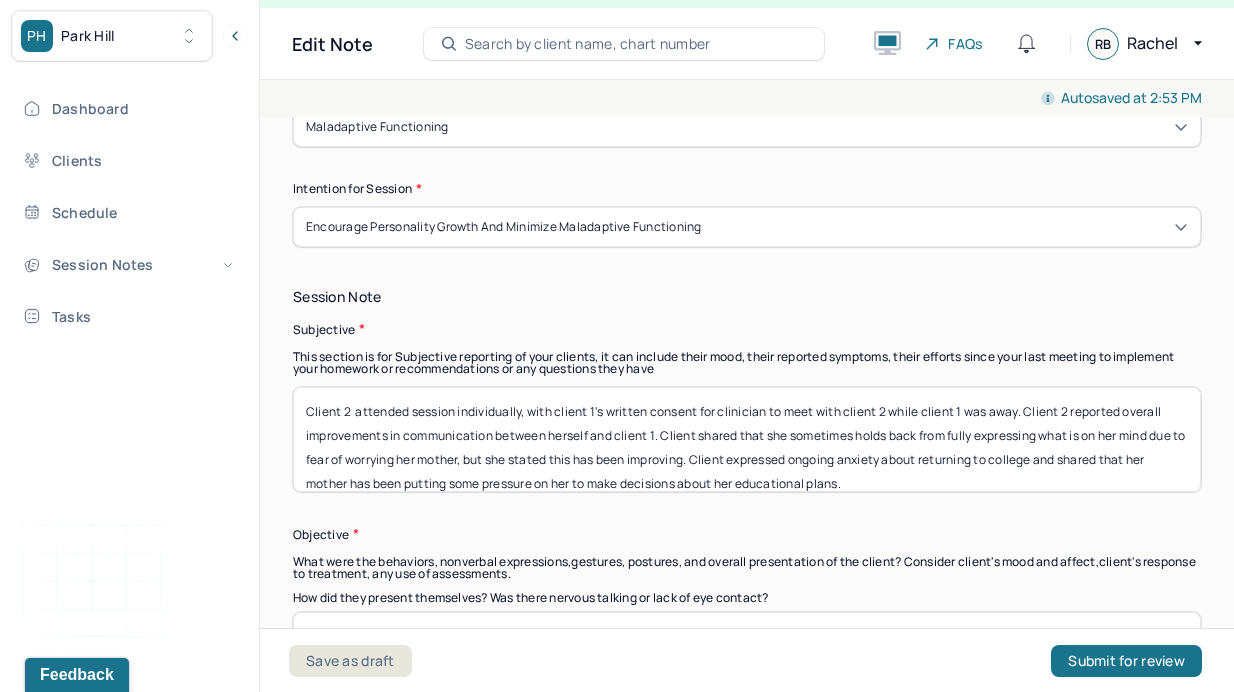 click on "Client 2  attended session individually, with client 1's written consent for clinician to meet with client 2 while client 1 was away. Client 2 reported overall improvements in communication between herself and client 1. Client shared that she sometimes holds back from fully expressing what is on her mind due to fear of worrying her mother, but she stated this has been improving. Client expressed ongoing anxiety about returning to college and shared that her mother has been putting some pressure on her to make decisions about her educational plans." at bounding box center (747, 439) 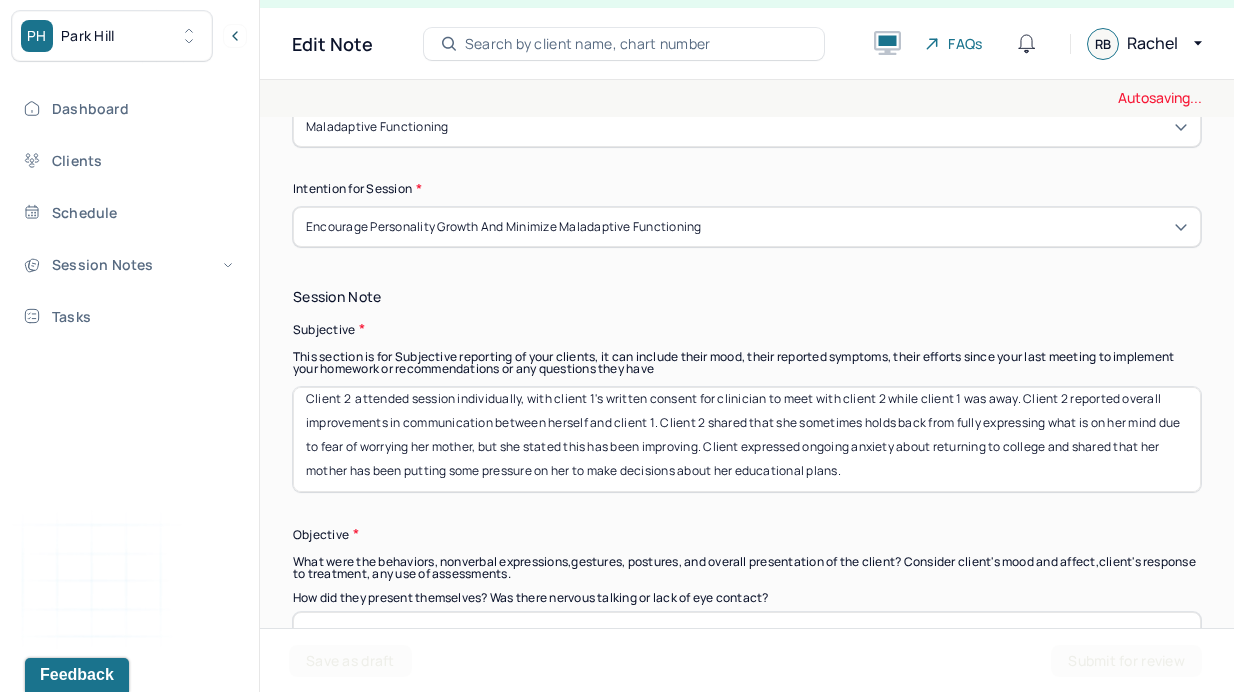 scroll, scrollTop: 16, scrollLeft: 0, axis: vertical 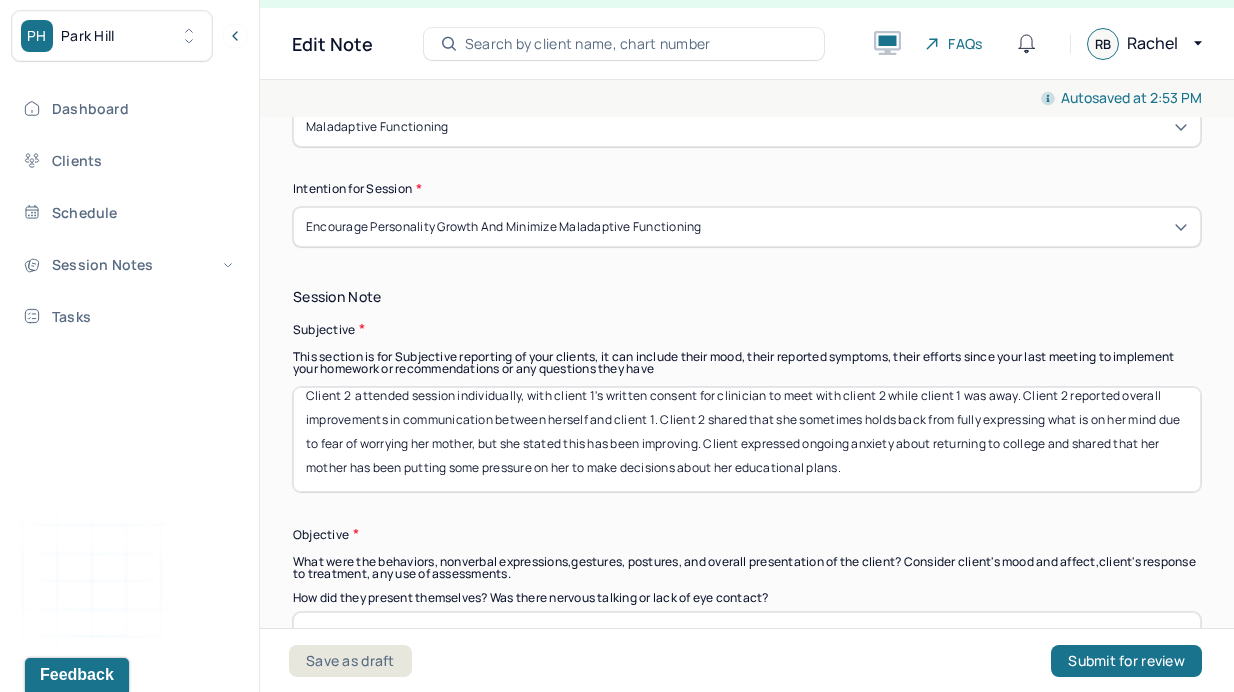 drag, startPoint x: 500, startPoint y: 439, endPoint x: 437, endPoint y: 433, distance: 63.28507 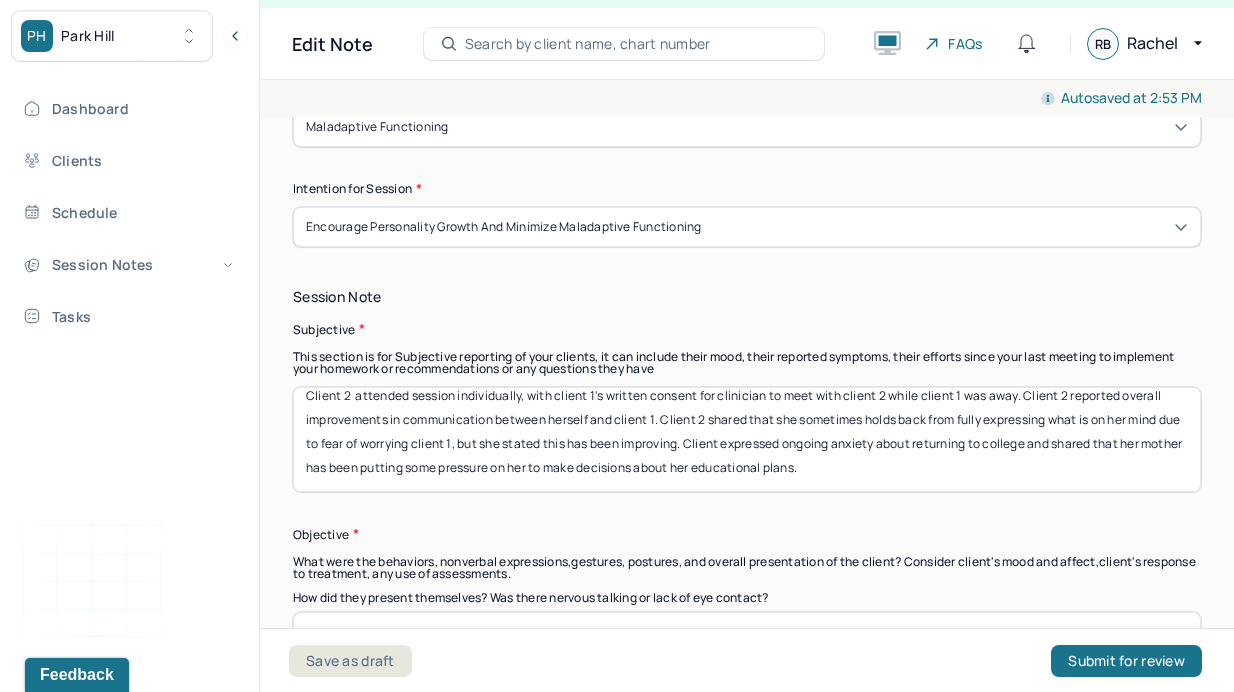 click on "Client 2  attended session individually, with client 1's written consent for clinician to meet with client 2 while client 1 was away. Client 2 reported overall improvements in communication between herself and client 1. Client 2 shared that she sometimes holds back from fully expressing what is on her mind due to fear of worrying client 1, but she stated this has been improving. Client expressed ongoing anxiety about returning to college and shared that her mother has been putting some pressure on her to make decisions about her educational plans." at bounding box center [747, 439] 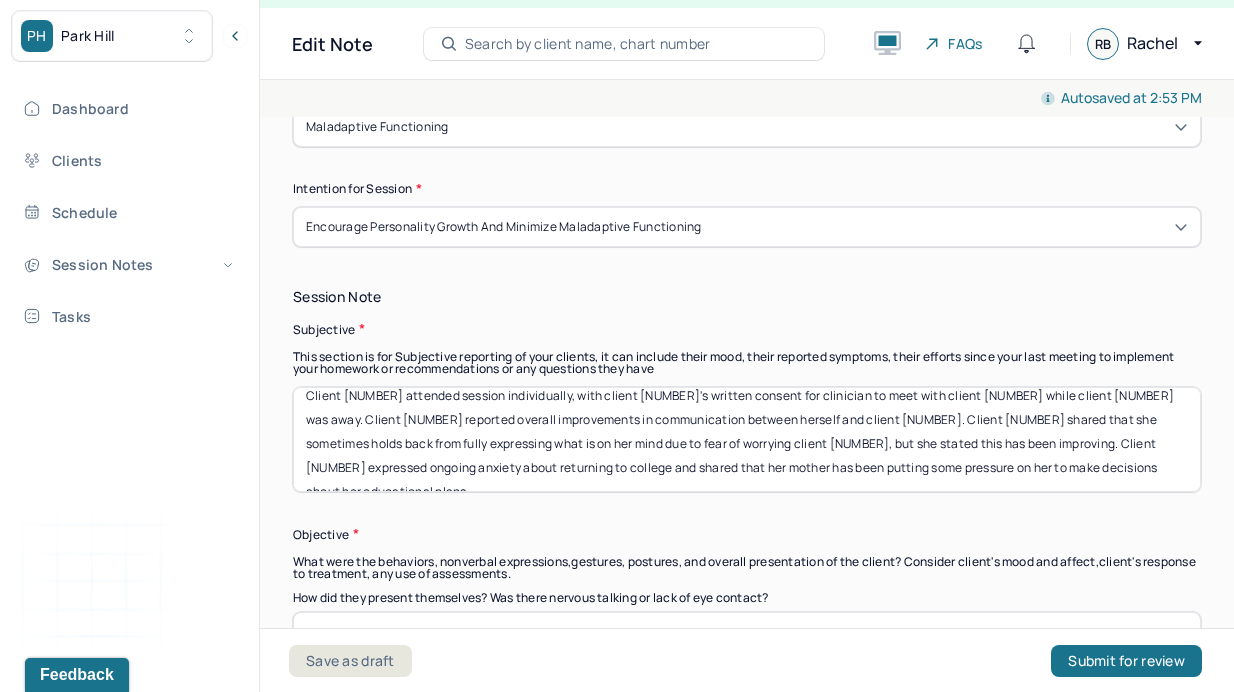 drag, startPoint x: 347, startPoint y: 461, endPoint x: 1162, endPoint y: 443, distance: 815.1987 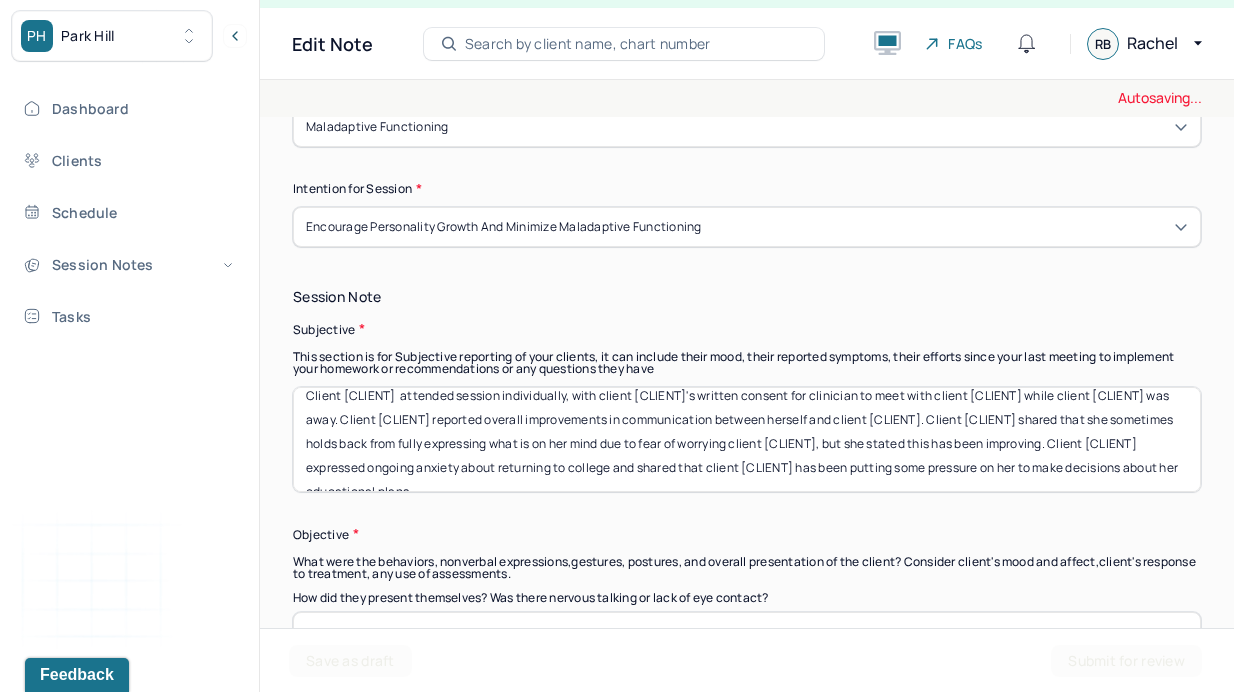 click on "Client [NUMBER] attended session individually, with client [NUMBER]'s written consent for clinician to meet with client [NUMBER] while client [NUMBER] was away. Client [NUMBER] reported overall improvements in communication between herself and client [NUMBER]. Client [NUMBER] shared that she sometimes holds back from fully expressing what is on her mind due to fear of worrying client [NUMBER], but she stated this has been improving. Client [NUMBER] expressed ongoing anxiety about returning to college and shared that her mother has been putting some pressure on her to make decisions about her educational plans." at bounding box center (747, 439) 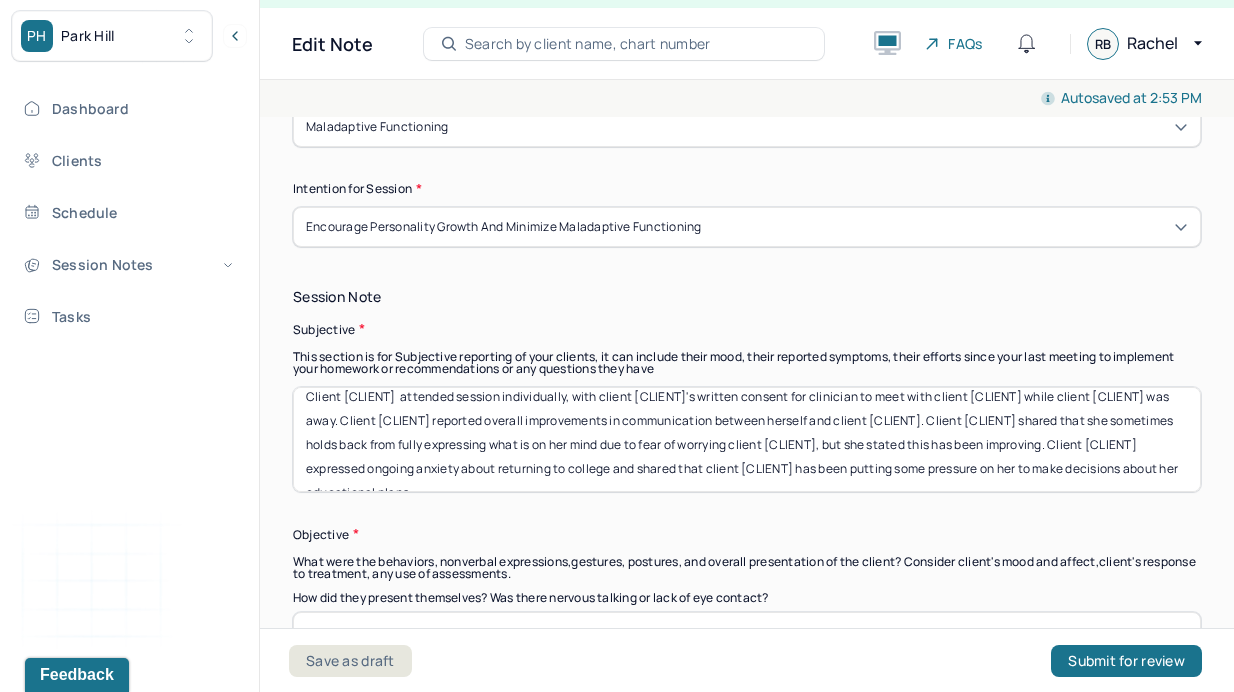 scroll, scrollTop: 16, scrollLeft: 0, axis: vertical 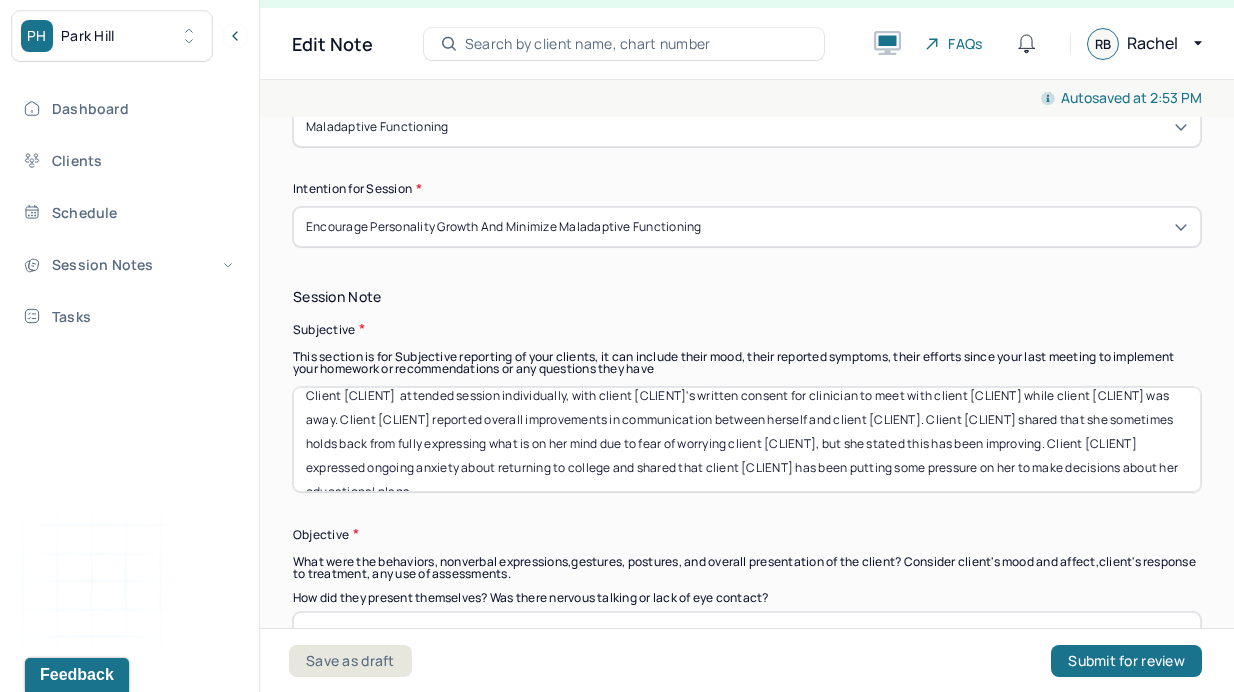 type on "Client [CLIENT]  attended session individually, with client [CLIENT]'s written consent for clinician to meet with client [CLIENT] while client [CLIENT] was away. Client [CLIENT] reported overall improvements in communication between herself and client [CLIENT]. Client [CLIENT] shared that she sometimes holds back from fully expressing what is on her mind due to fear of worrying client [CLIENT], but she stated this has been improving. Client [CLIENT] expressed ongoing anxiety about returning to college and shared that client [CLIENT] has been putting some pressure on her to make decisions about her educational plans." 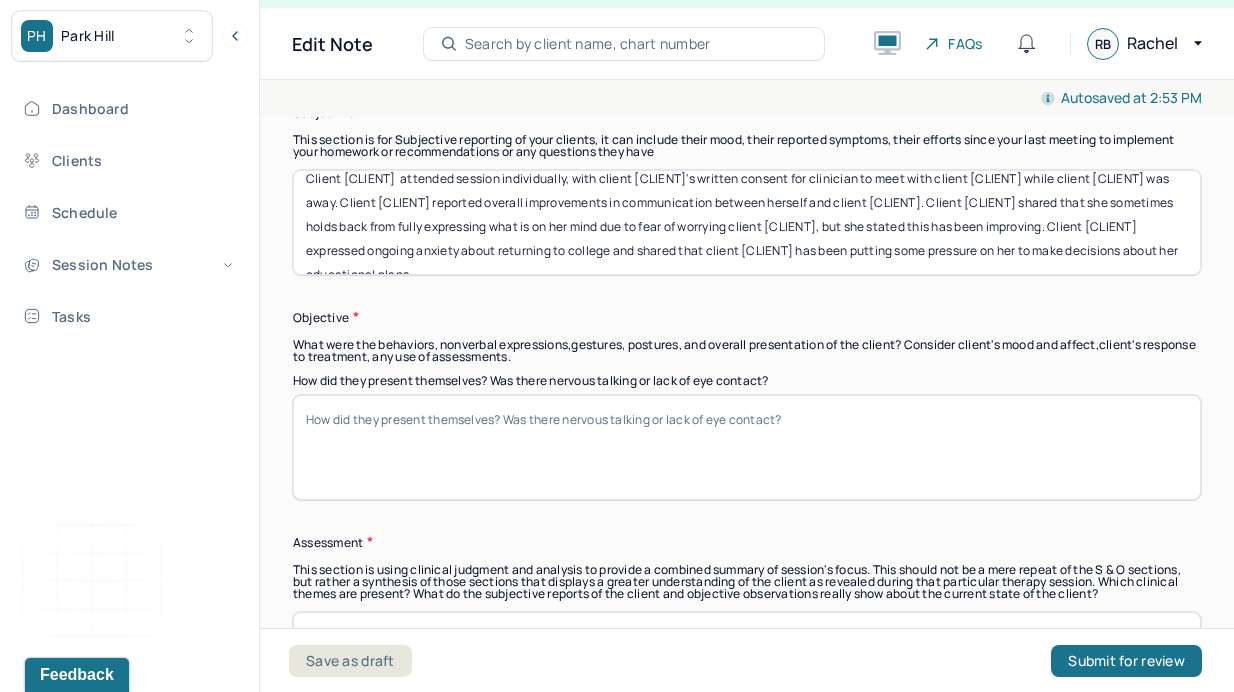scroll, scrollTop: 1511, scrollLeft: 0, axis: vertical 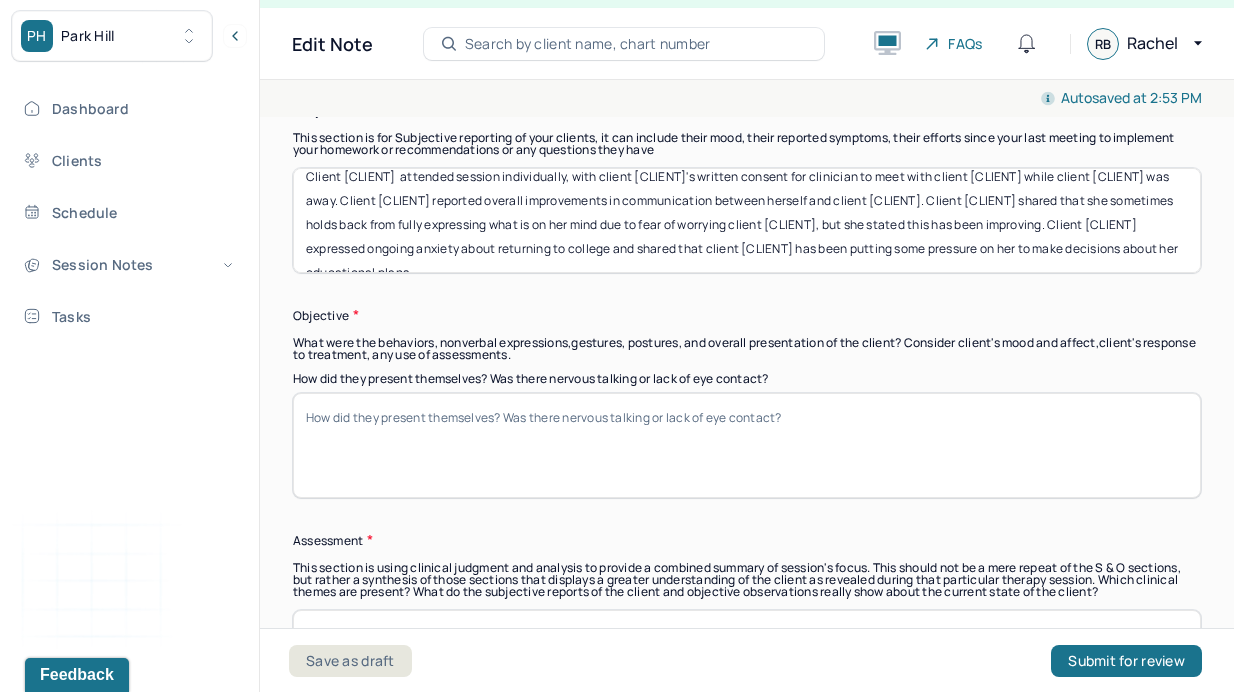 click on "How did they present themselves? Was there nervous talking or lack of eye contact?" at bounding box center (747, 379) 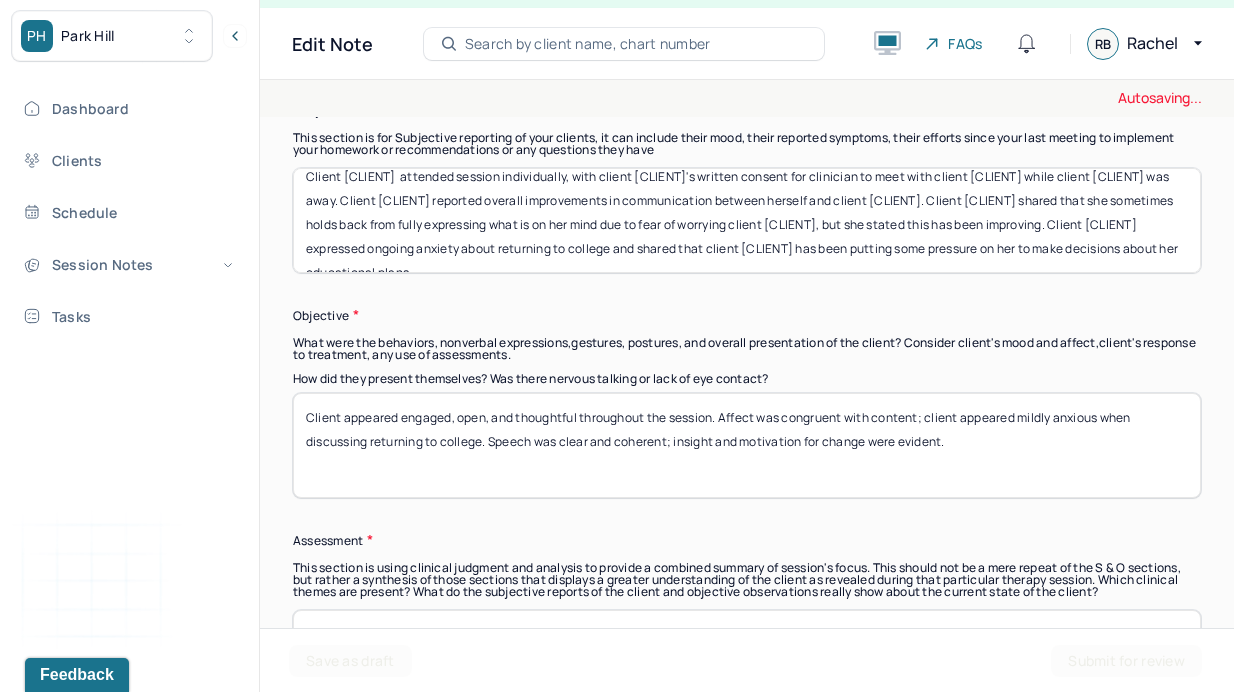 click on "Client appeared engaged, open, and thoughtful throughout the session. Affect was congruent with content; client appeared mildly anxious when discussing returning to college. Speech was clear and coherent; insight and motivation for change were evident." at bounding box center (747, 445) 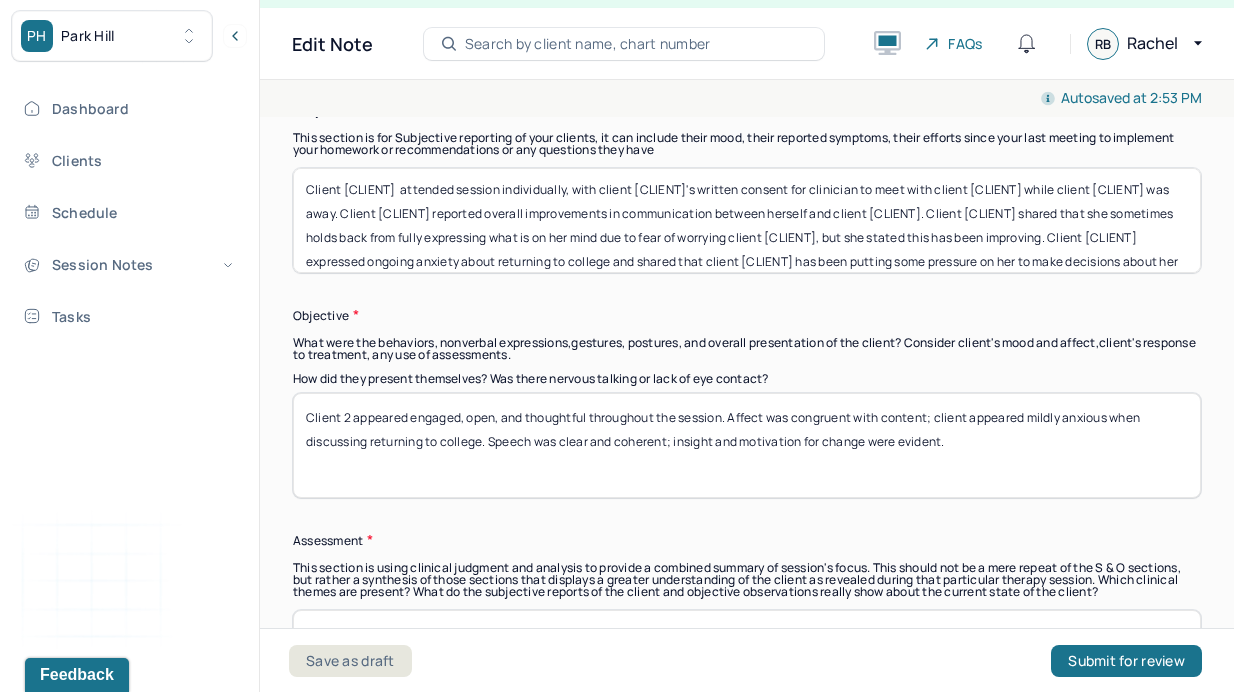 scroll, scrollTop: 0, scrollLeft: 0, axis: both 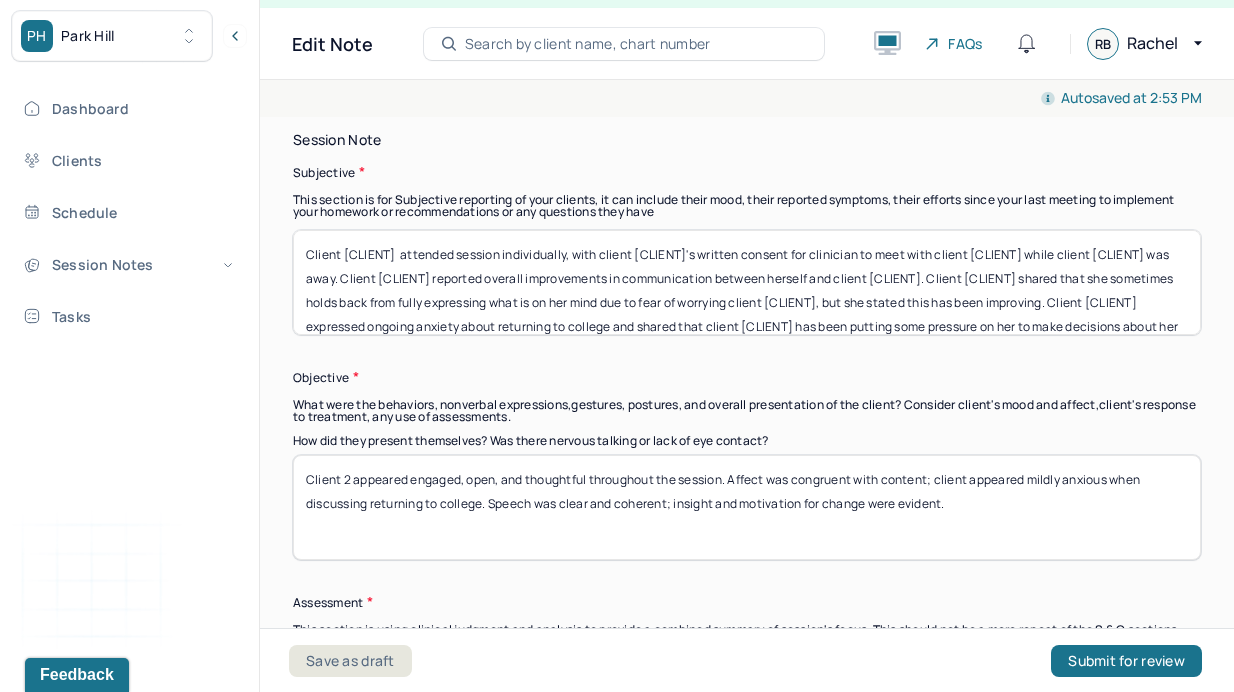 drag, startPoint x: 729, startPoint y: 472, endPoint x: 1031, endPoint y: 466, distance: 302.0596 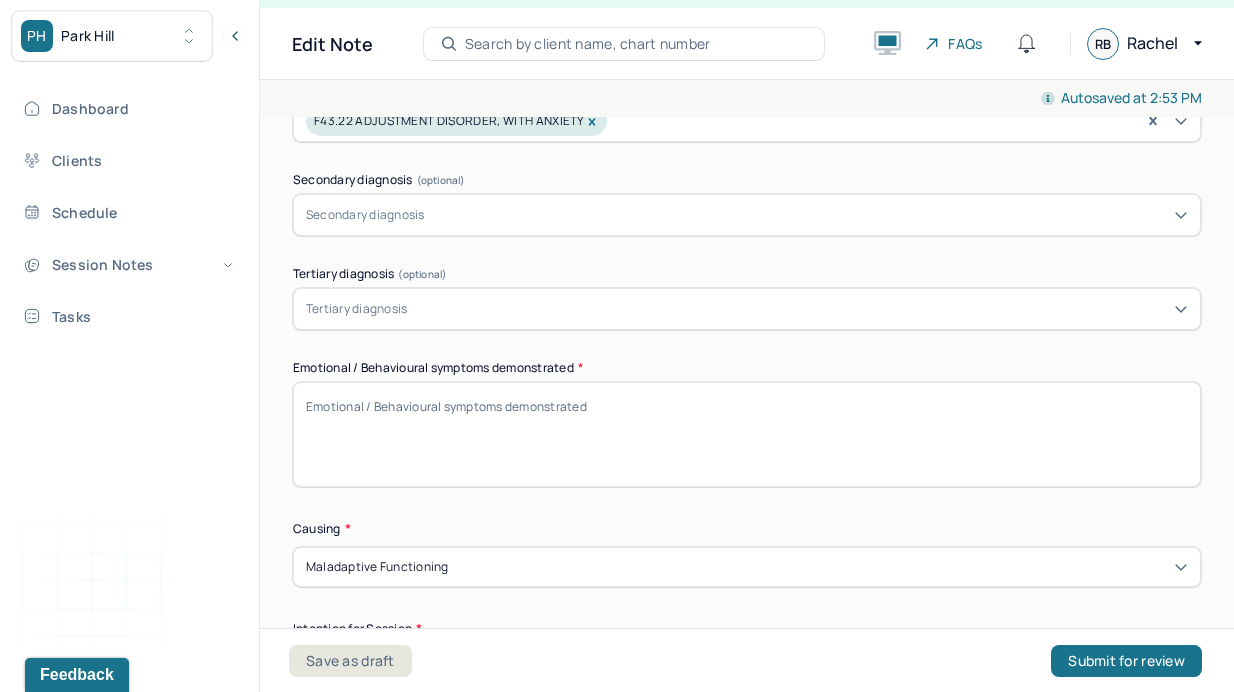 scroll, scrollTop: 859, scrollLeft: 0, axis: vertical 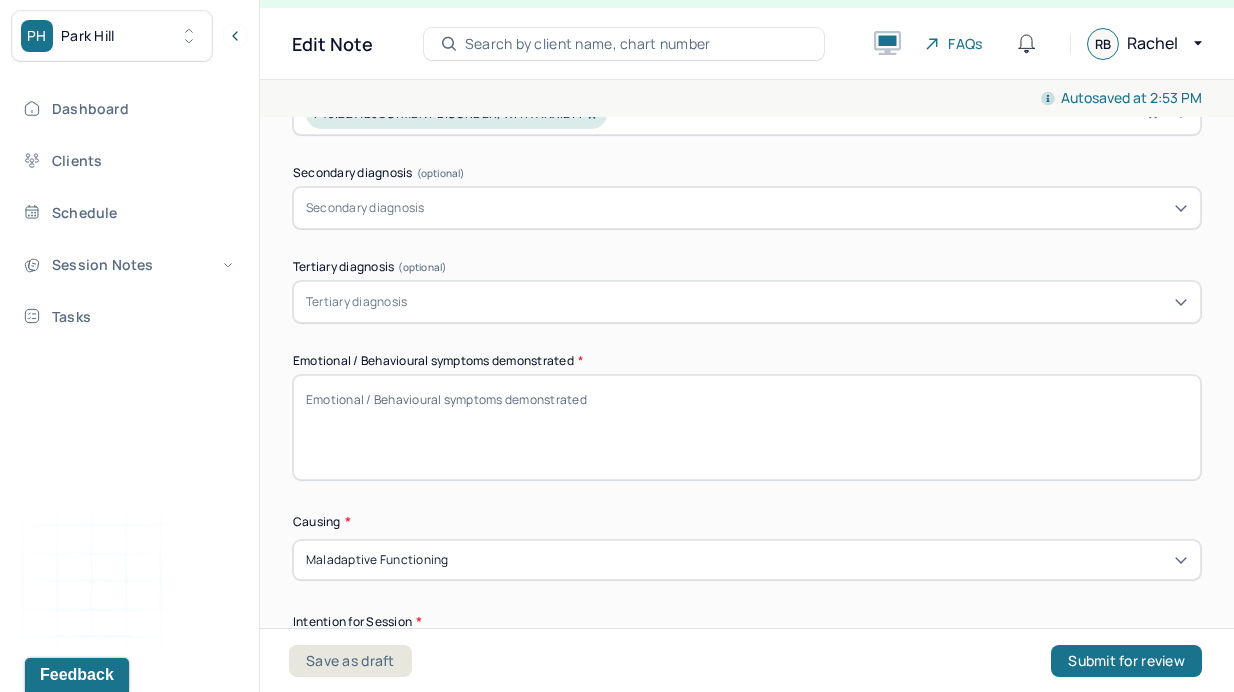 type on "Client 2 appeared engaged, open, and thoughtful throughout the session. Affect was congruent with content; client appeared mildly anxious when discussing returning to college. Speech was clear and coherent; insight and motivation for change were evident." 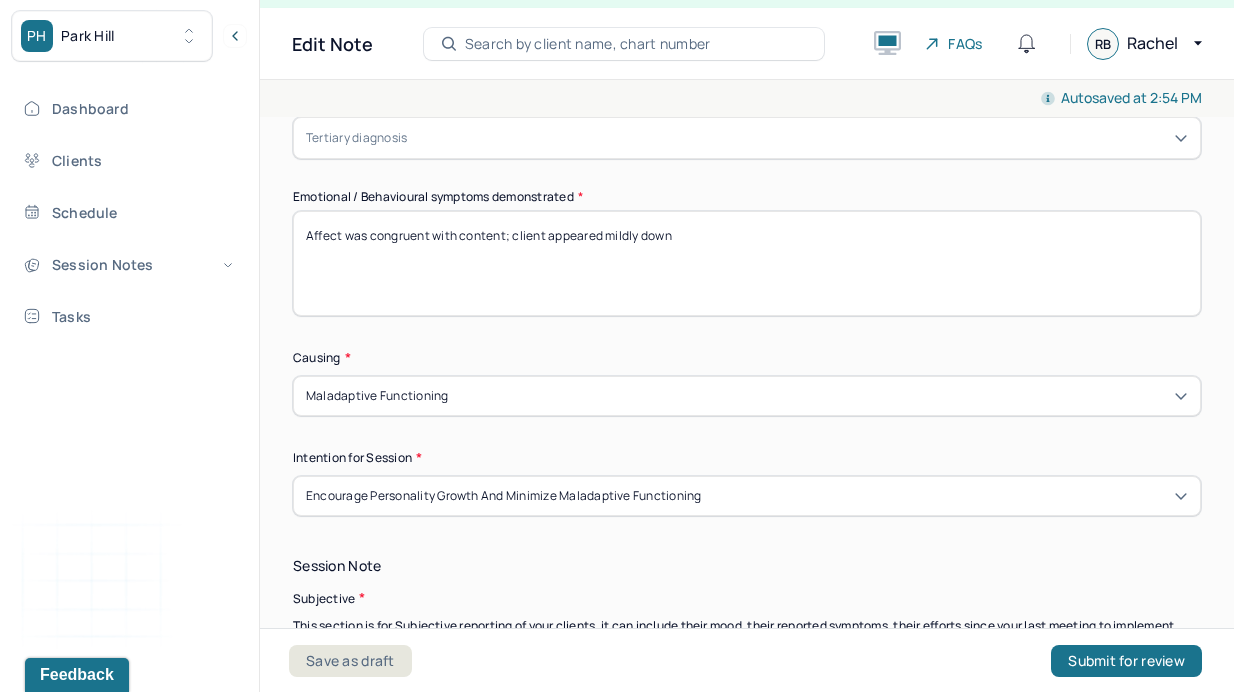 scroll, scrollTop: 1003, scrollLeft: 0, axis: vertical 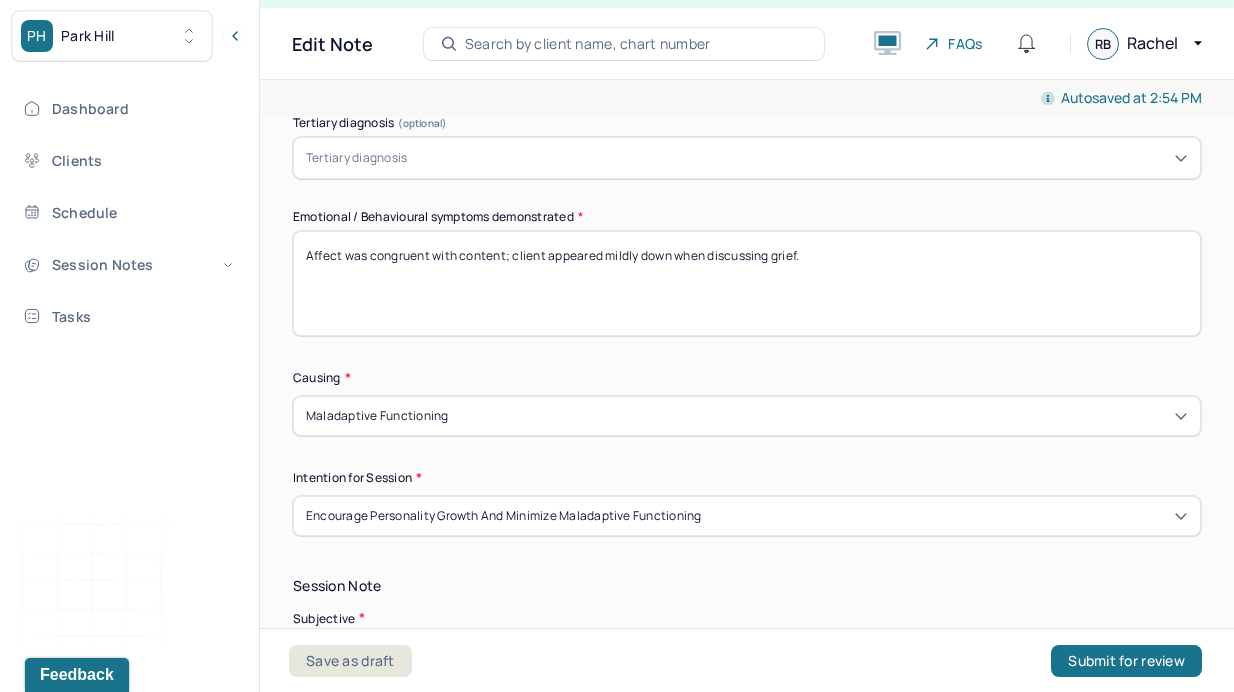 drag, startPoint x: 674, startPoint y: 249, endPoint x: 645, endPoint y: 245, distance: 29.274563 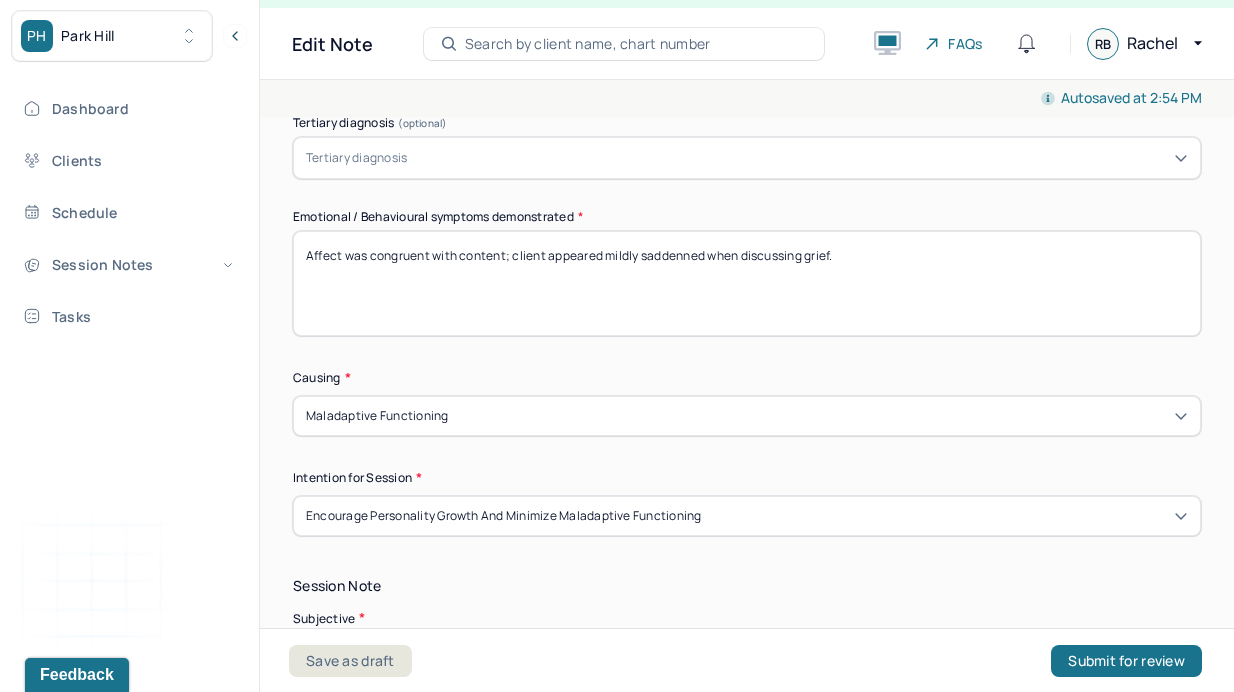 click on "Is client present Appointment location * Teletherapy Client Teletherapy Location Home Office Other Provider Teletherapy Location Home Office Other Consent was received for the teletherapy session The teletherapy session was conducted via video Primary diagnosis * F43.22 ADJUSTMENT DISORDER, WITH ANXIETY Secondary diagnosis (optional) Secondary diagnosis Tertiary diagnosis (optional) Tertiary diagnosis Emotional / Behavioural symptoms demonstrated *  Affect was congruent with content; client appeared mildly down when discussing grief. Causing * Maladaptive Functioning Intention for Session * Encourage personality growth and minimize maladaptive functioning" at bounding box center [747, 27] 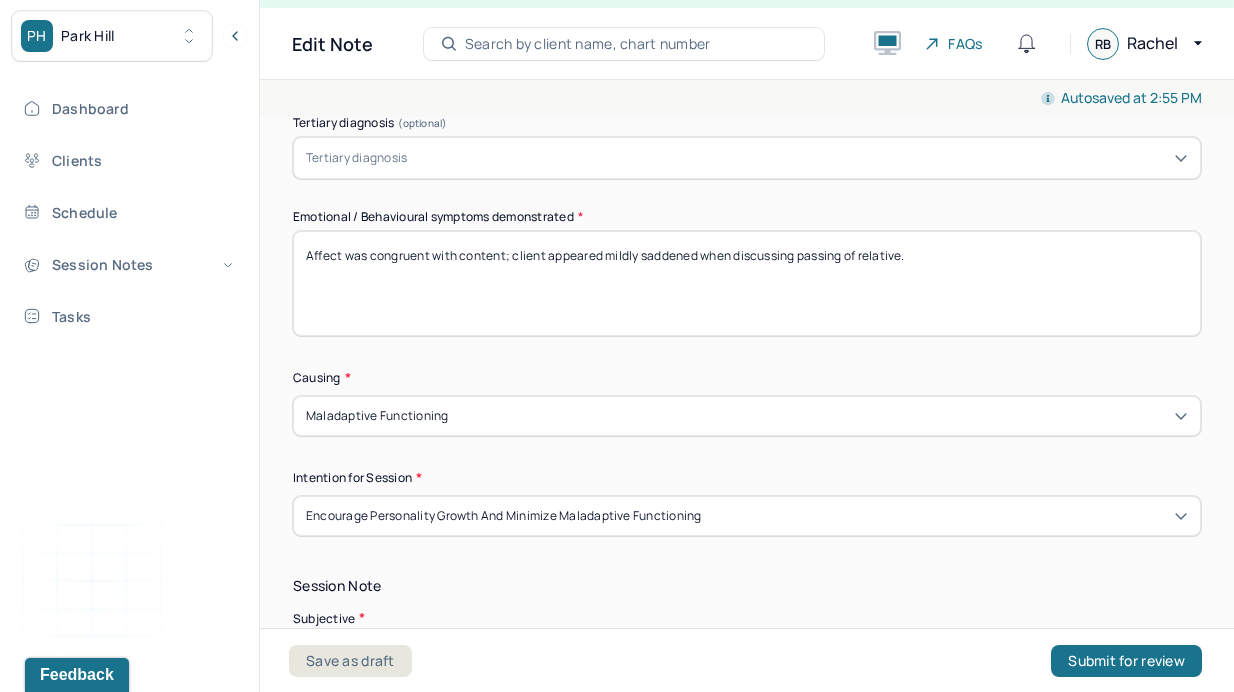 type on "Affect was congruent with content; client appeared mildly saddened when discussing passing of relative." 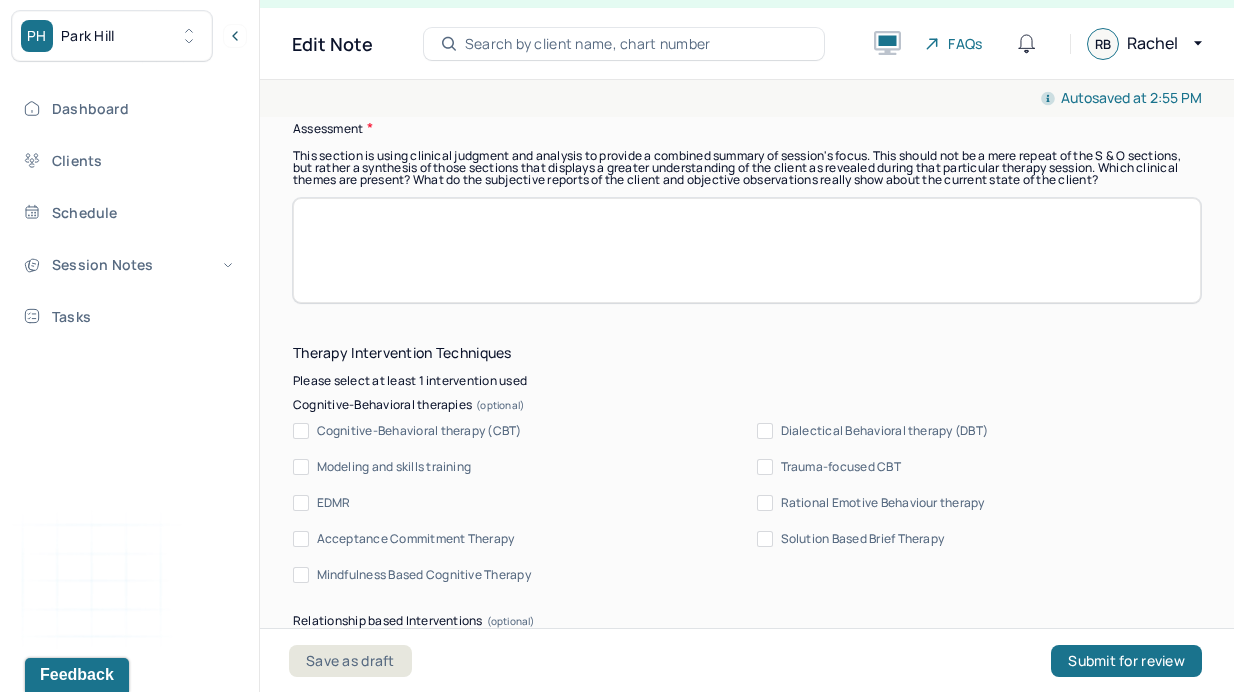 scroll, scrollTop: 1957, scrollLeft: 0, axis: vertical 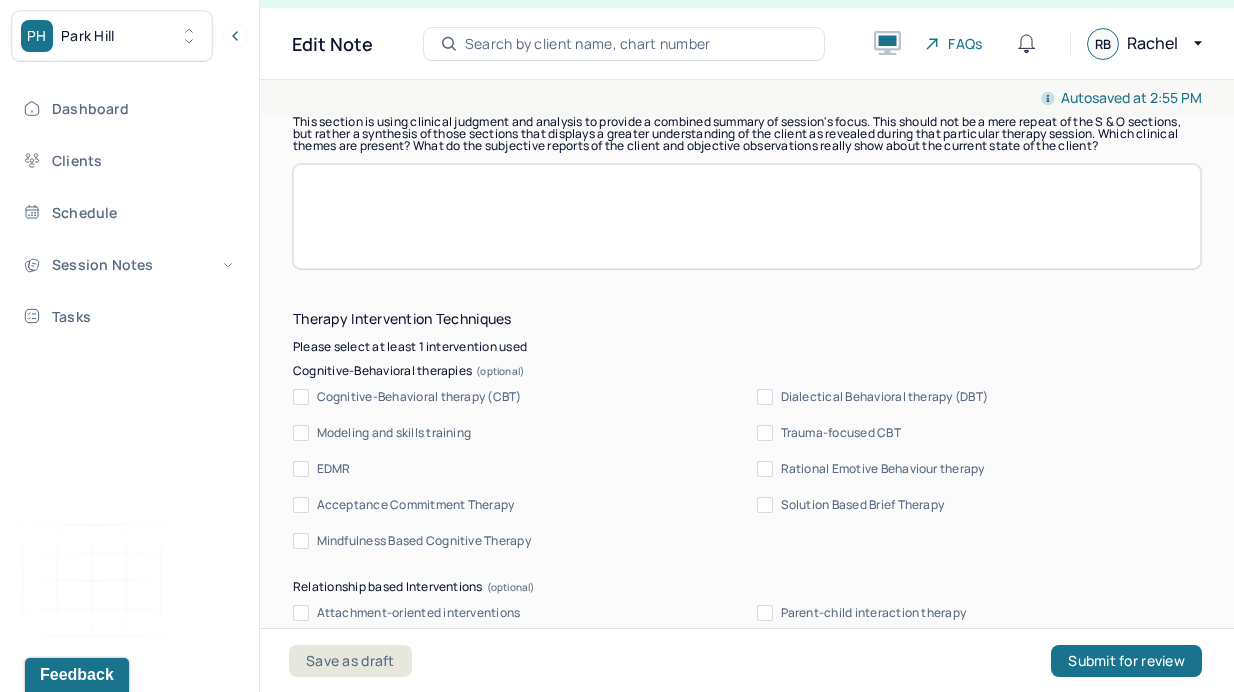 click at bounding box center [747, 216] 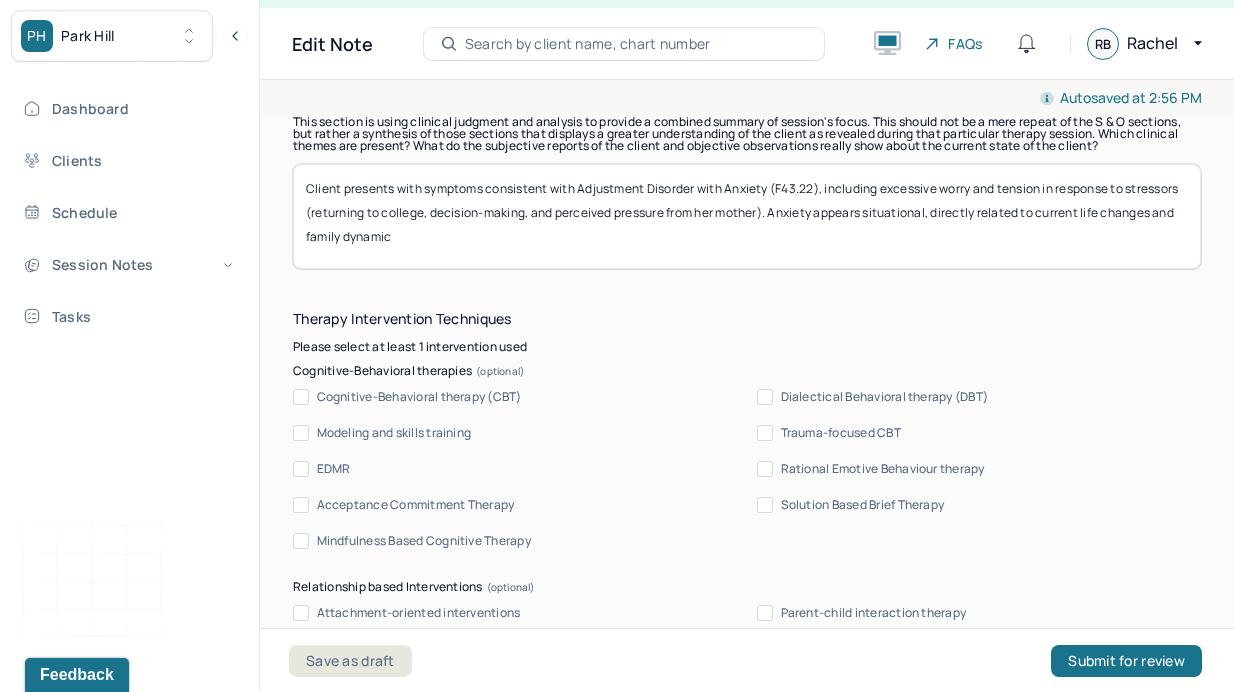 drag, startPoint x: 580, startPoint y: 196, endPoint x: 824, endPoint y: 190, distance: 244.07376 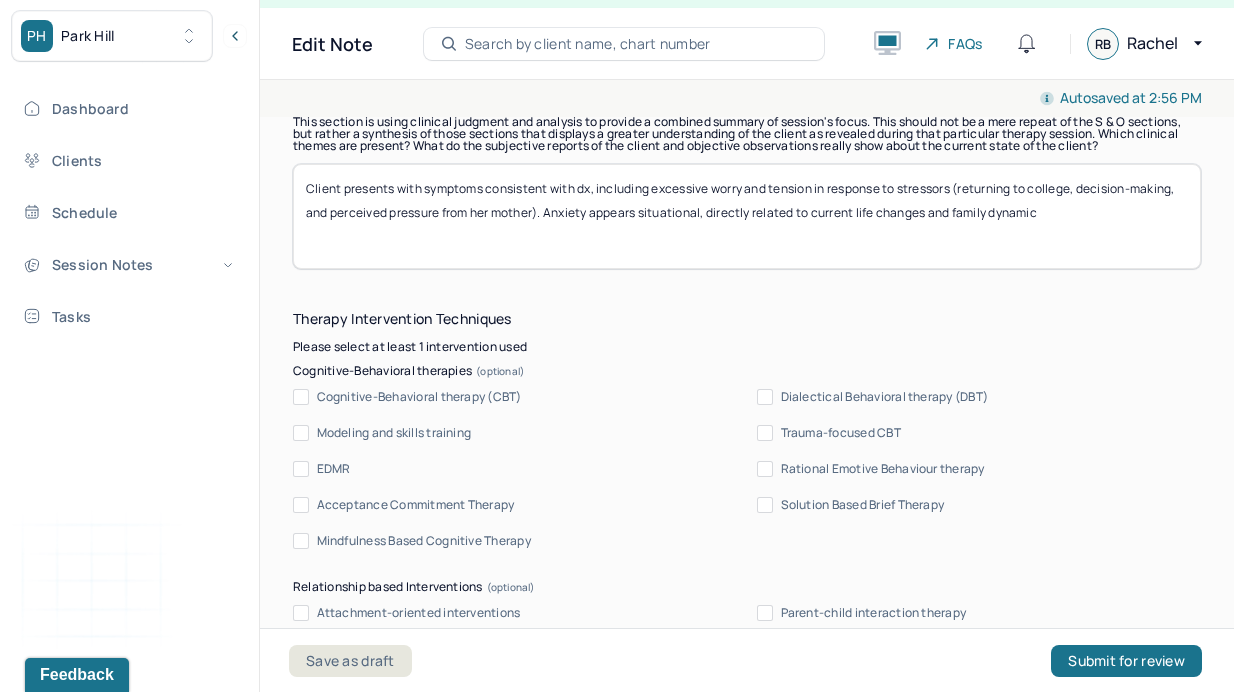 drag, startPoint x: 963, startPoint y: 197, endPoint x: 543, endPoint y: 222, distance: 420.74338 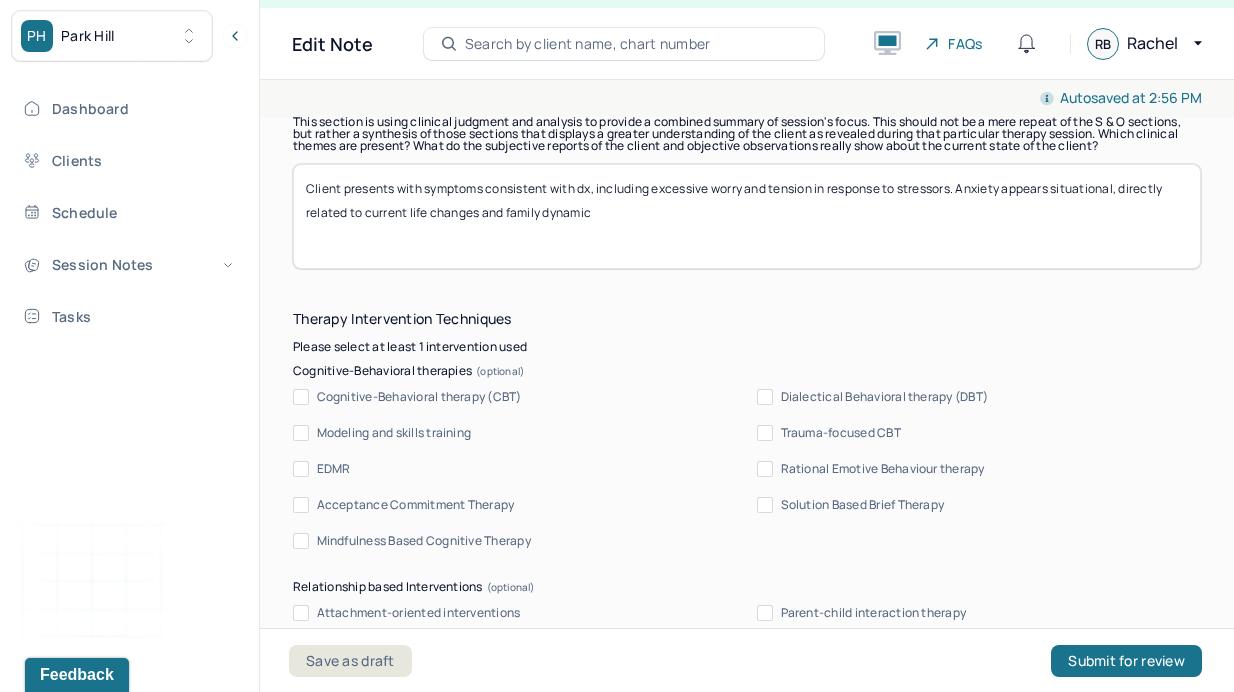 click on "Client presents with symptoms consistent with dx, including excessive worry and tension in response to stressors. Anxiety appears situational, directly related to current life changes and family dynamic" at bounding box center (747, 216) 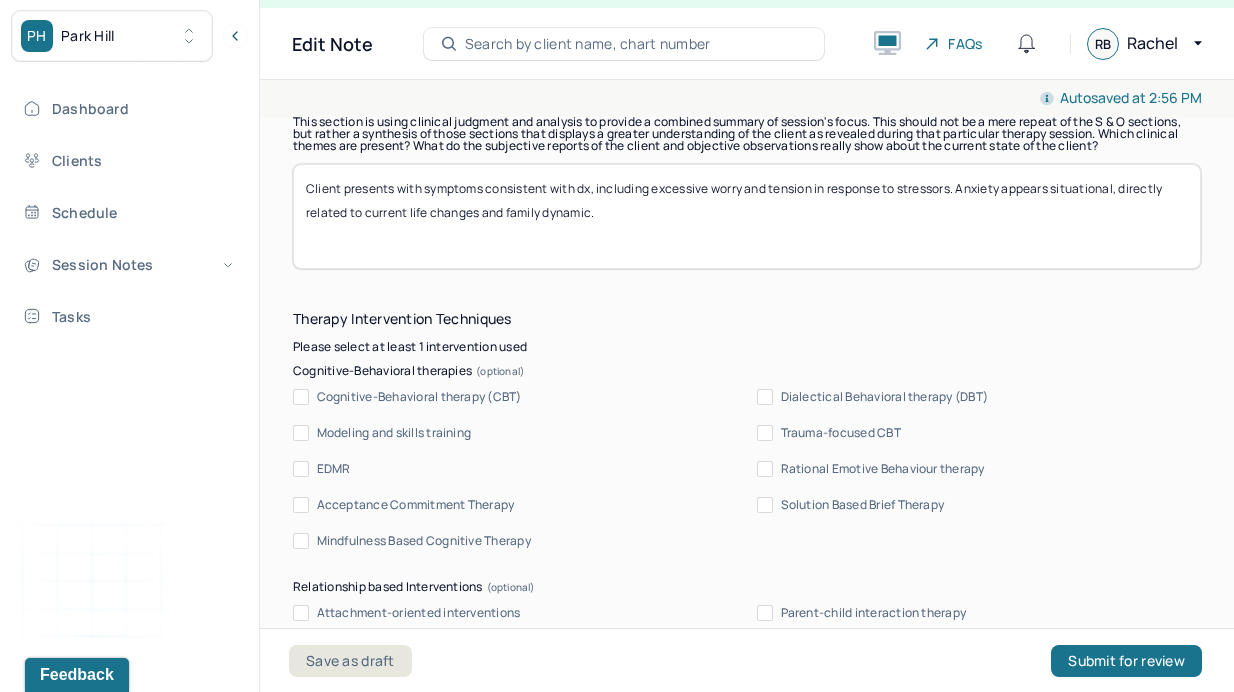 type on "Client presents with symptoms consistent with dx, including excessive worry and tension in response to stressors. Anxiety appears situational, directly related to current life changes and family dynamic." 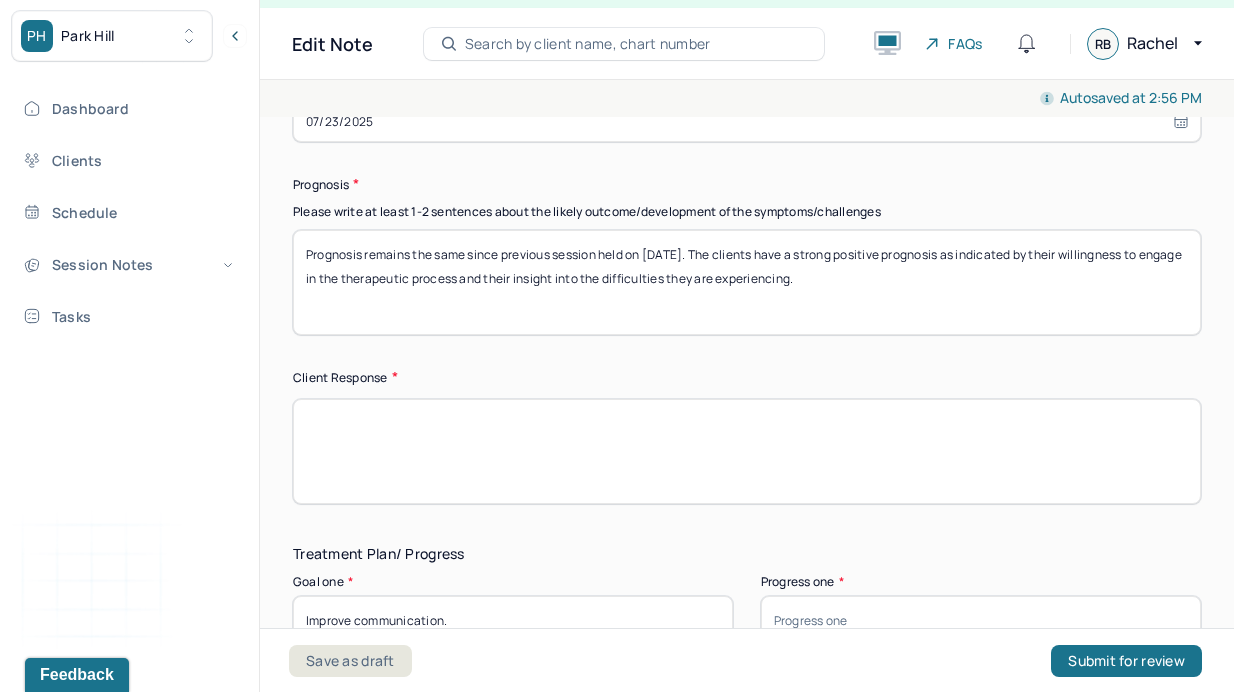 scroll, scrollTop: 3217, scrollLeft: 0, axis: vertical 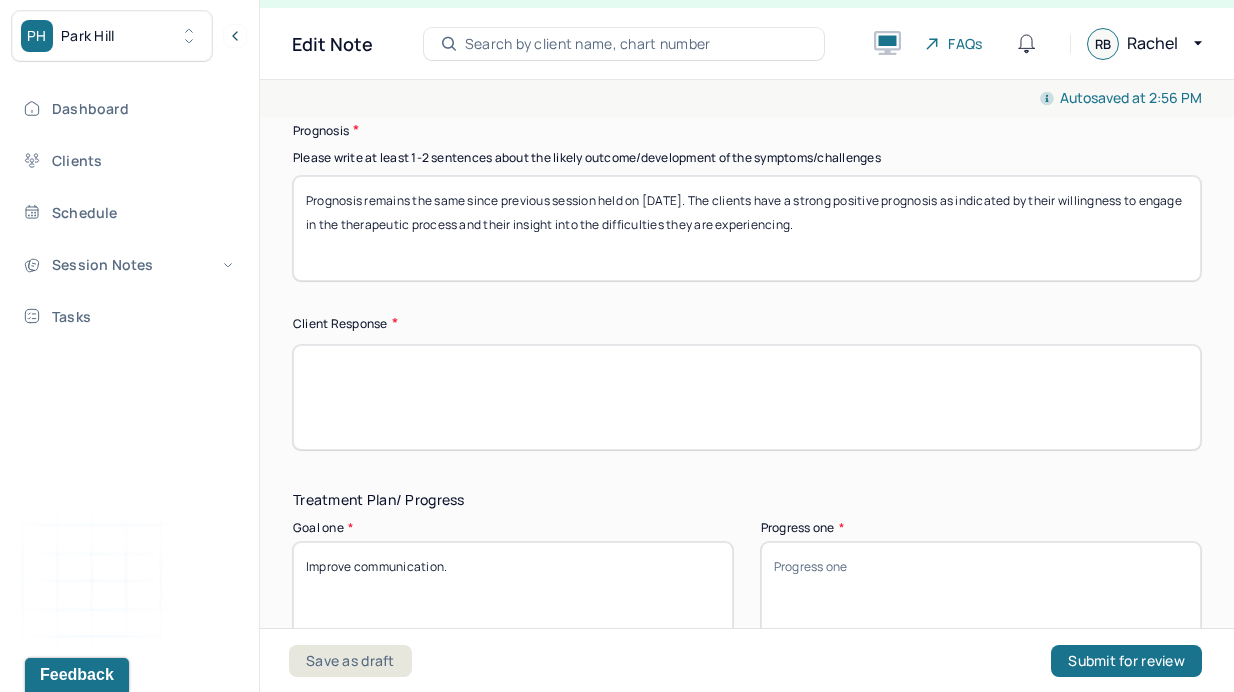 click at bounding box center (747, 397) 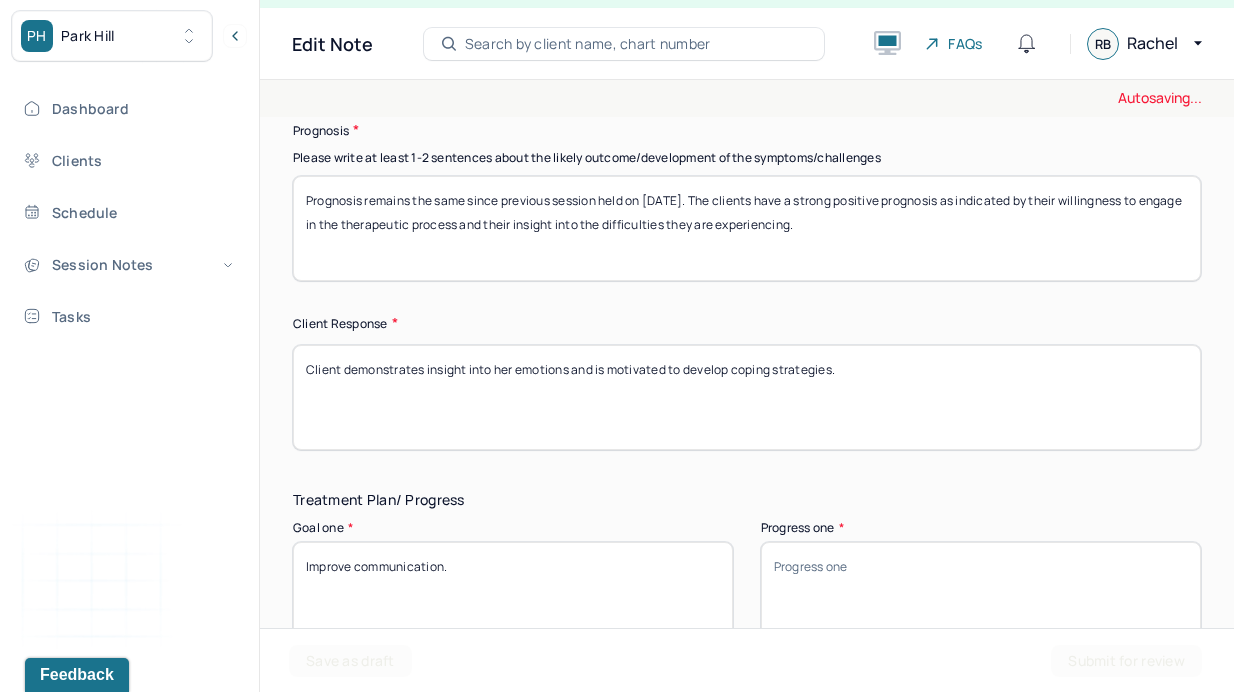 type on "Client demonstrates insight into her emotions and is motivated to develop coping strategies." 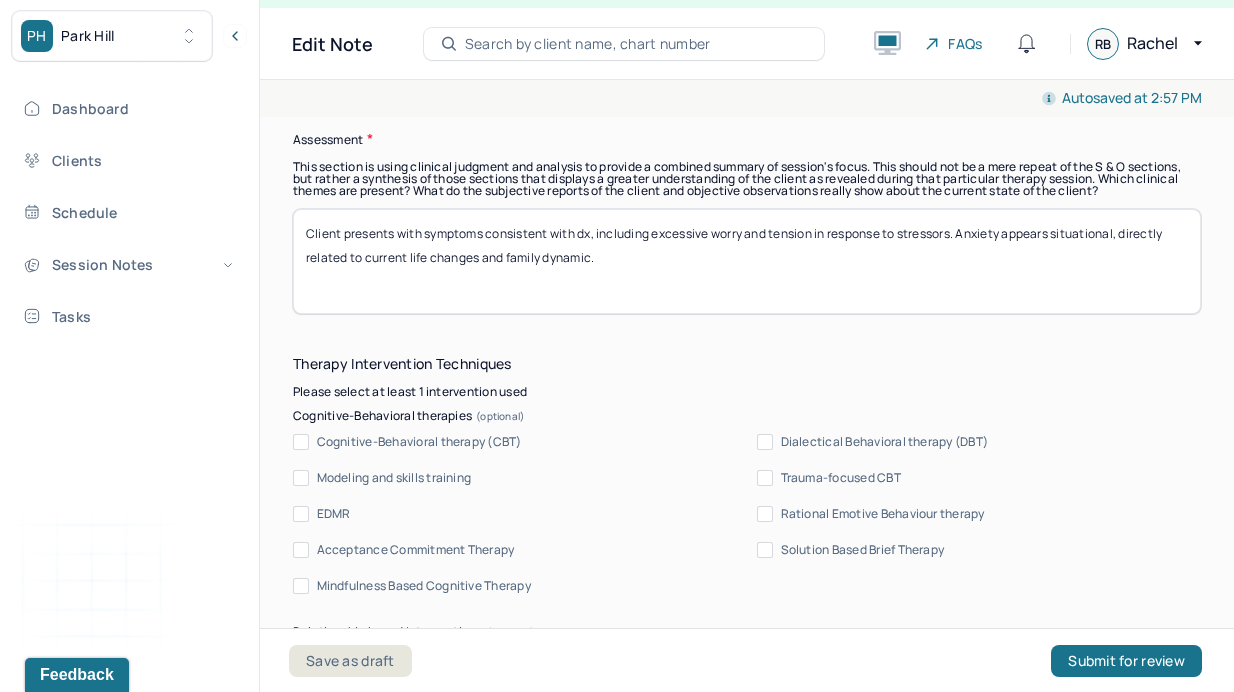 scroll, scrollTop: 1879, scrollLeft: 0, axis: vertical 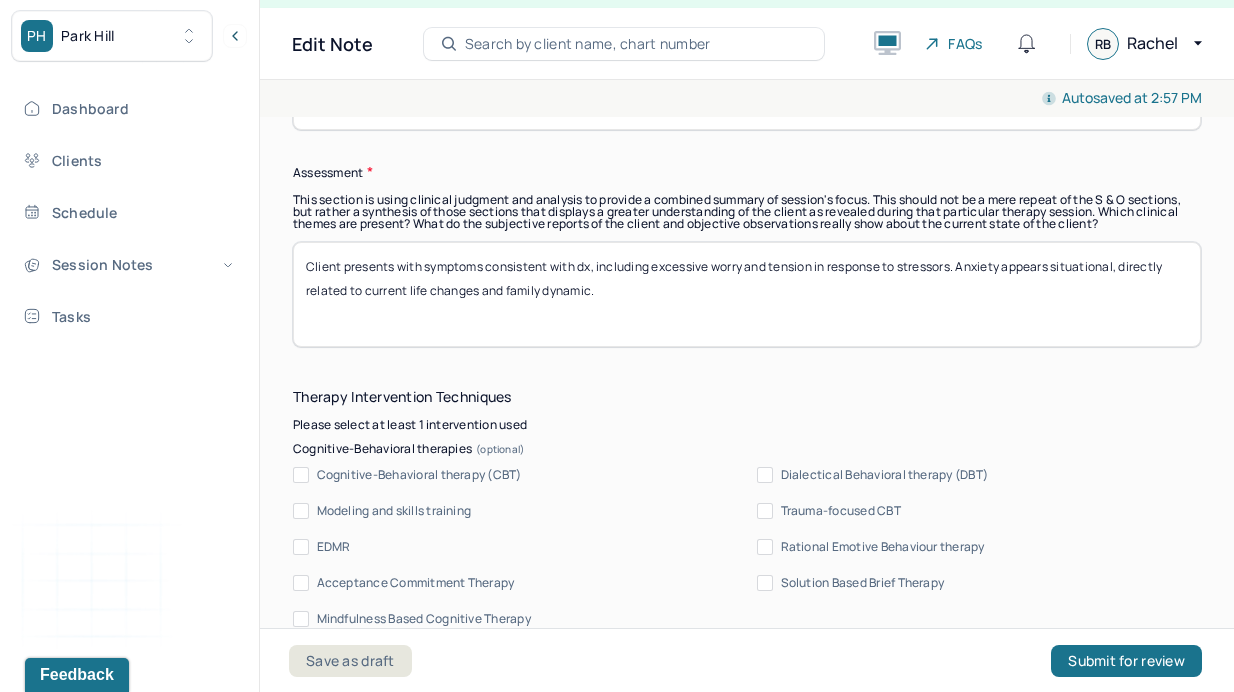 click on "Client presents with symptoms consistent with dx, including excessive worry and tension in response to stressors. Anxiety appears situational, directly related to current life changes and family dynamic." at bounding box center [747, 294] 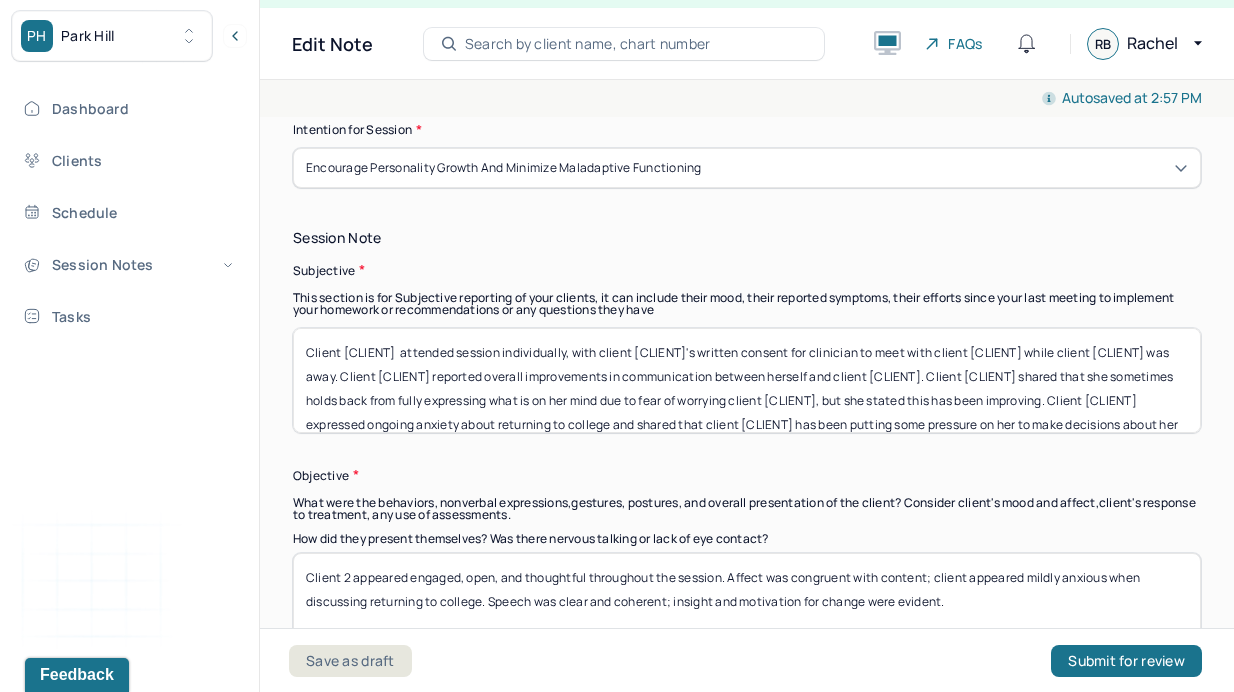 scroll, scrollTop: 1354, scrollLeft: 0, axis: vertical 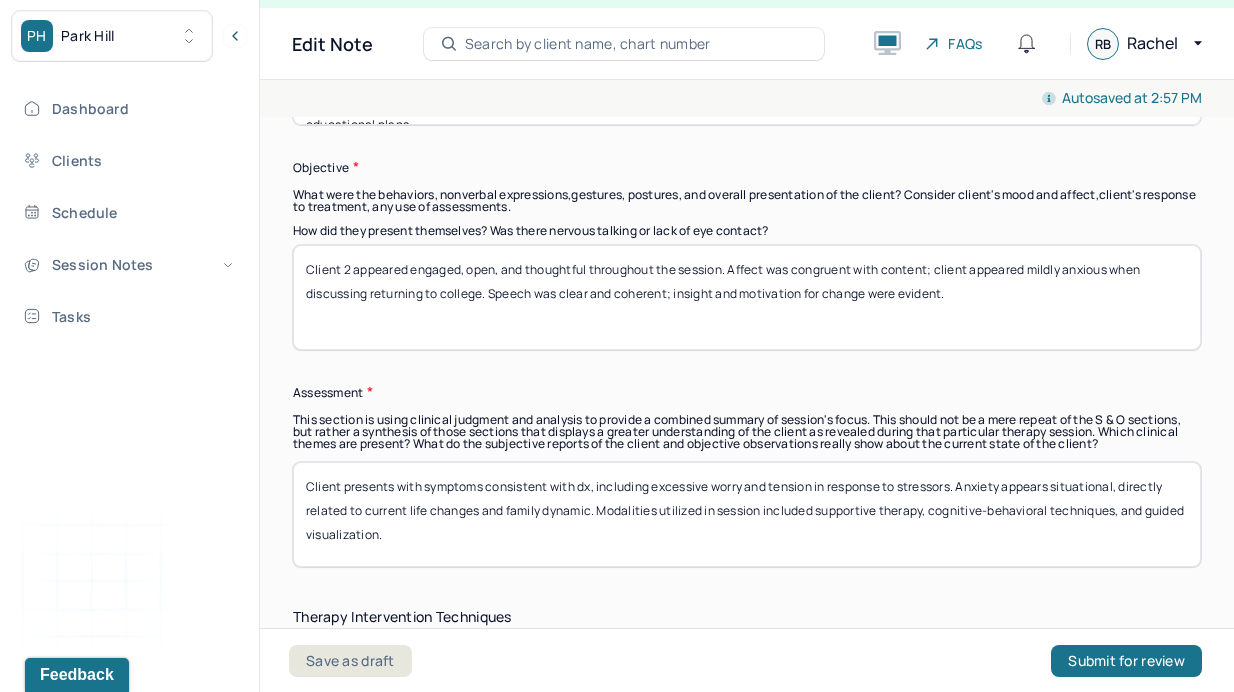 click on "Client presents with symptoms consistent with dx, including excessive worry and tension in response to stressors. Anxiety appears situational, directly related to current life changes and family dynamic. Modalities utilized in session included supportive therapy, cognitive-behavioral techniques, and guided visualization." at bounding box center (747, 514) 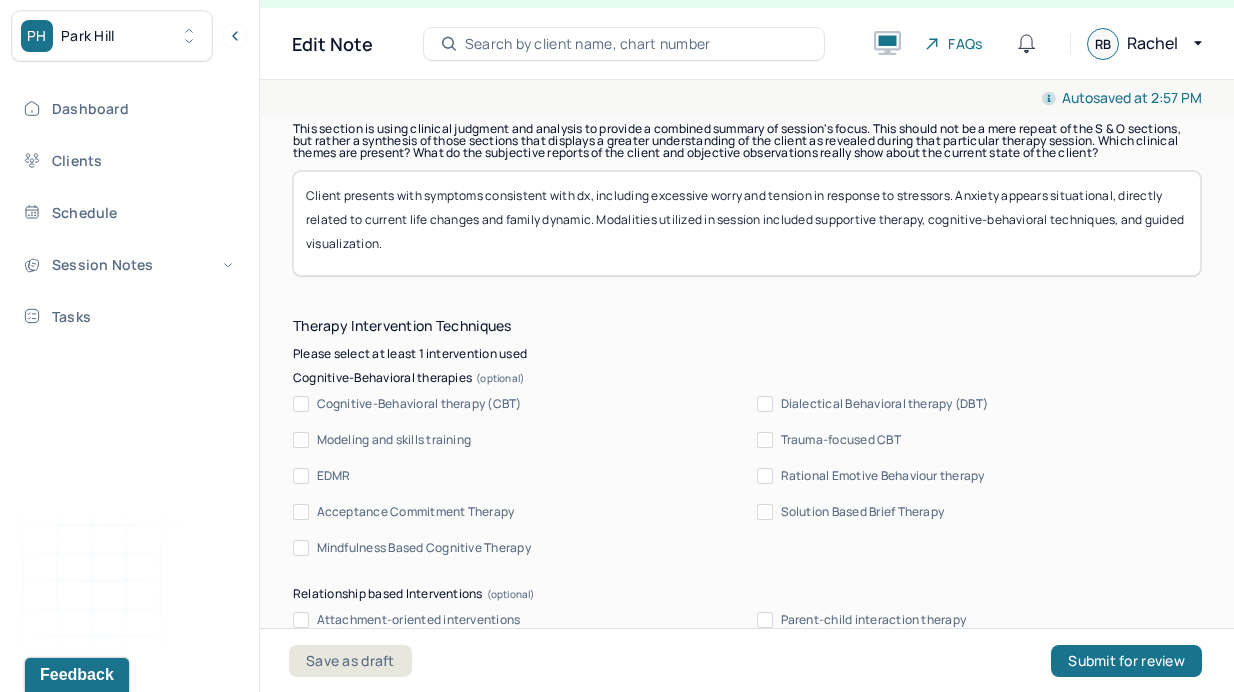 scroll, scrollTop: 1949, scrollLeft: 0, axis: vertical 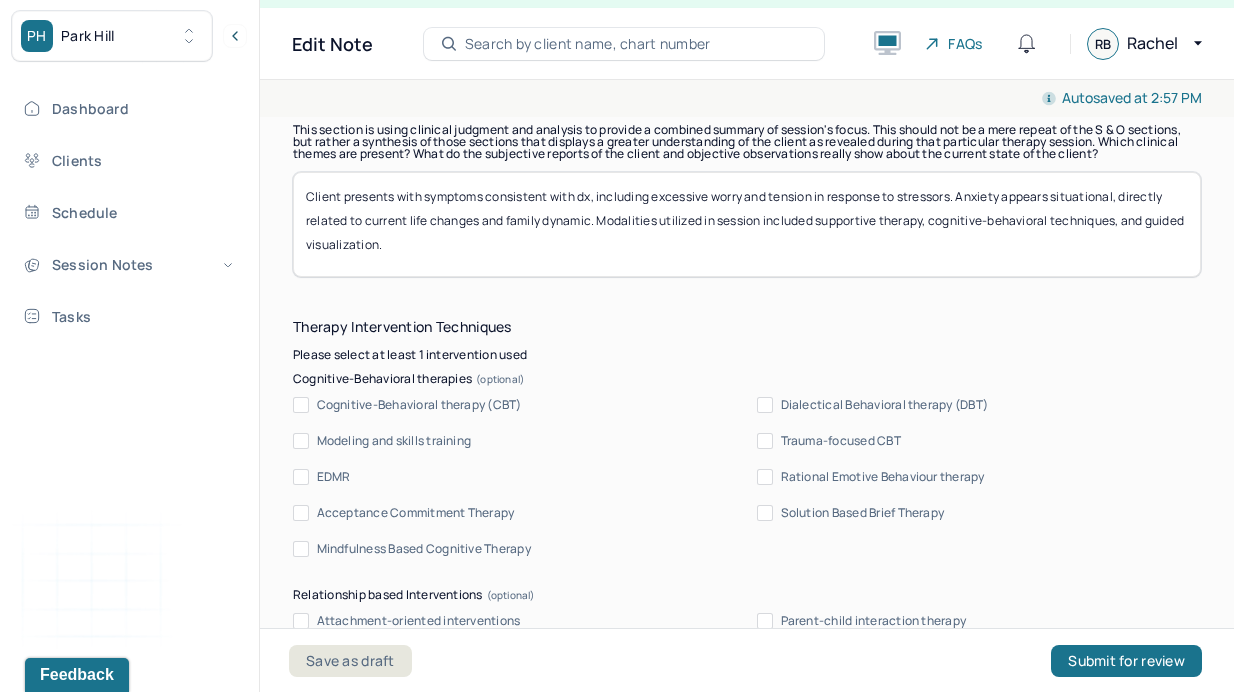 type on "Client presents with symptoms consistent with dx, including excessive worry and tension in response to stressors. Anxiety appears situational, directly related to current life changes and family dynamic. Modalities utilized in session included supportive therapy, cognitive-behavioral techniques, and guided visualization." 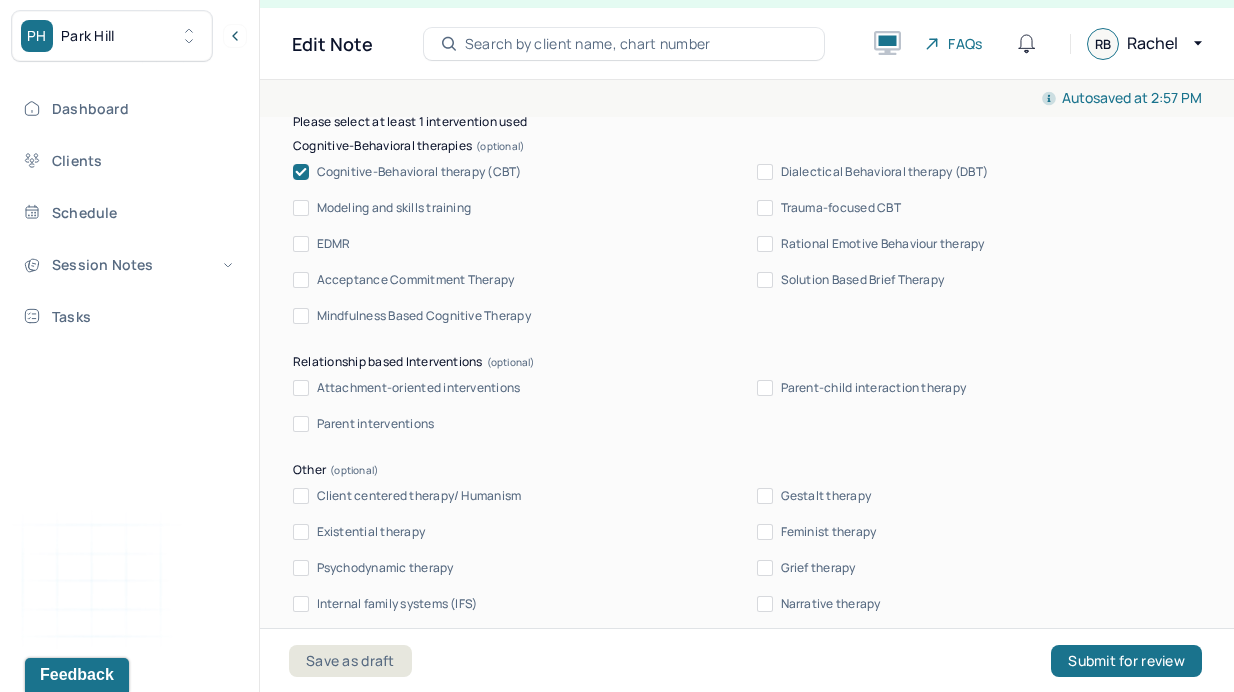 scroll, scrollTop: 2191, scrollLeft: 0, axis: vertical 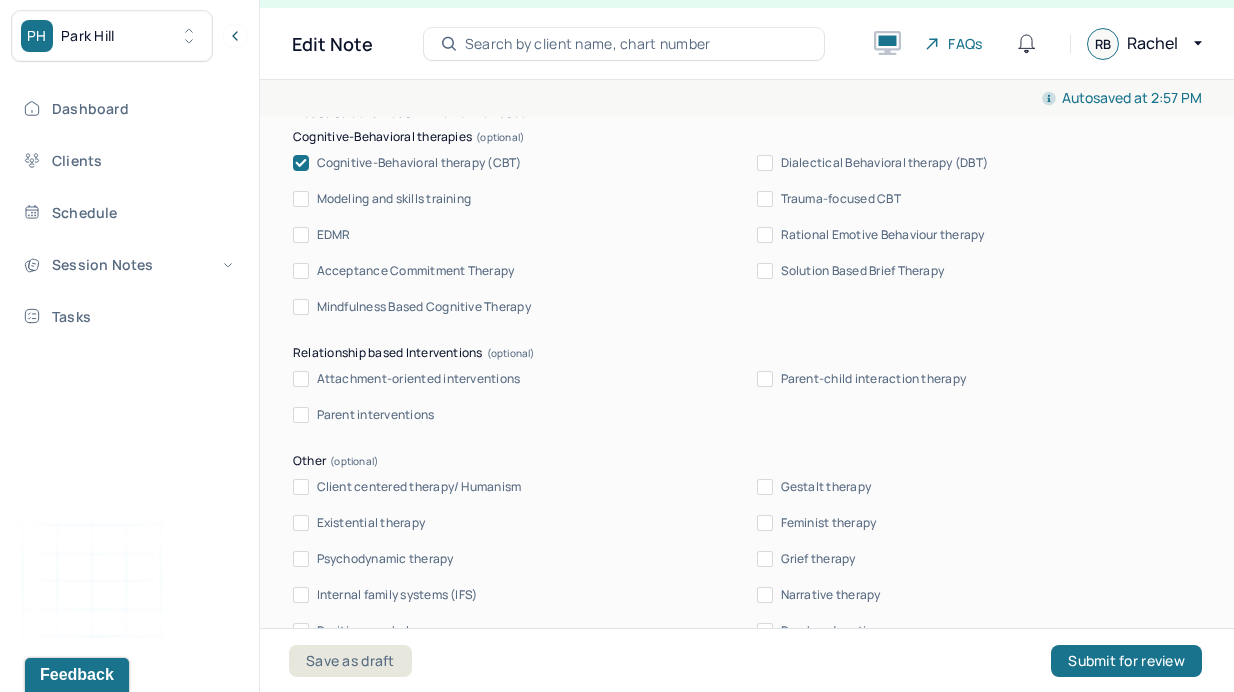 click on "Client centered therapy/ Humanism" at bounding box center [419, 487] 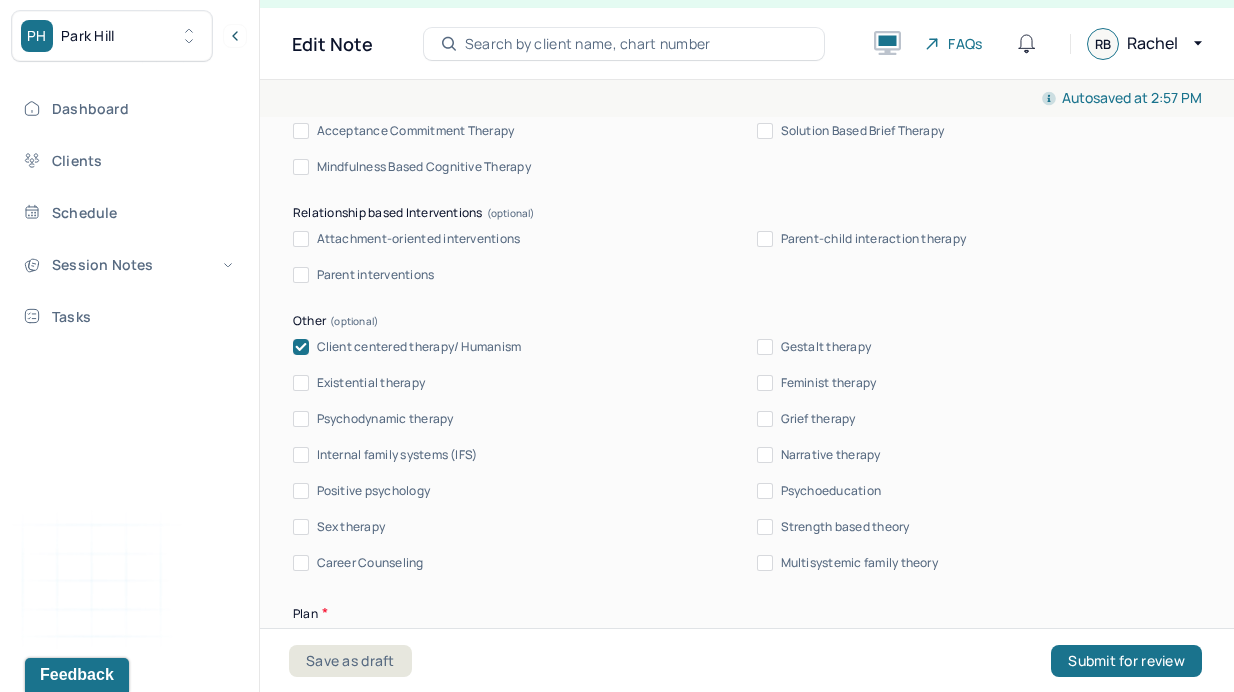 scroll, scrollTop: 2336, scrollLeft: 0, axis: vertical 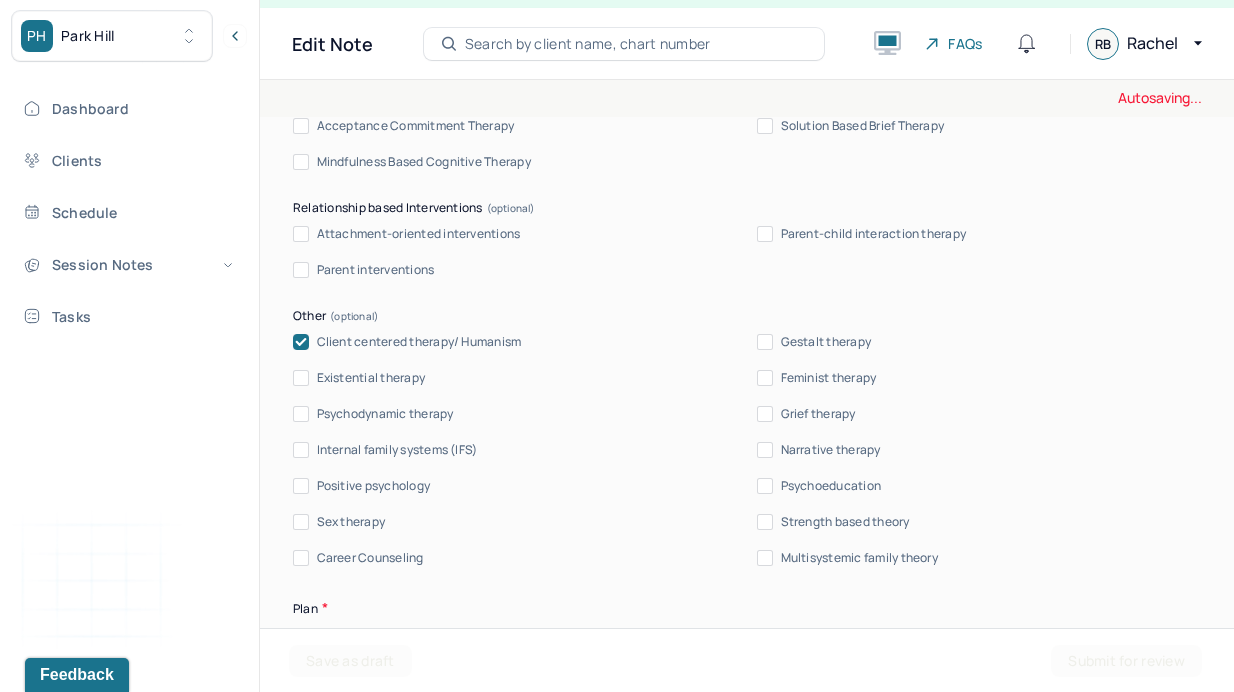 click on "Client centered therapy/ Humanism Gestalt therapy Existential therapy Feminist therapy Psychodynamic therapy Grief therapy Internal family systems (IFS) Narrative therapy Positive psychology Psychoeducation Sex therapy Strength based theory Career Counseling Multisystemic family theory" at bounding box center [747, 450] 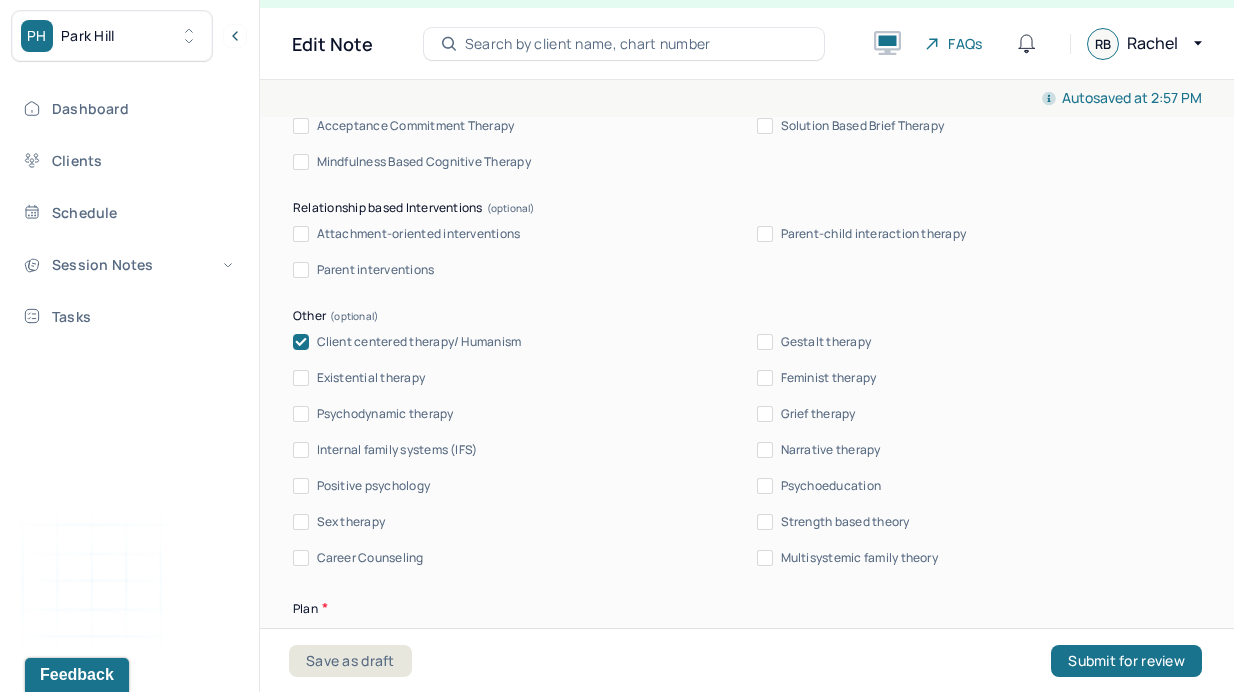 click on "Psychoeducation" at bounding box center (831, 486) 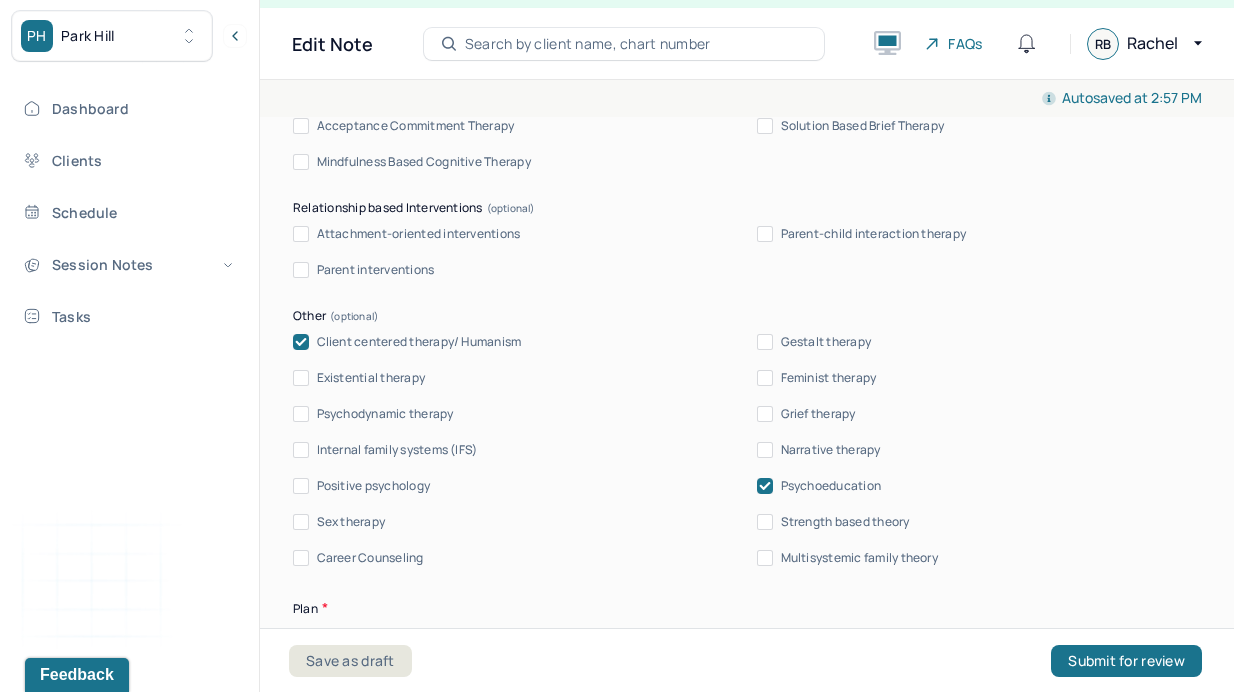 click on "Solution Based Brief Therapy" at bounding box center (863, 126) 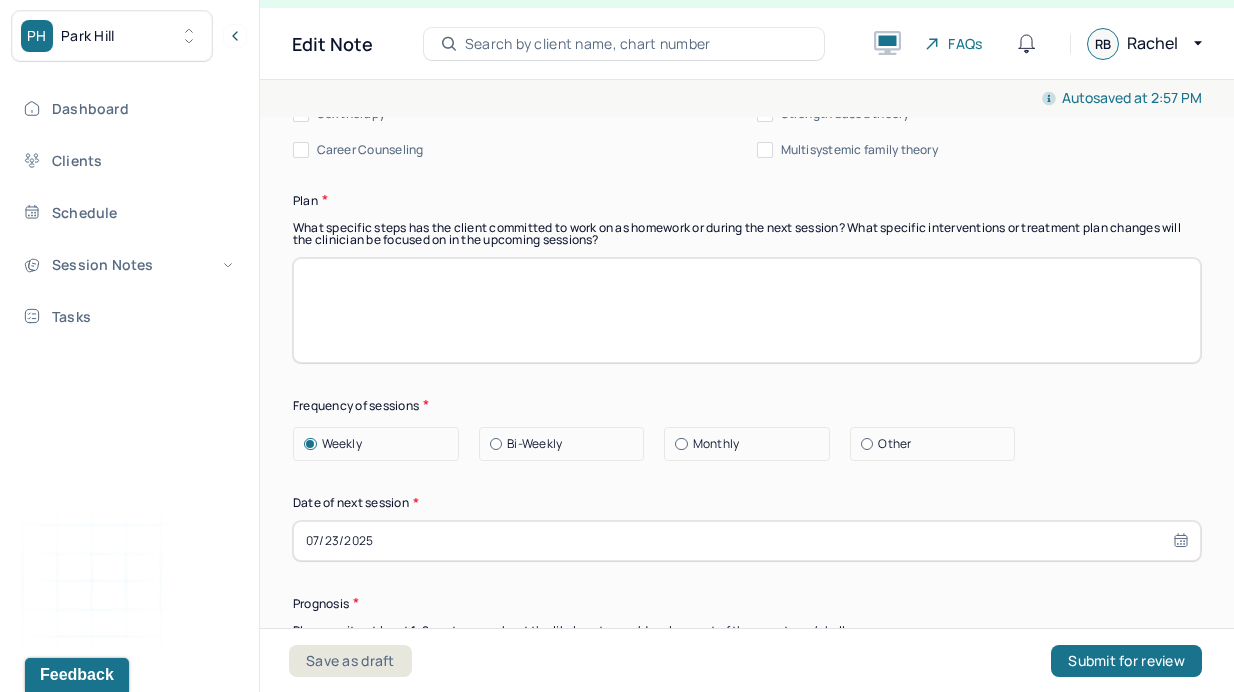scroll, scrollTop: 2754, scrollLeft: 0, axis: vertical 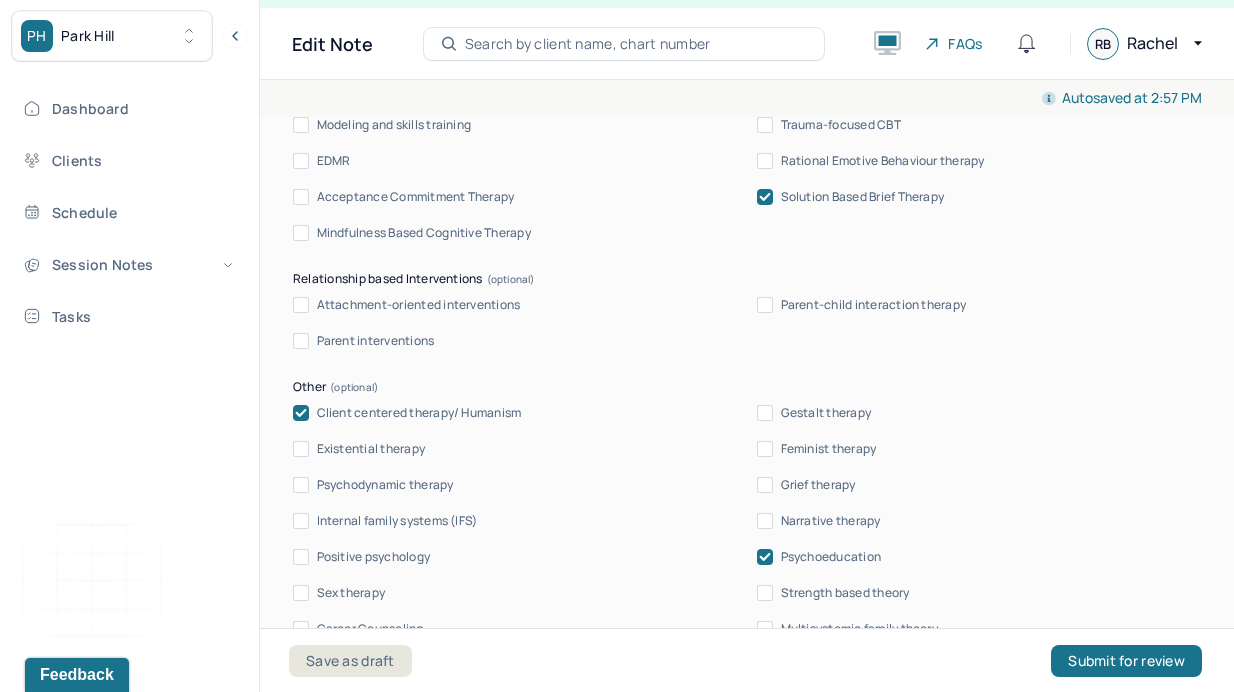 click on "Solution Based Brief Therapy" at bounding box center (863, 197) 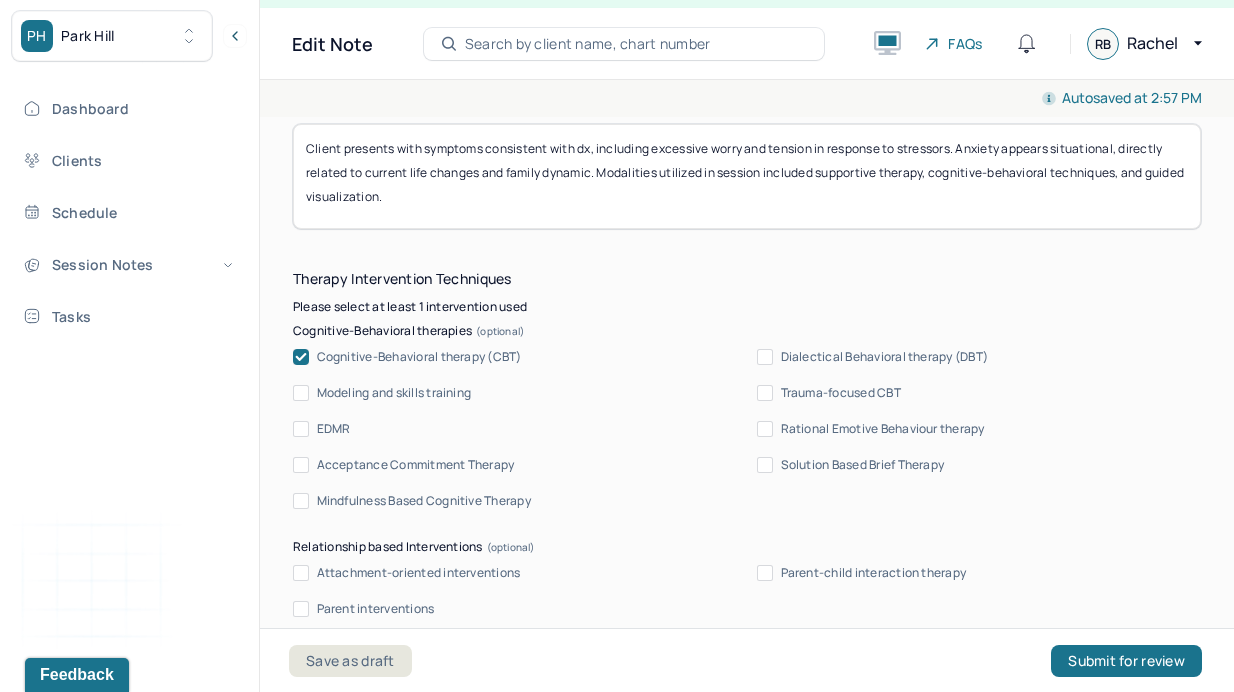 scroll, scrollTop: 1999, scrollLeft: 0, axis: vertical 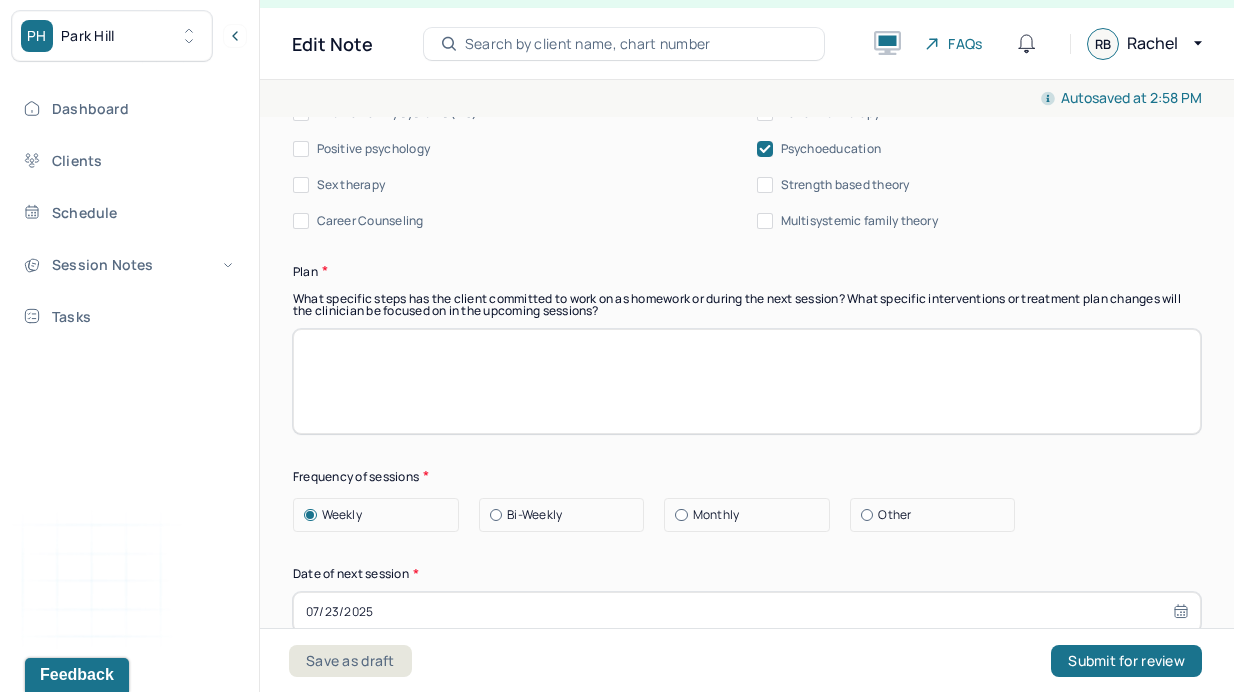 click at bounding box center (747, 381) 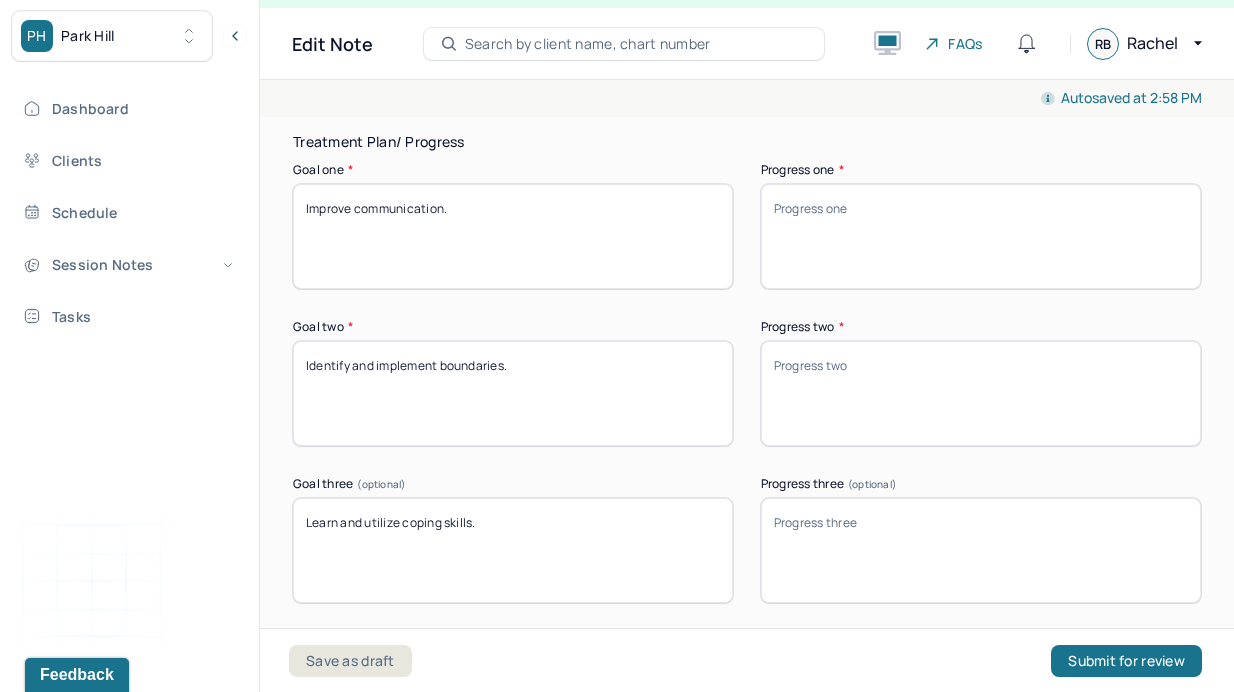 scroll, scrollTop: 3576, scrollLeft: 0, axis: vertical 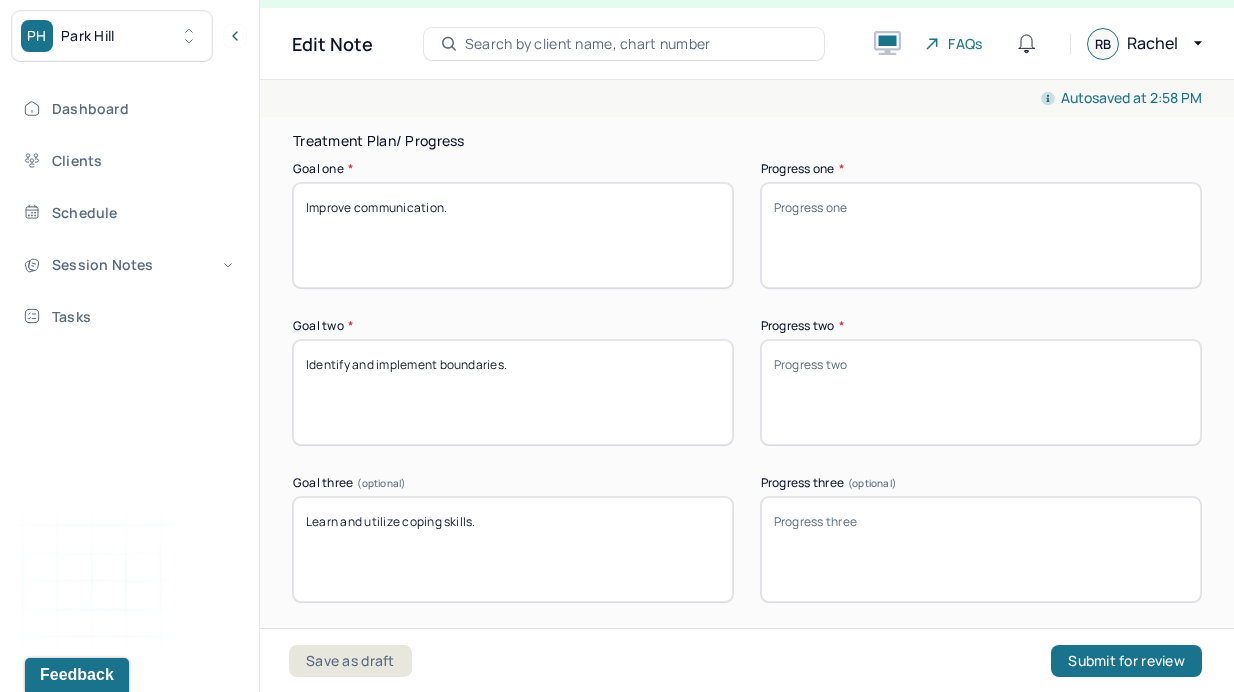 type on "Continue to address anxiety symptoms in the context of adjustment to life changes and family expectations. Treatment goals remain appropriate." 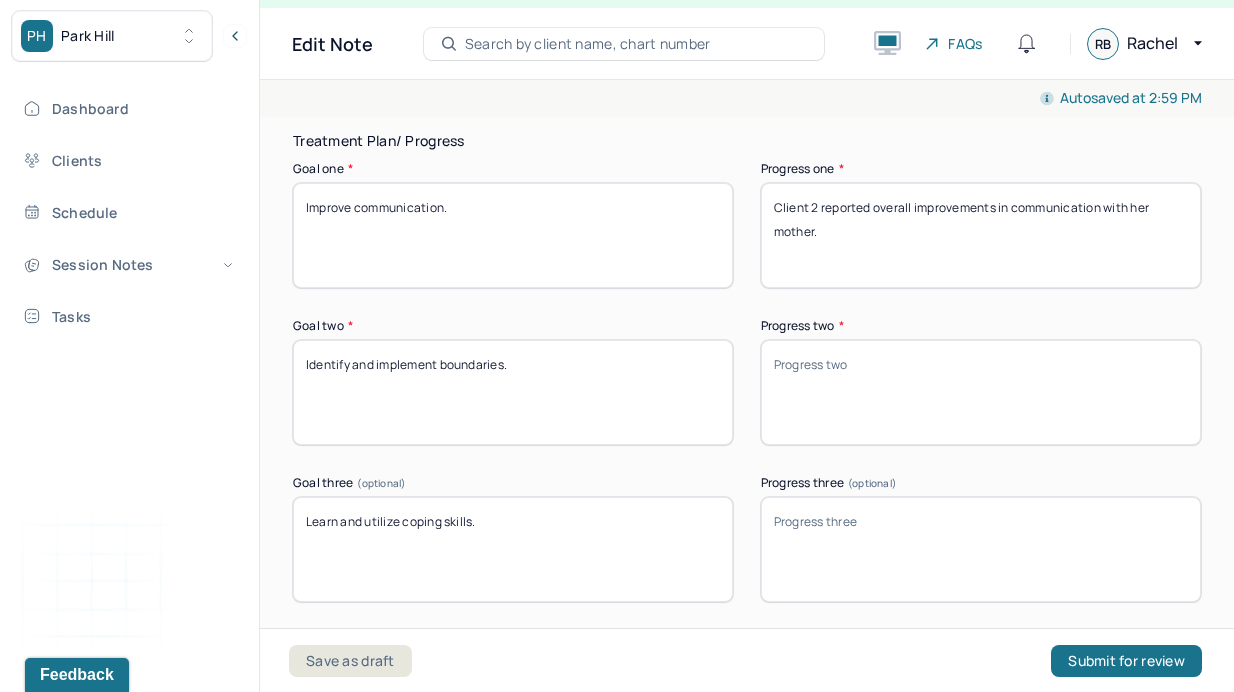 drag, startPoint x: 813, startPoint y: 234, endPoint x: 763, endPoint y: 227, distance: 50.48762 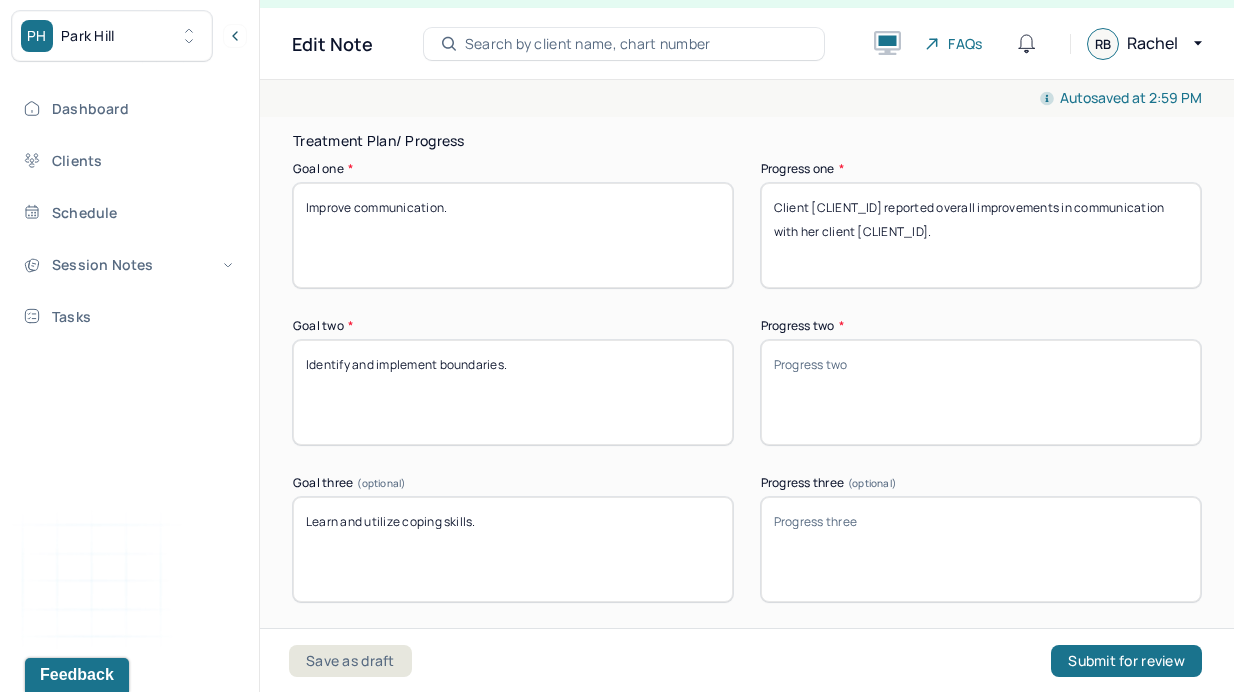 paste on "acknowledged she still occasionally holds back to avoid worrying her mother, but this has improved" 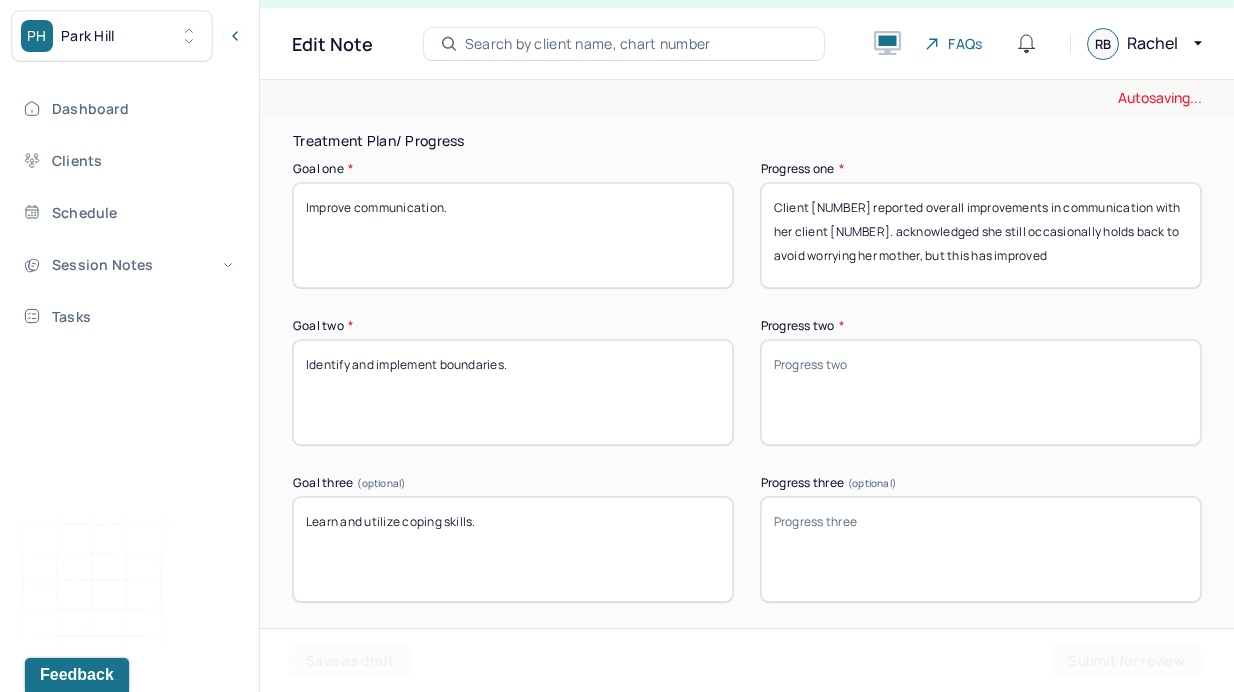 click on "Client [CLIENT_ID] reported overall improvements in communication with her client [CLIENT_ID]." at bounding box center [981, 235] 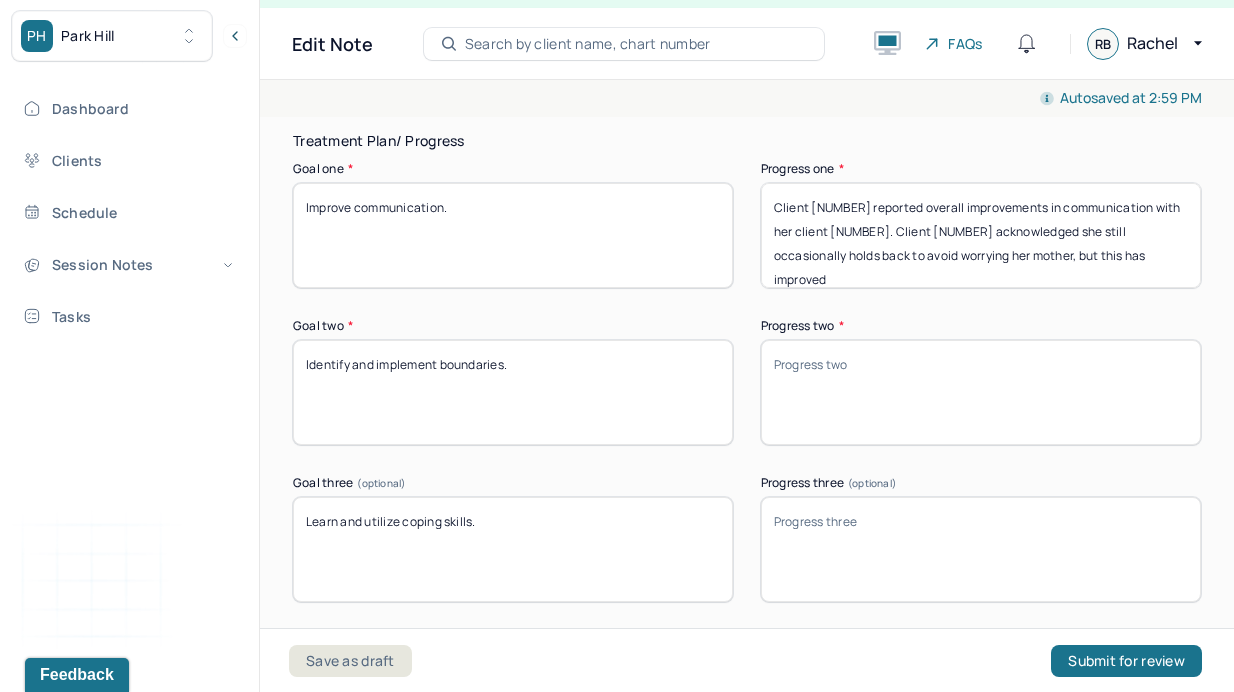 drag, startPoint x: 888, startPoint y: 258, endPoint x: 826, endPoint y: 257, distance: 62.008064 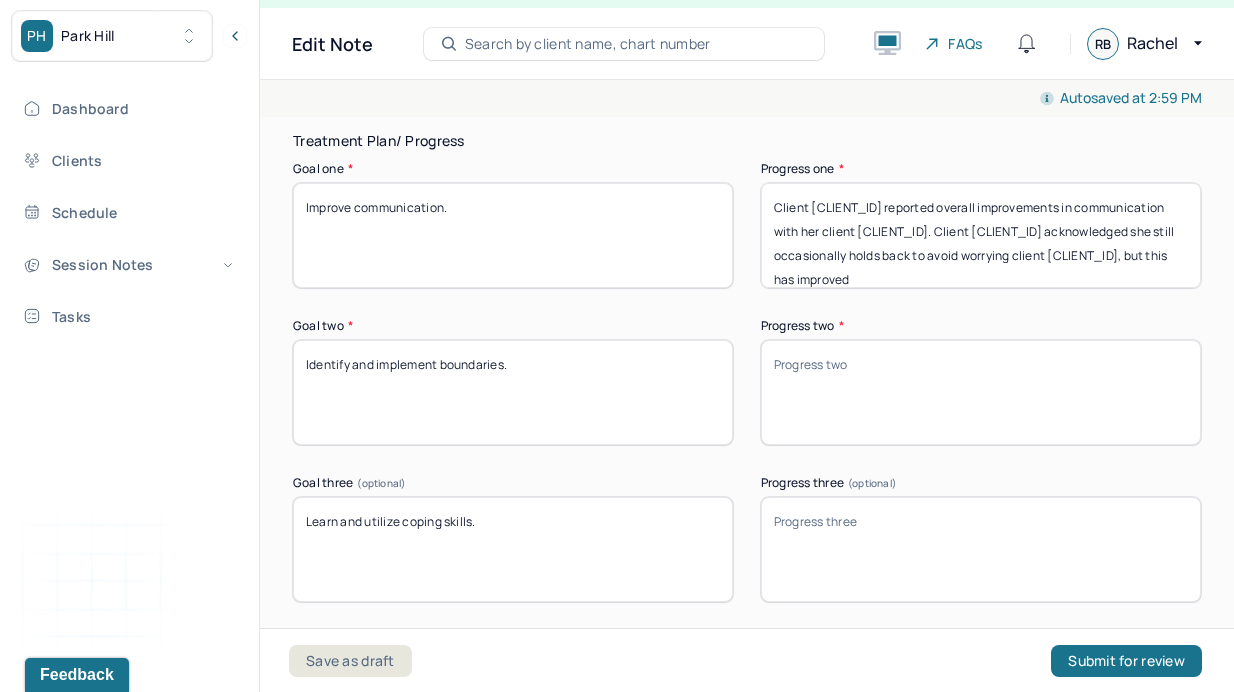 click on "Progress two *" at bounding box center (981, 326) 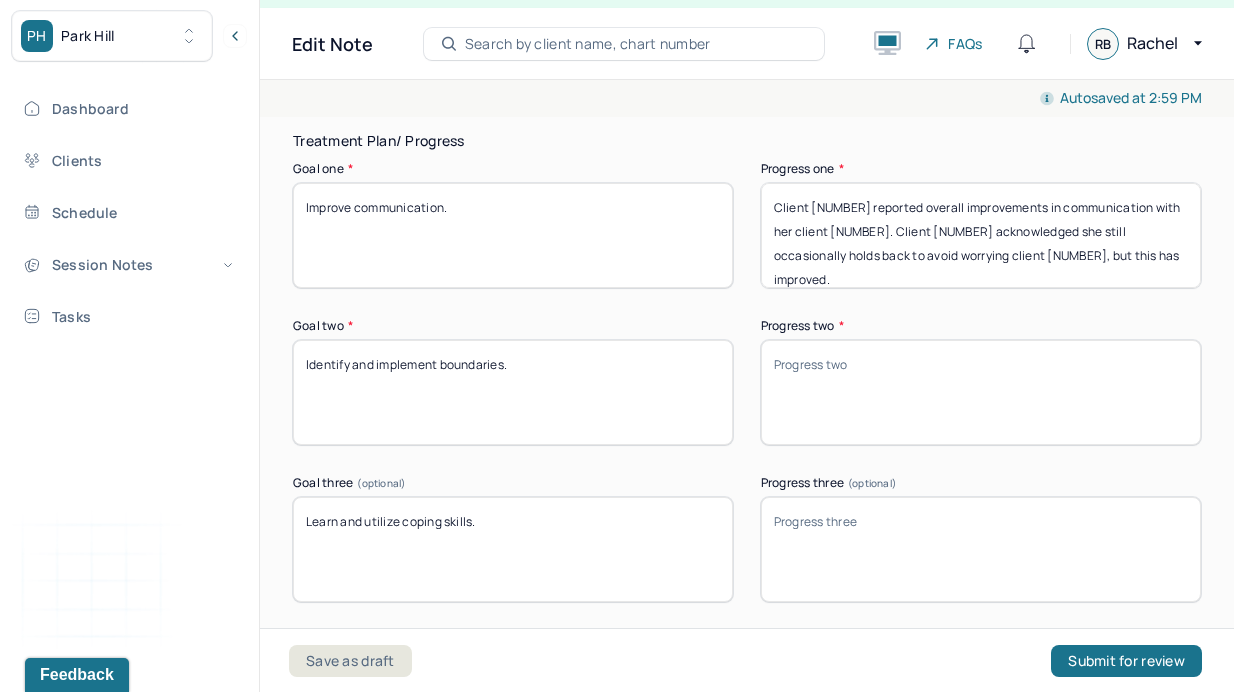 type on "Client [NUMBER] reported overall improvements in communication with her client [NUMBER]. Client [NUMBER] acknowledged she still occasionally holds back to avoid worrying client [NUMBER], but this has improved." 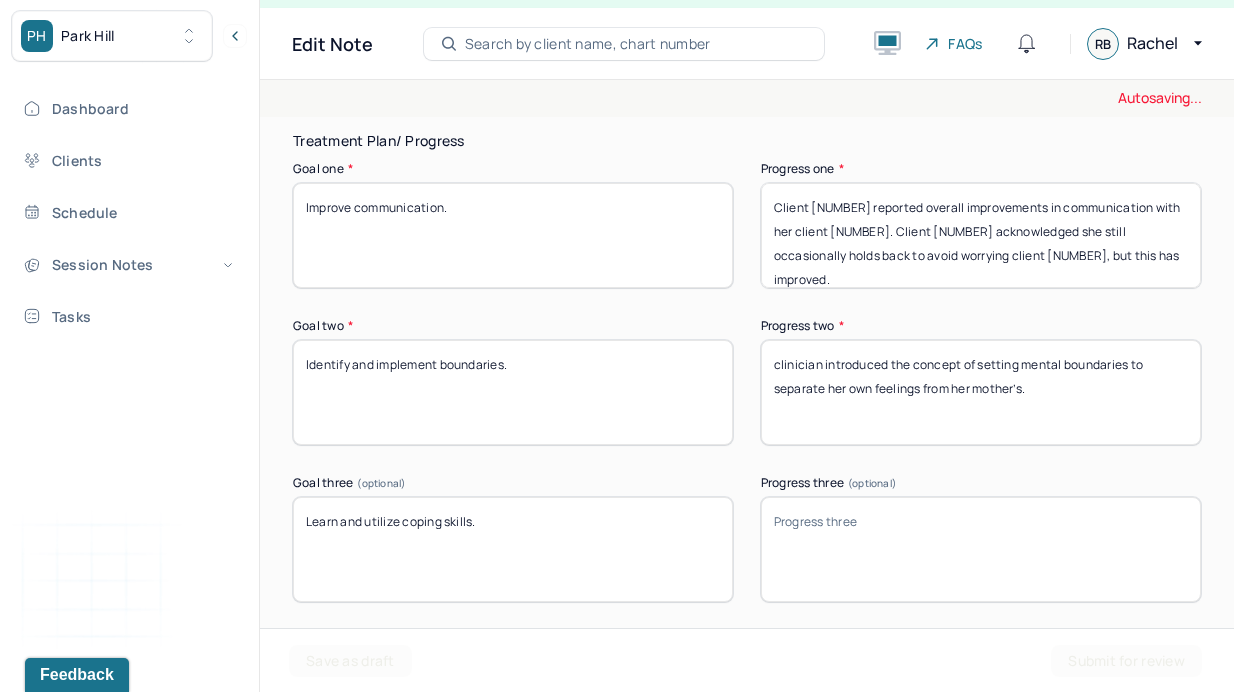 click on "clinician introduced the concept of setting mental boundaries to separate her own feelings from her mother’s." at bounding box center (981, 392) 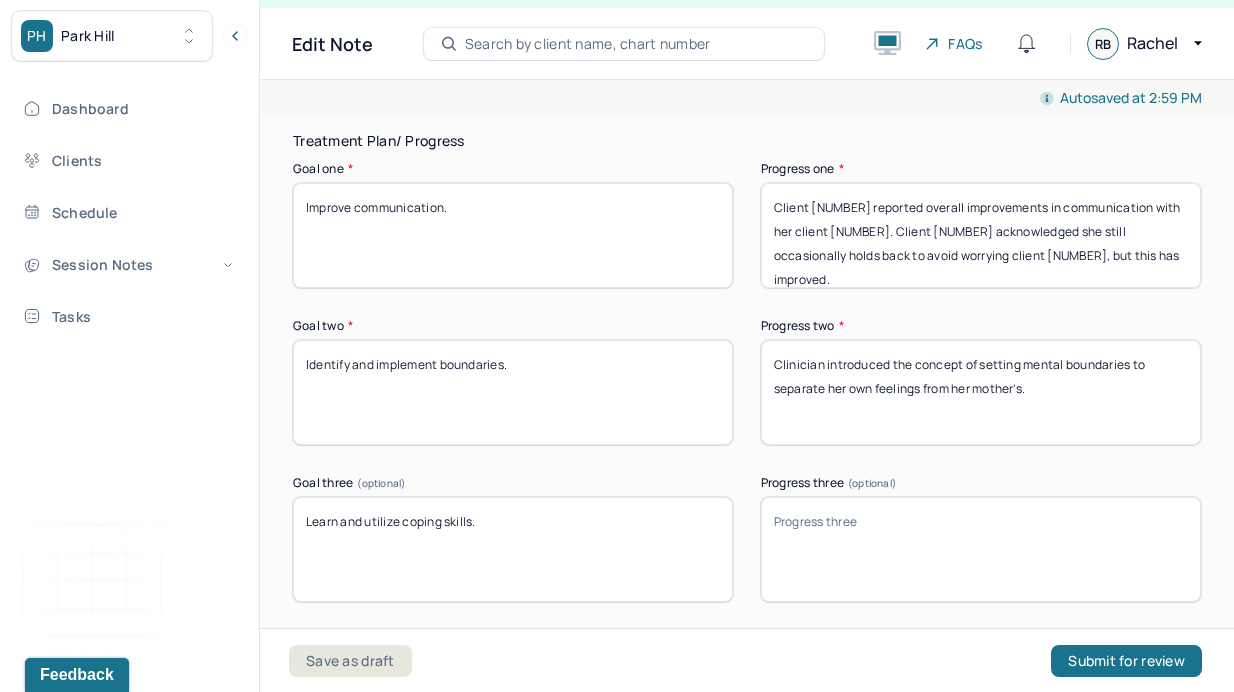 drag, startPoint x: 828, startPoint y: 396, endPoint x: 1129, endPoint y: 389, distance: 301.0814 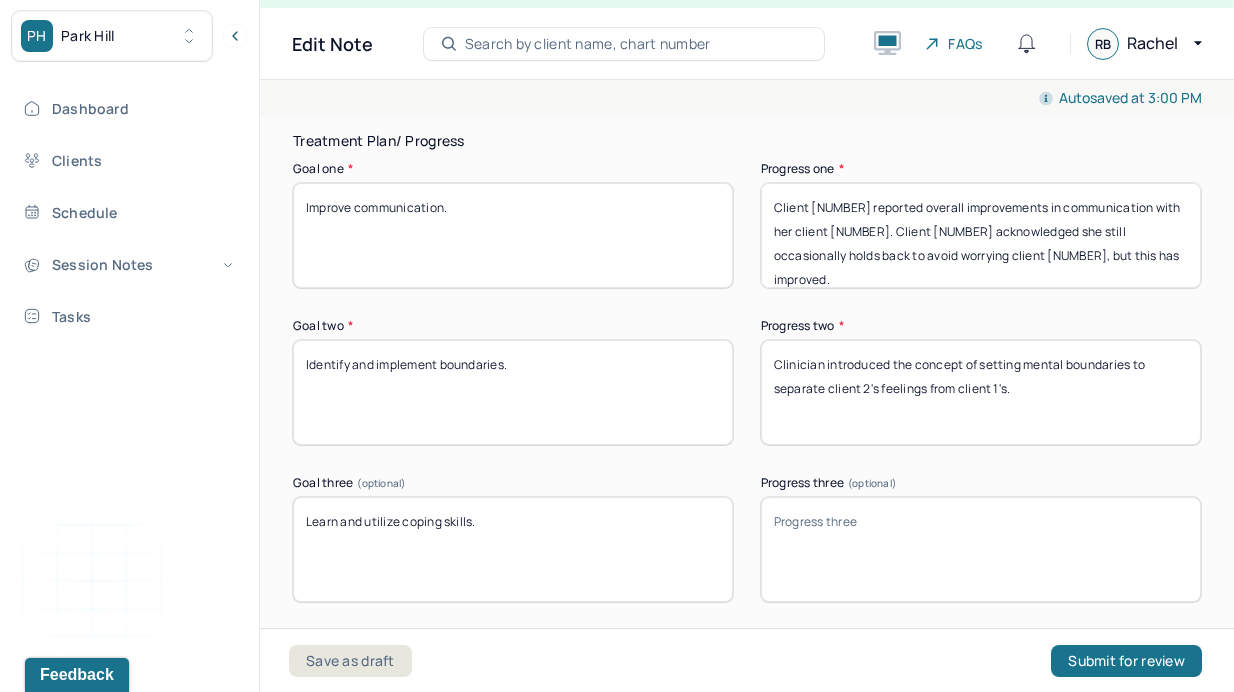 paste on "Clinician guided client through a visualization strategy to help her conceptualize and practice creating these boundaries." 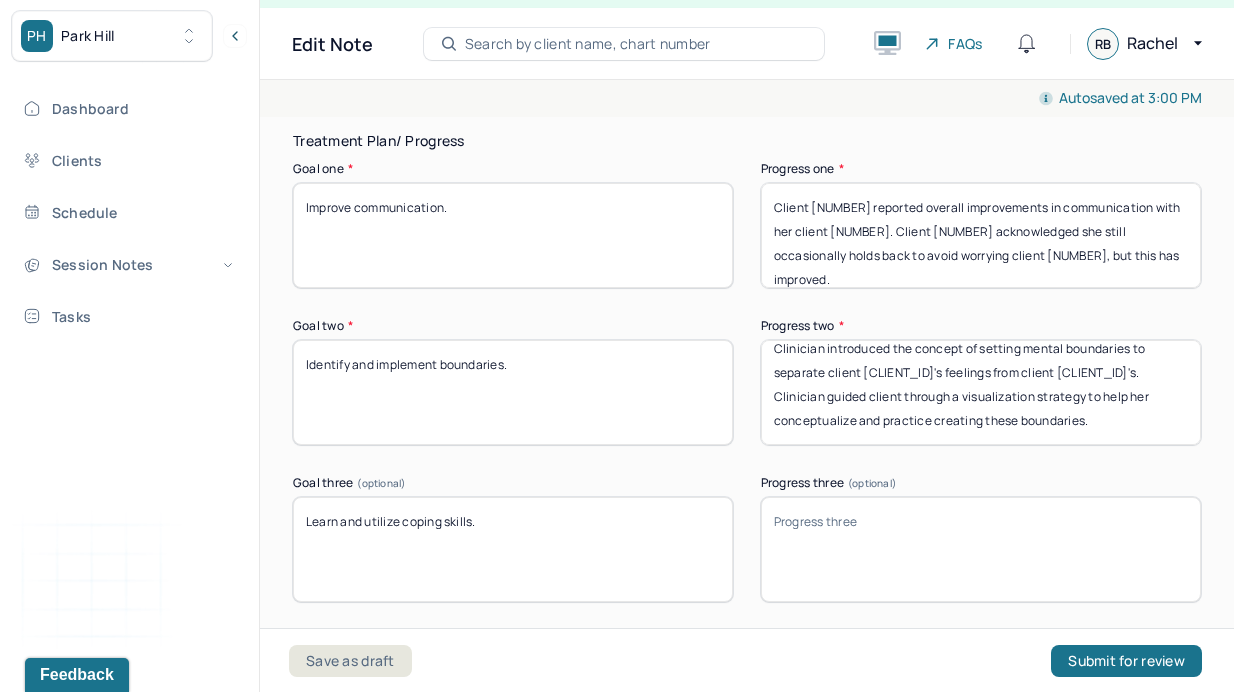 scroll, scrollTop: 12, scrollLeft: 0, axis: vertical 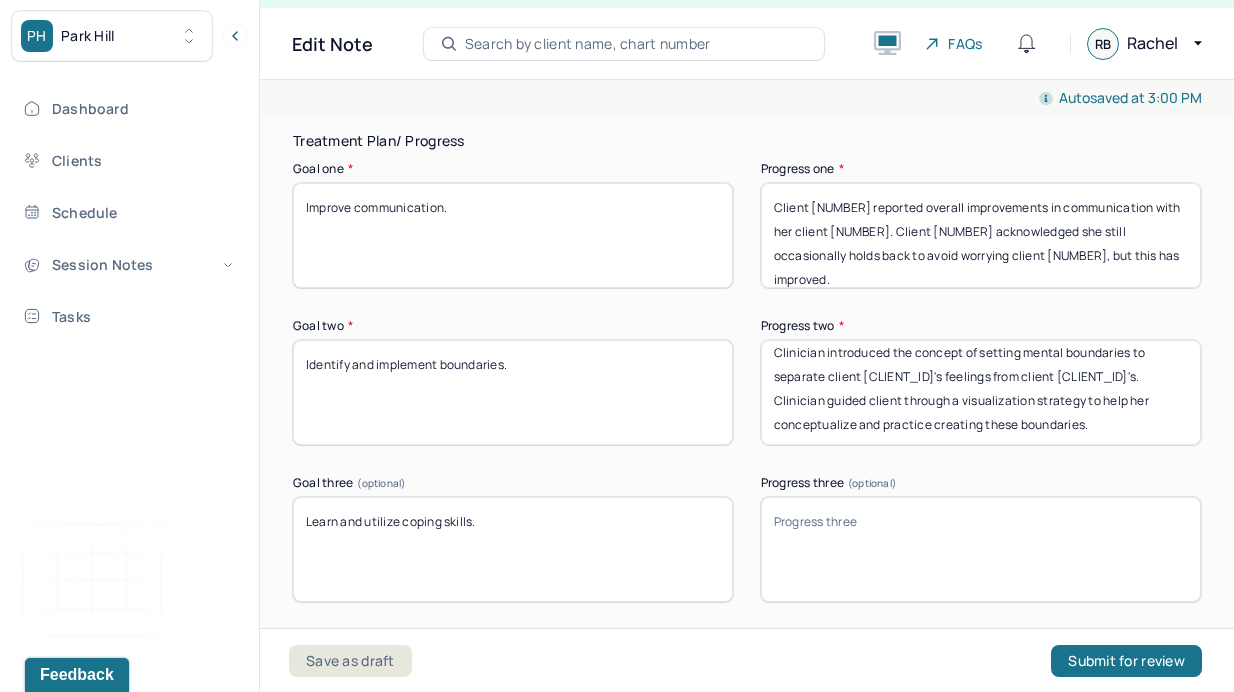 drag, startPoint x: 762, startPoint y: 433, endPoint x: 1059, endPoint y: 408, distance: 298.05032 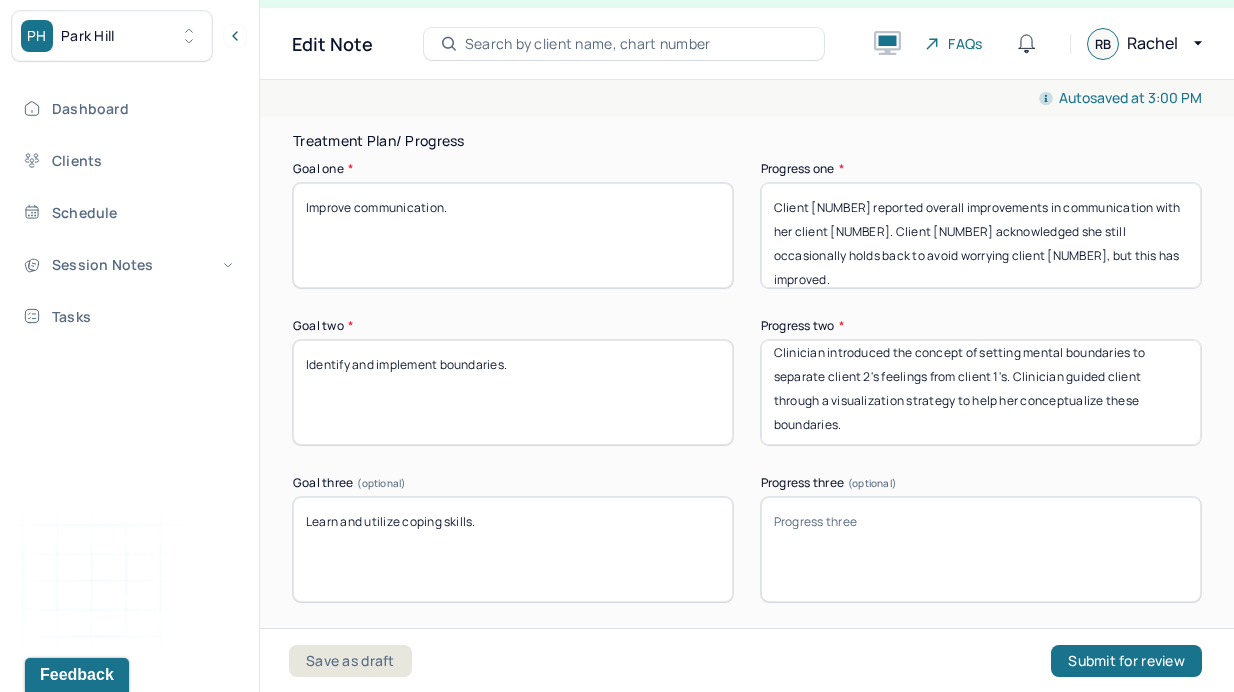 scroll, scrollTop: 0, scrollLeft: 0, axis: both 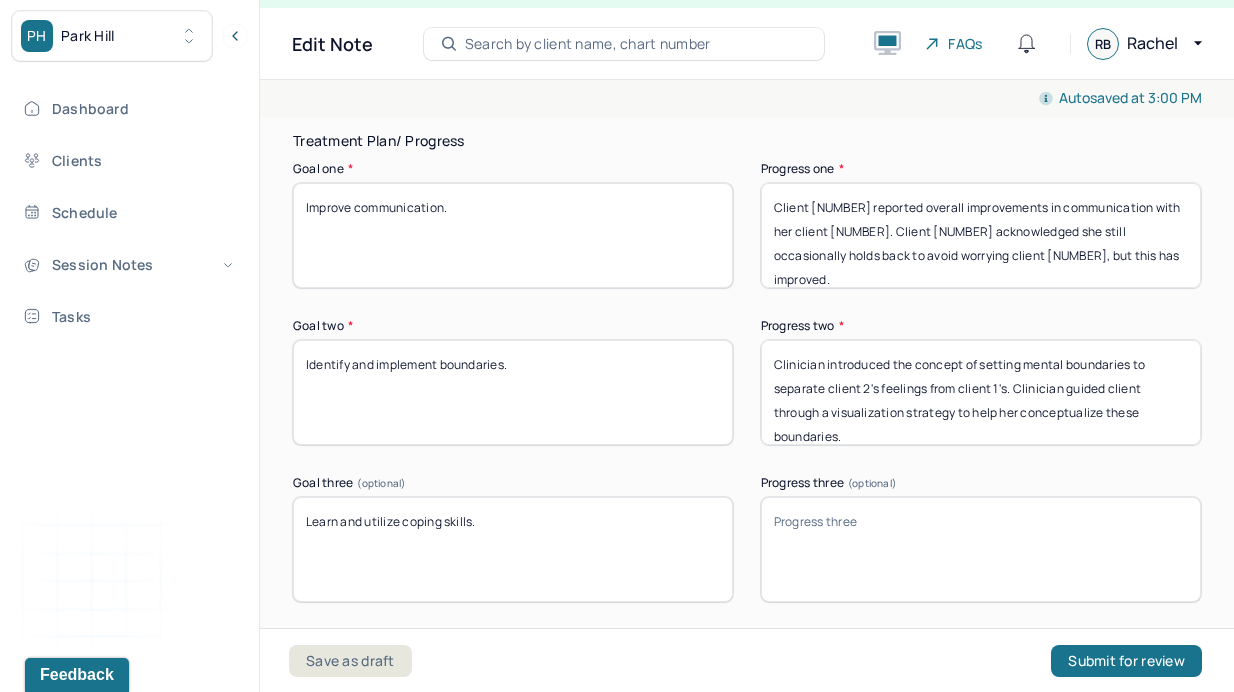 click on "Clinician introduced the concept of setting mental boundaries to separate client 2's feelings from client 1's. Clinician guided client through a visualization strategy to help her conceptualize these boundaries." at bounding box center (981, 392) 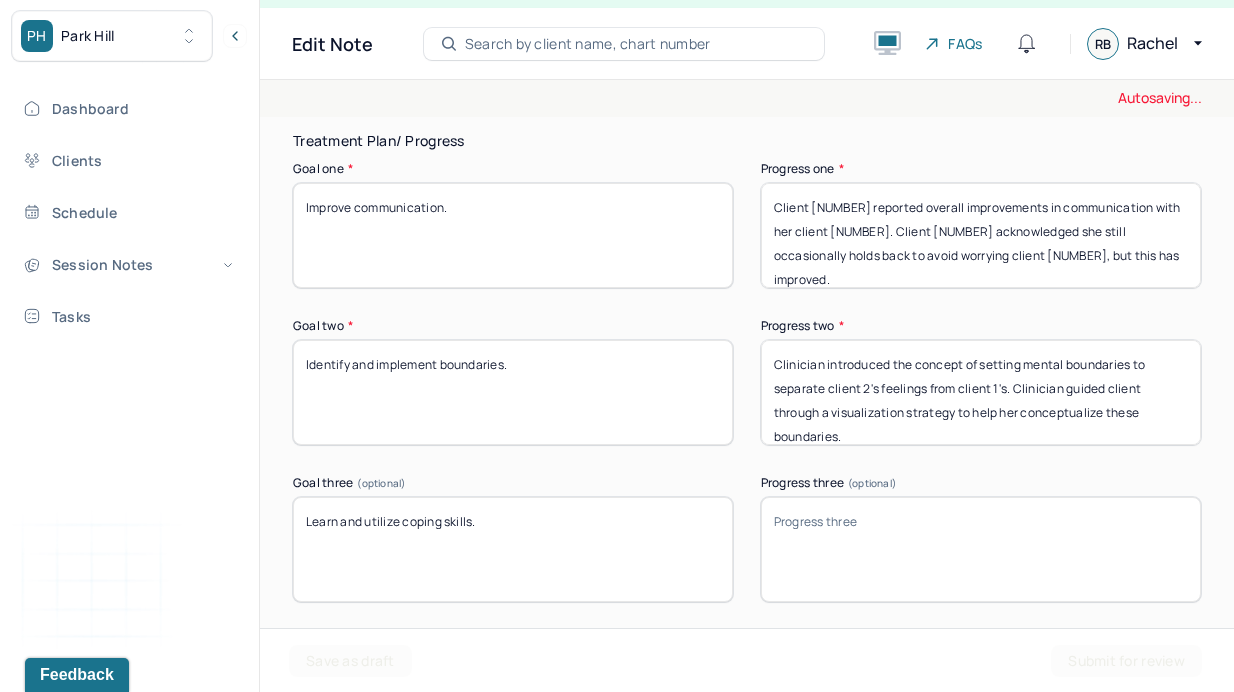 type on "Clinician introduced the concept of setting mental boundaries to separate client 2's feelings from client 1's. Clinician guided client through a visualization strategy to help her conceptualize these boundaries." 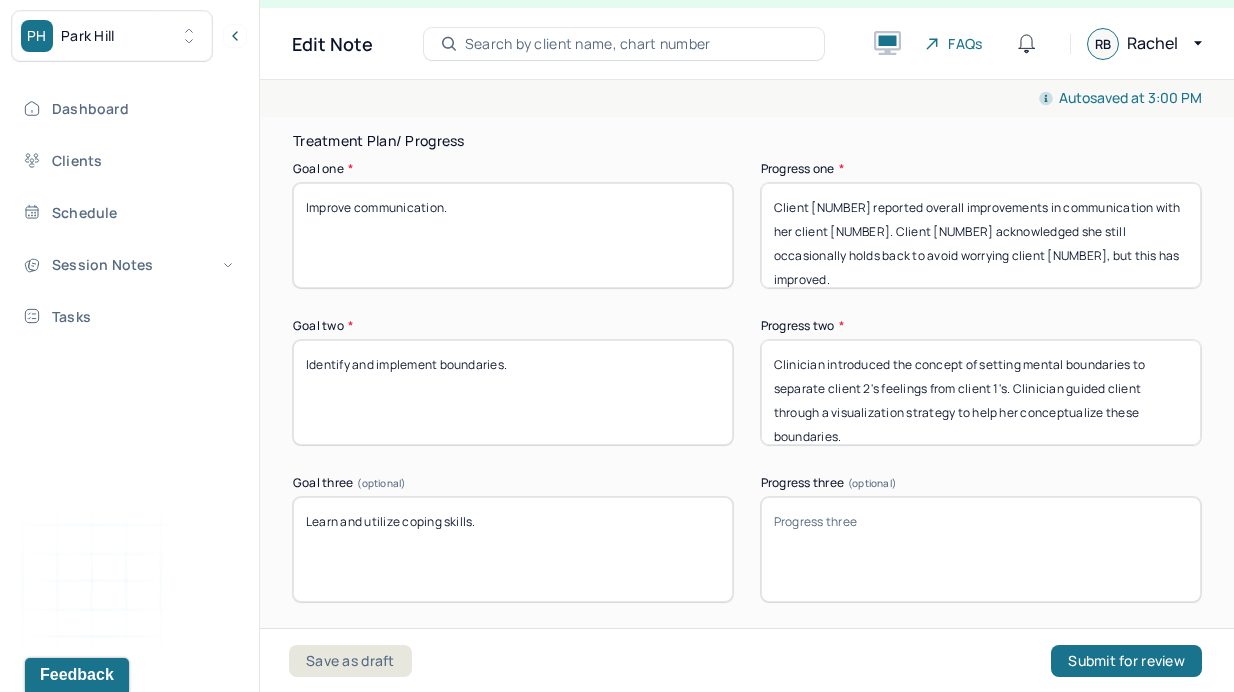 click on "Treatment Plan/ Progress Goal one * Improve communication. Progress one * Client [CLIENT_ID] reported overall improvements in communication with her client [CLIENT_ID].  Client [CLIENT_ID] acknowledged she still occasionally holds back to avoid worrying client [CLIENT_ID], but this has improved. Goal two * Identify and implement boundaries. Progress two * Clinician introduced the concept of setting mental boundaries to separate client [CLIENT_ID]'s feelings from client [CLIENT_ID]'s. Clinician guided client through a visualization strategy to help her conceptualize these boundaries. Goal three (optional) Learn and utilize coping skills. Progress three (optional) Communication Factors impacting treatment Need to manage maladaptive communication (e.g., related to high anxiety, high reactivity repeated questions, or disagreement) among participants Caregiver emotions or behaviors interfered with the caregiver's understanding and ability Evidence or disclosure of a sentinel event and mandated reporting to a third party" at bounding box center [747, 553] 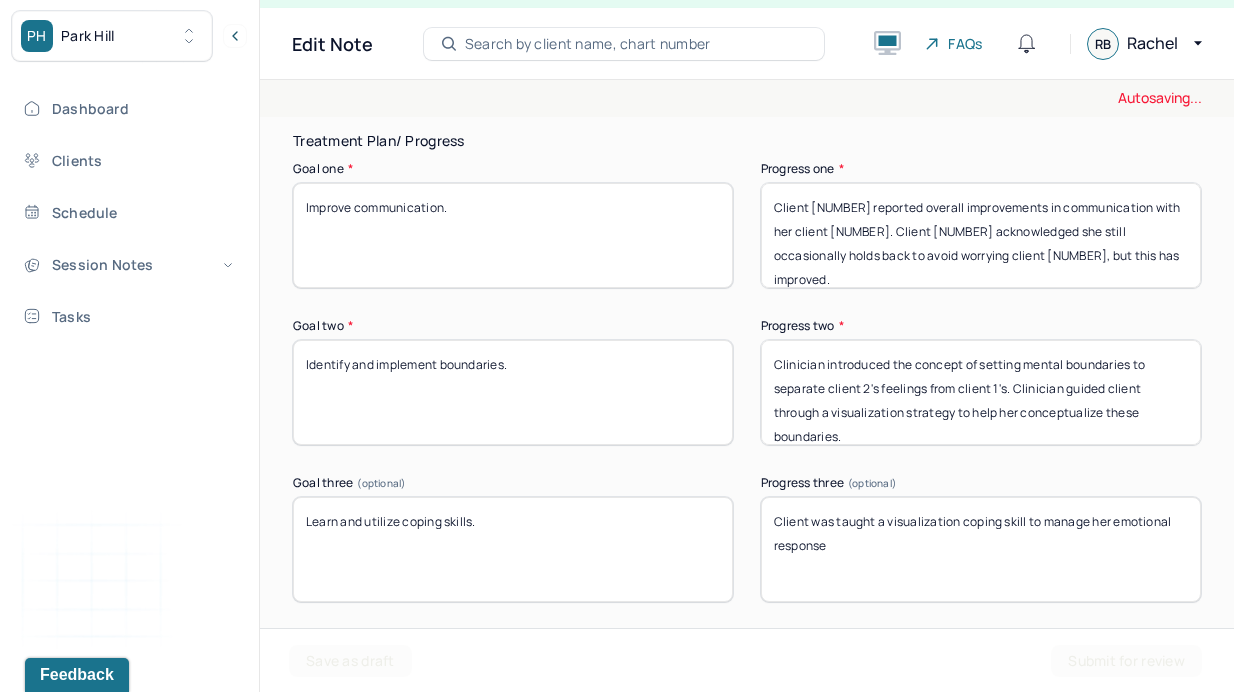 drag, startPoint x: 1023, startPoint y: 547, endPoint x: 1091, endPoint y: 530, distance: 70.0928 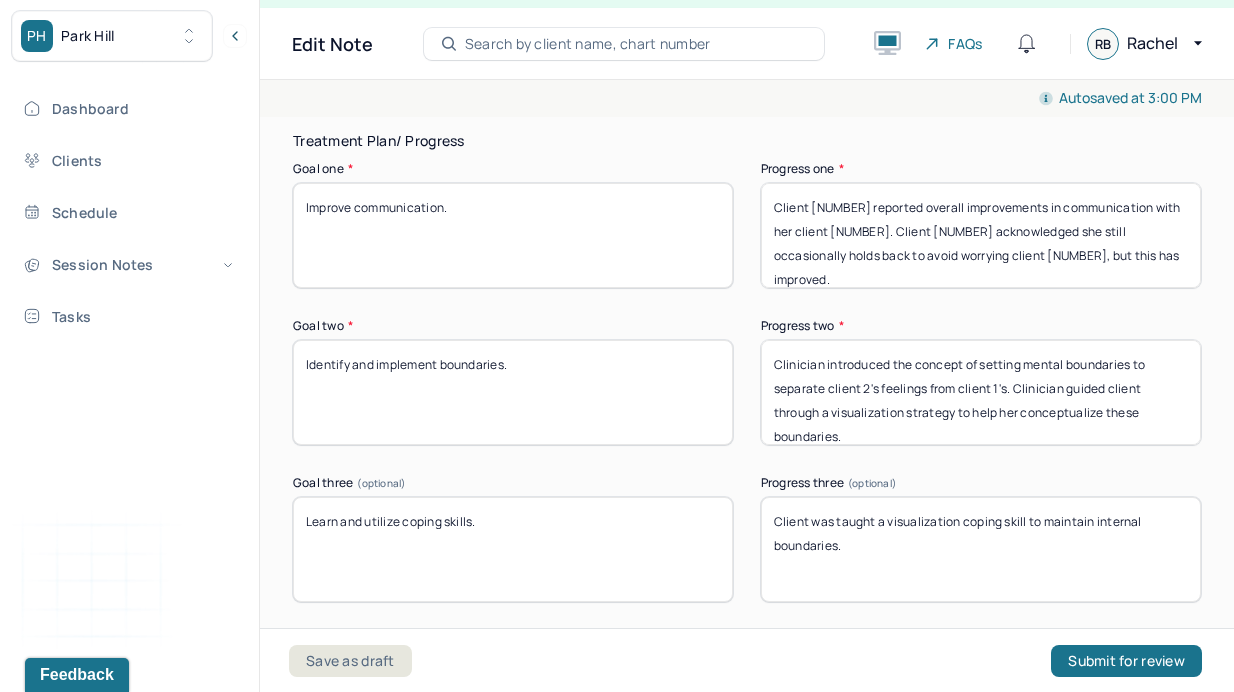 paste on "Clinician also encouraged her to create a pros and cons list as a problem-solving and grounding strategy" 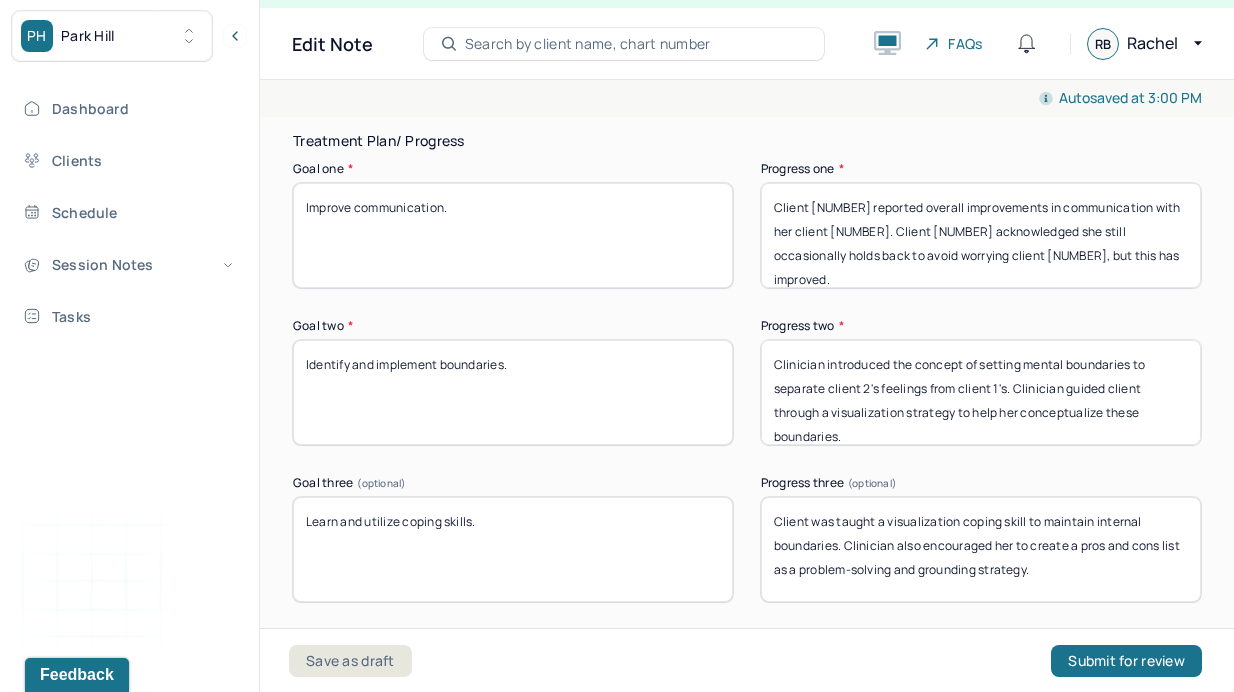 type on "Client was taught a visualization coping skill to maintain internal boundaries. Clinician also encouraged her to create a pros and cons list as a problem-solving and grounding strategy." 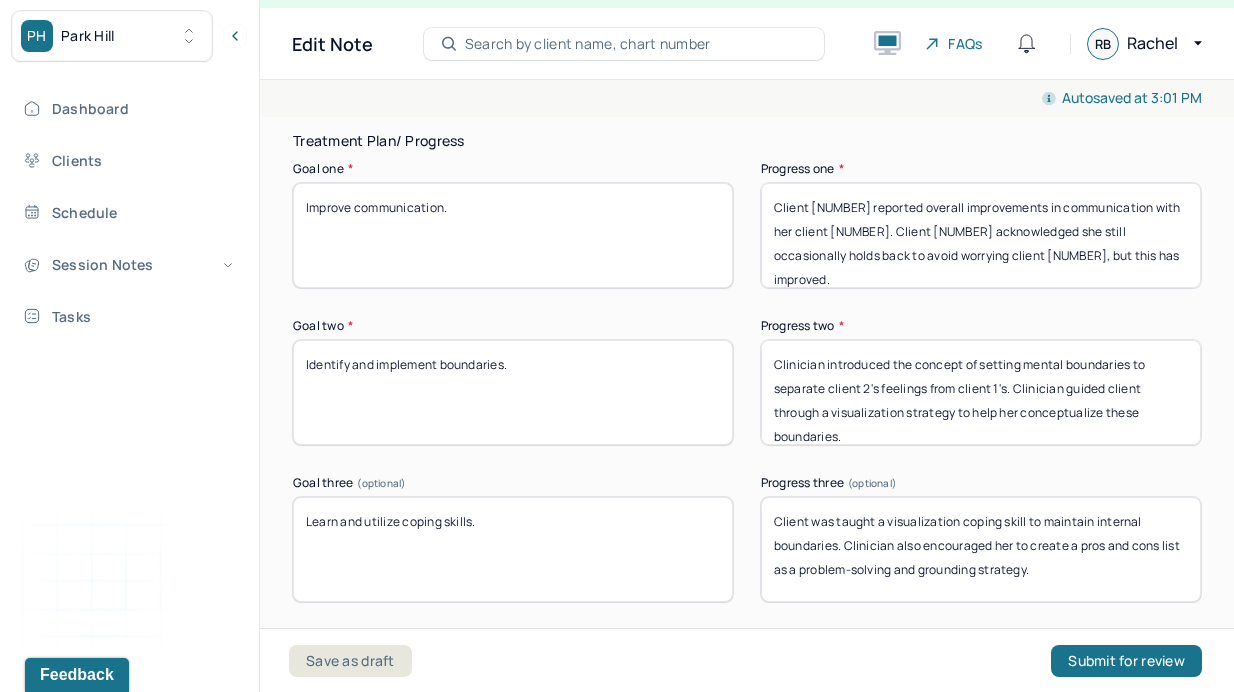 click on "Client [NUMBER] reported overall improvements in communication with her client [NUMBER]. Client [NUMBER] acknowledged she still occasionally holds back to avoid worrying client [NUMBER], but this has improved." at bounding box center (981, 235) 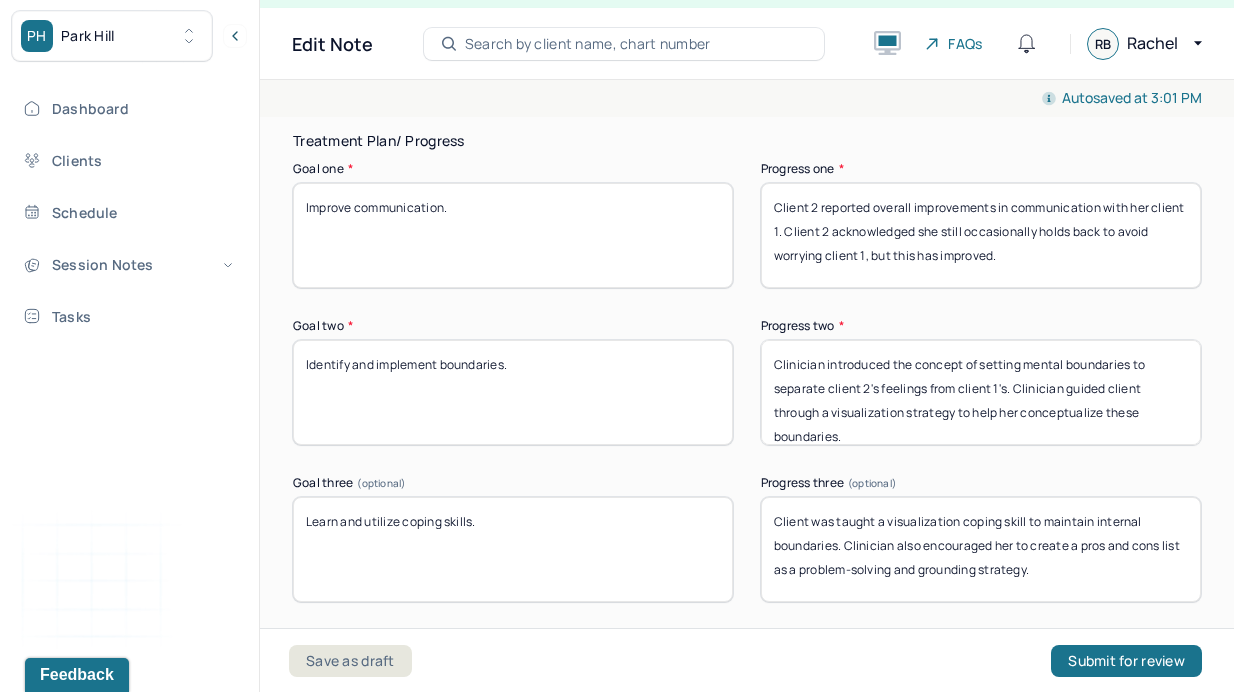 type on "Client 2 reported overall improvements in communication with her client 1. Client 2 acknowledged she still occasionally holds back to avoid worrying client 1, but this has improved." 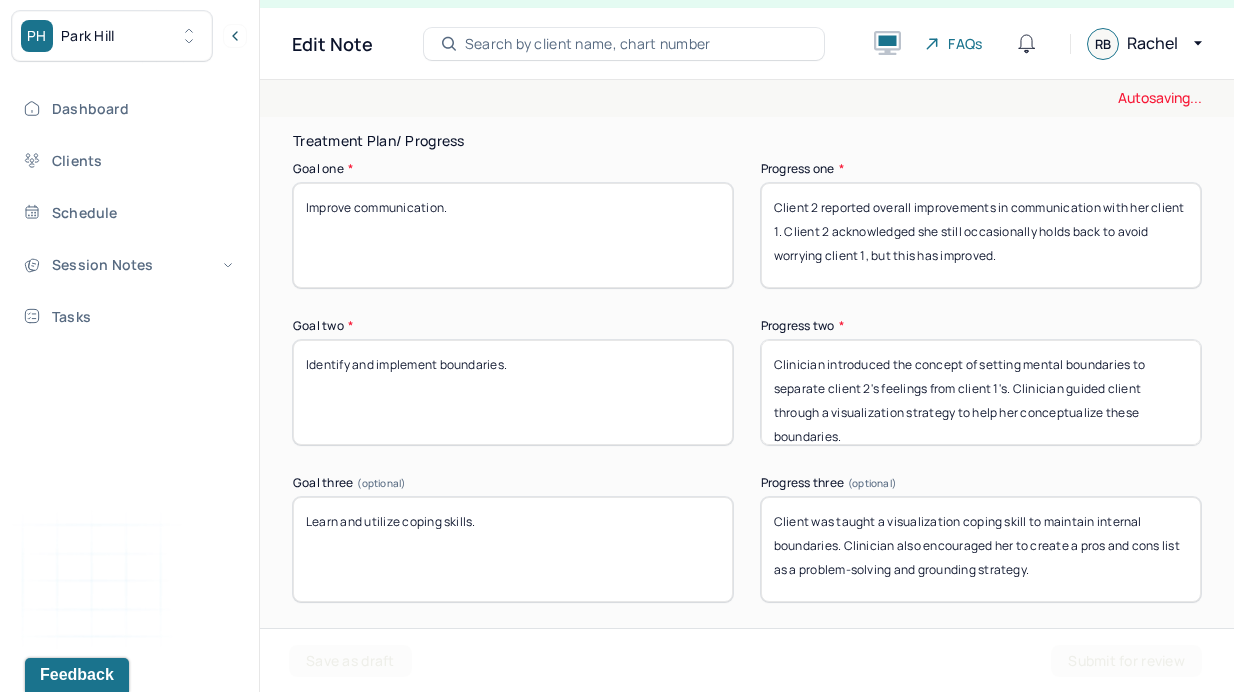 click on "Treatment Plan/ Progress Goal one * Improve communication. Progress one * Client [CLIENT_ID] reported overall improvements in communication with her client [CLIENT_ID].  Client [CLIENT_ID] acknowledged she still occasionally holds back to avoid worrying client [CLIENT_ID], but this has improved. Goal two * Identify and implement boundaries. Progress two * Clinician introduced the concept of setting mental boundaries to separate client [CLIENT_ID]'s feelings from client [CLIENT_ID]'s. Clinician guided client through a visualization strategy to help her conceptualize these boundaries. Goal three (optional) Learn and utilize coping skills. Progress three (optional) Client was taught a visualization coping skill to maintain internal boundaries. Clinician also encouraged her to create a pros and cons list as a problem-solving and grounding strategy. Communication Factors impacting treatment Need to manage maladaptive communication (e.g., related to high anxiety, high reactivity repeated questions, or disagreement) among participants" at bounding box center [747, 553] 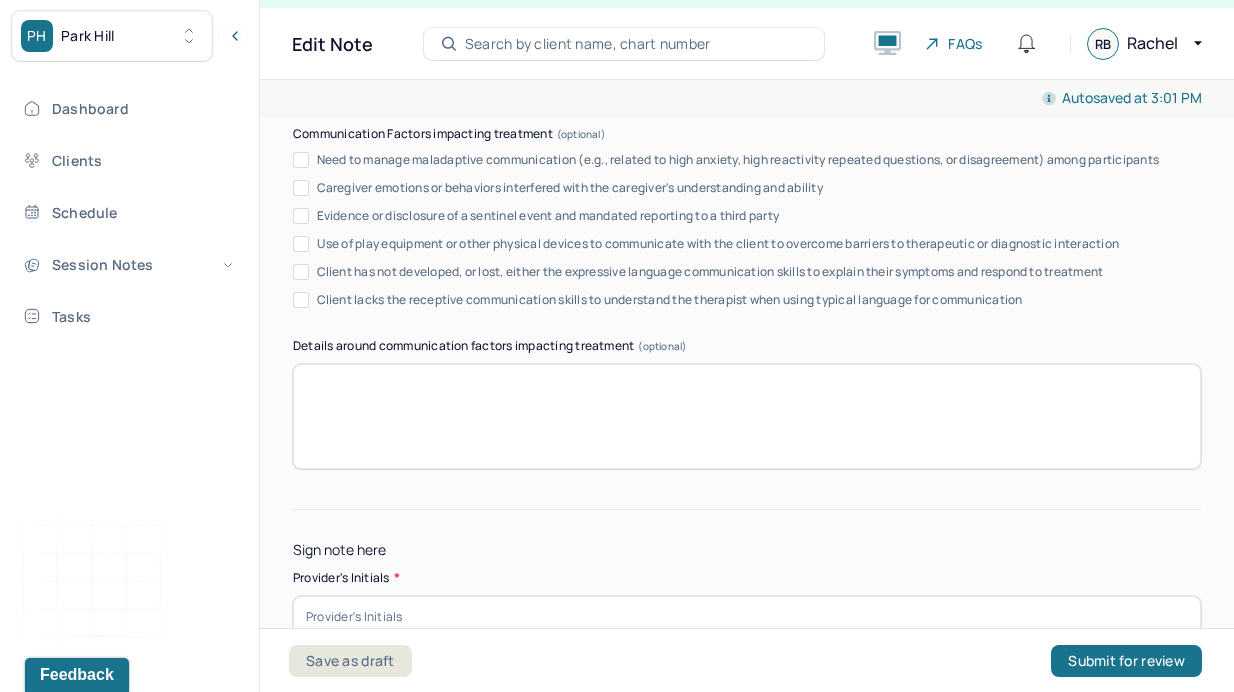 scroll, scrollTop: 4207, scrollLeft: 0, axis: vertical 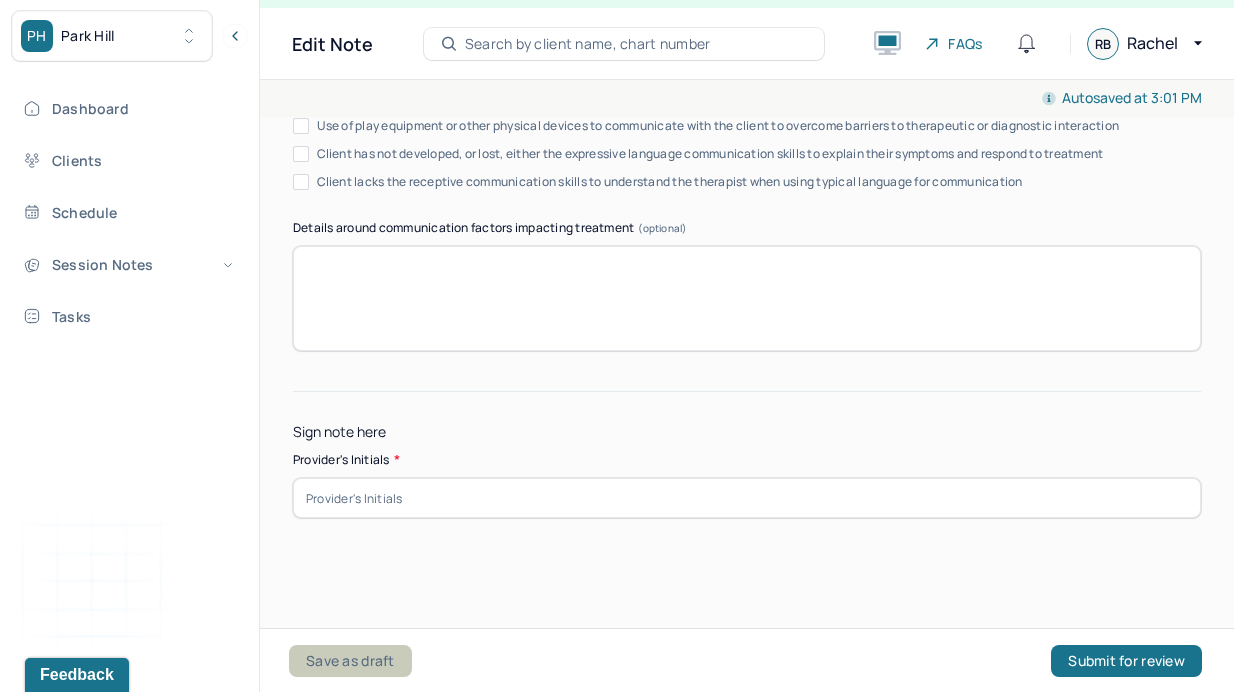 click on "Save as draft" at bounding box center (350, 661) 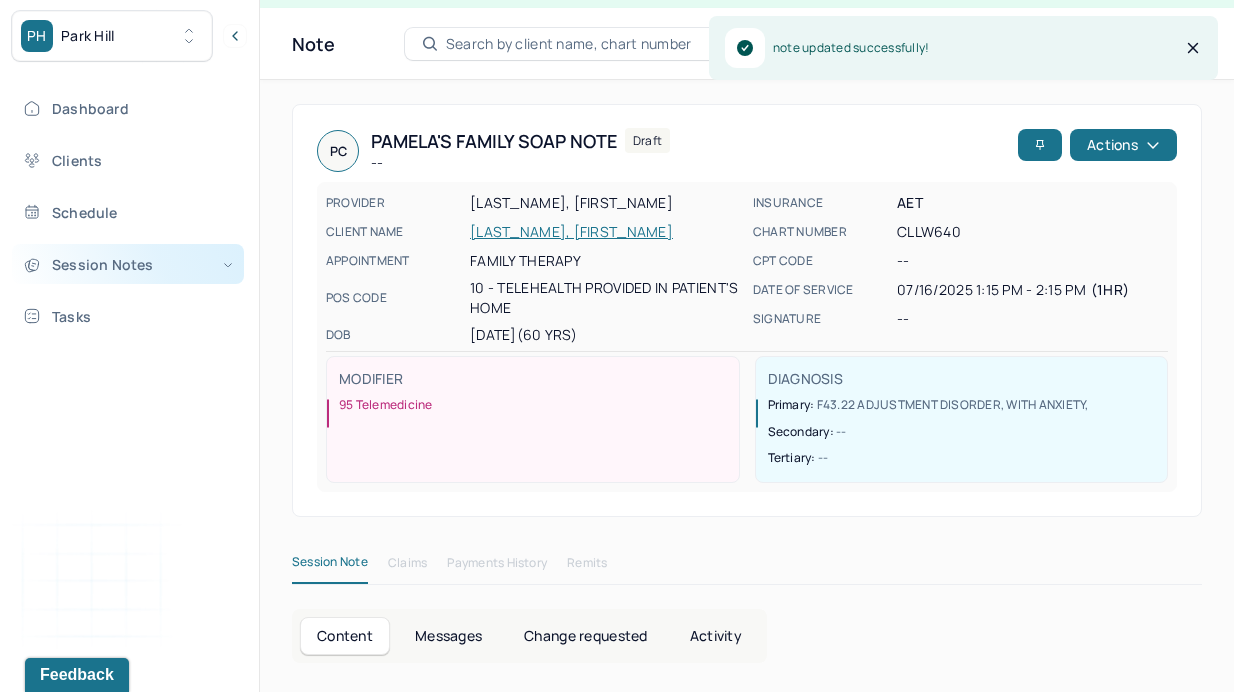 click on "Session Notes" at bounding box center [128, 264] 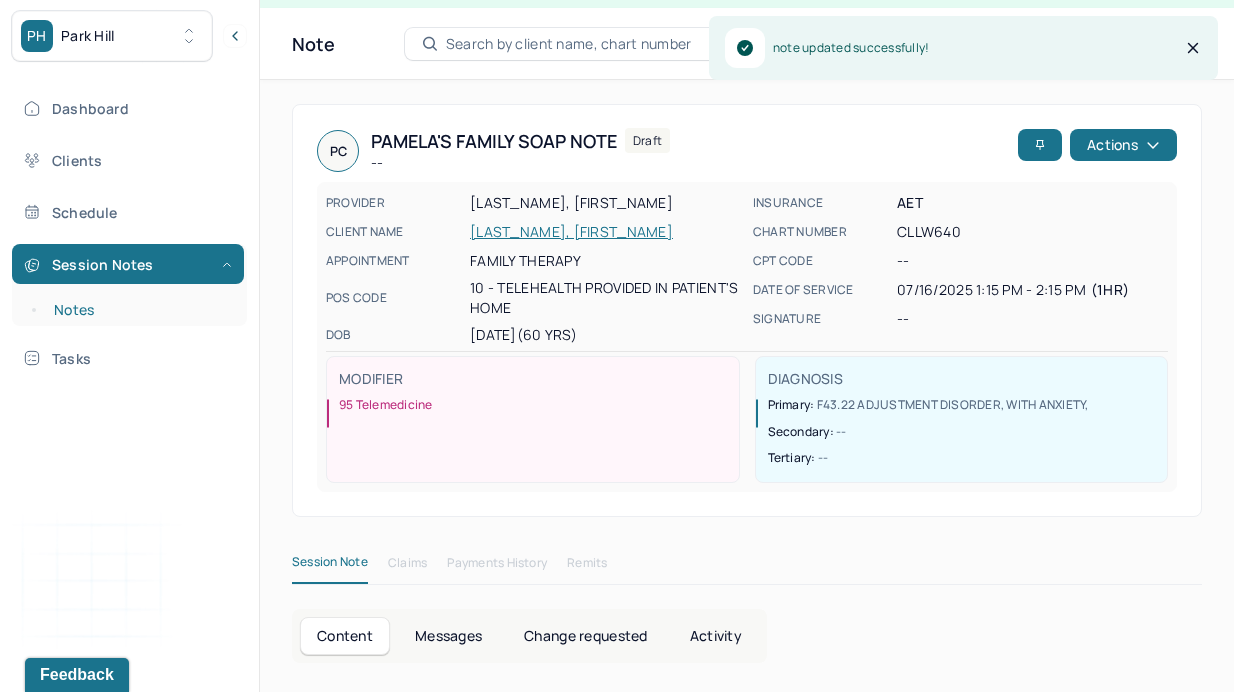 click on "Notes" at bounding box center (139, 310) 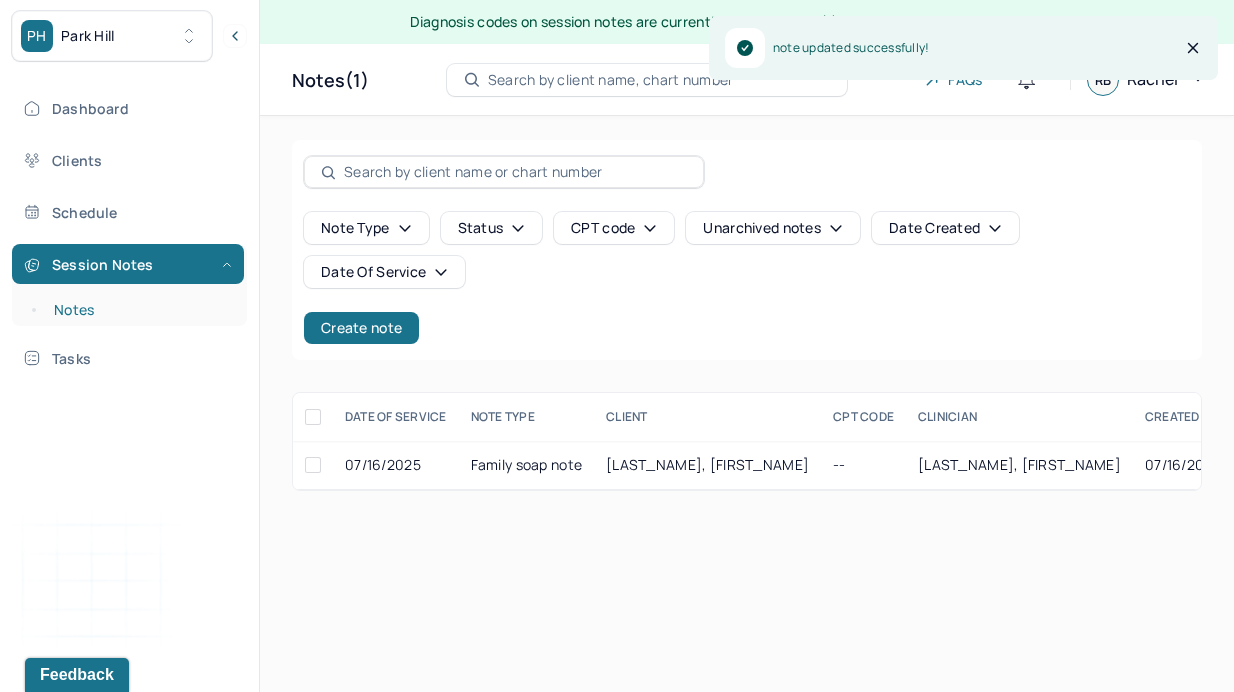 scroll, scrollTop: 0, scrollLeft: 0, axis: both 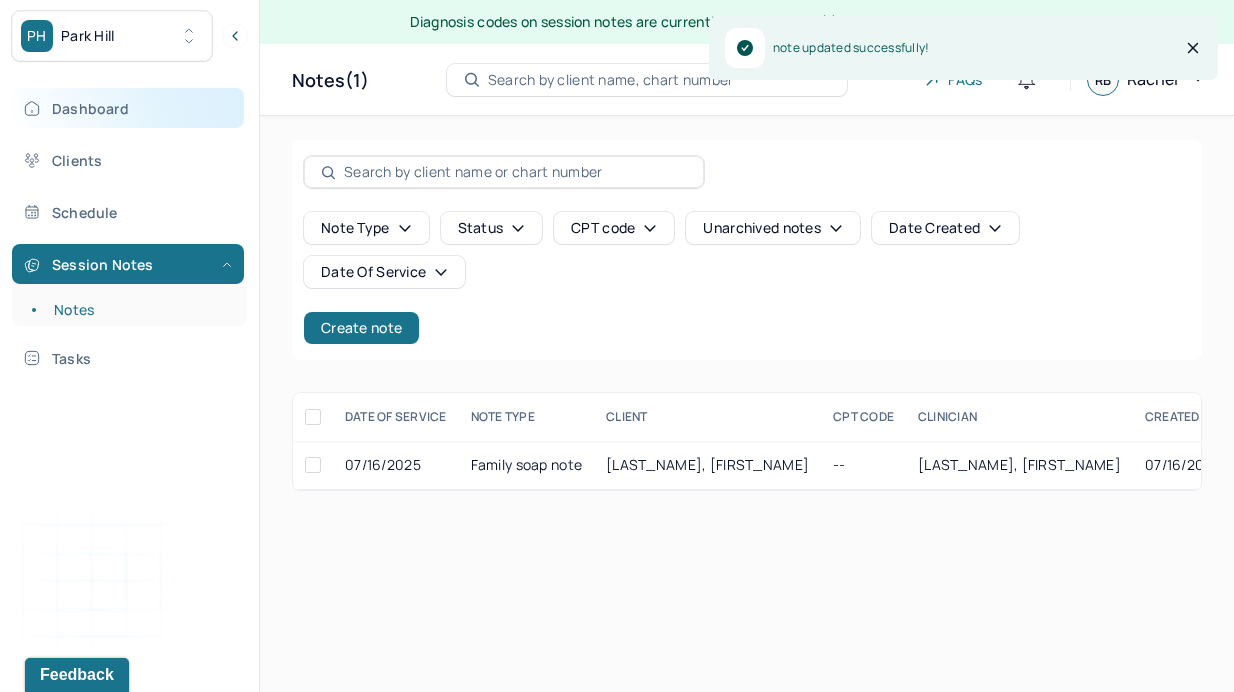 click on "Dashboard" at bounding box center (128, 108) 